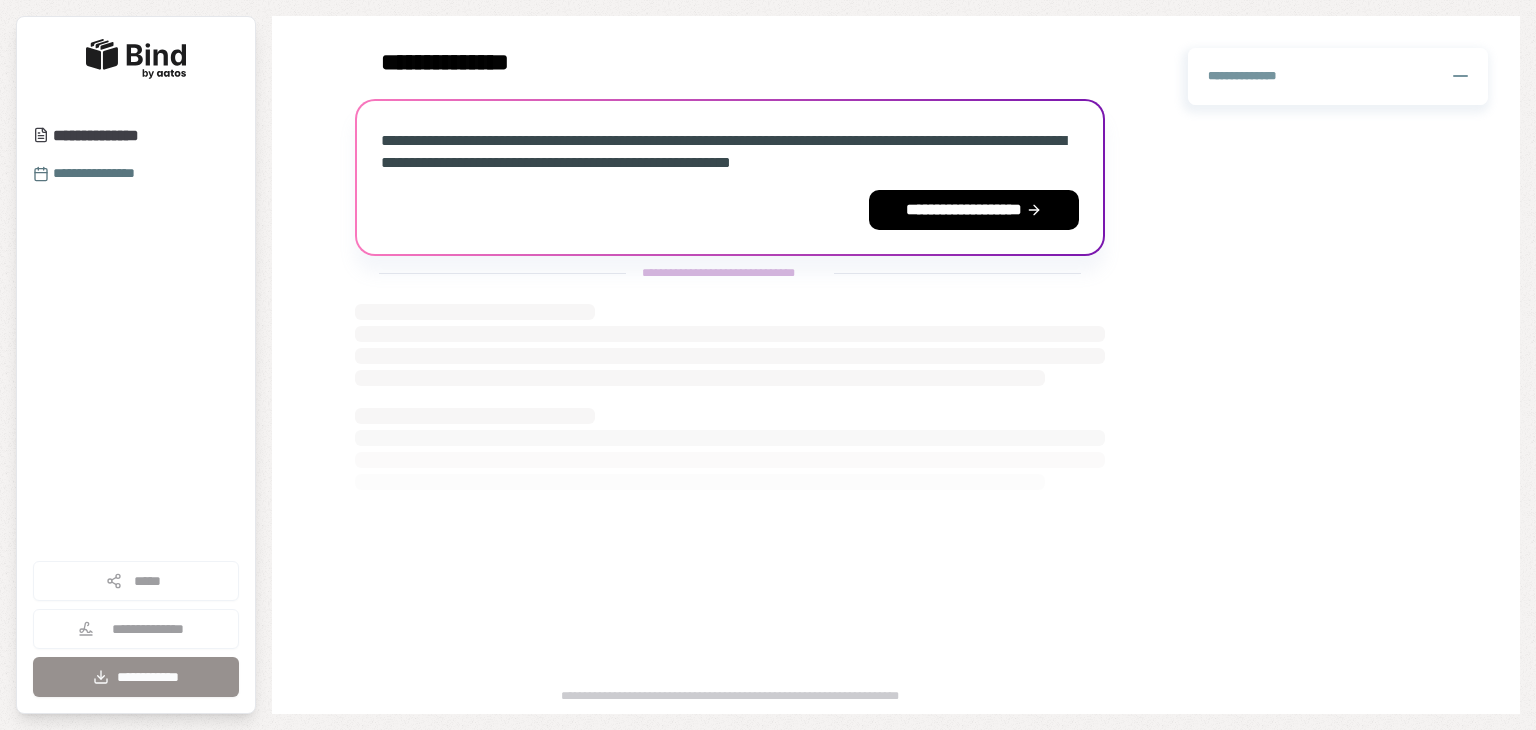 scroll, scrollTop: 0, scrollLeft: 0, axis: both 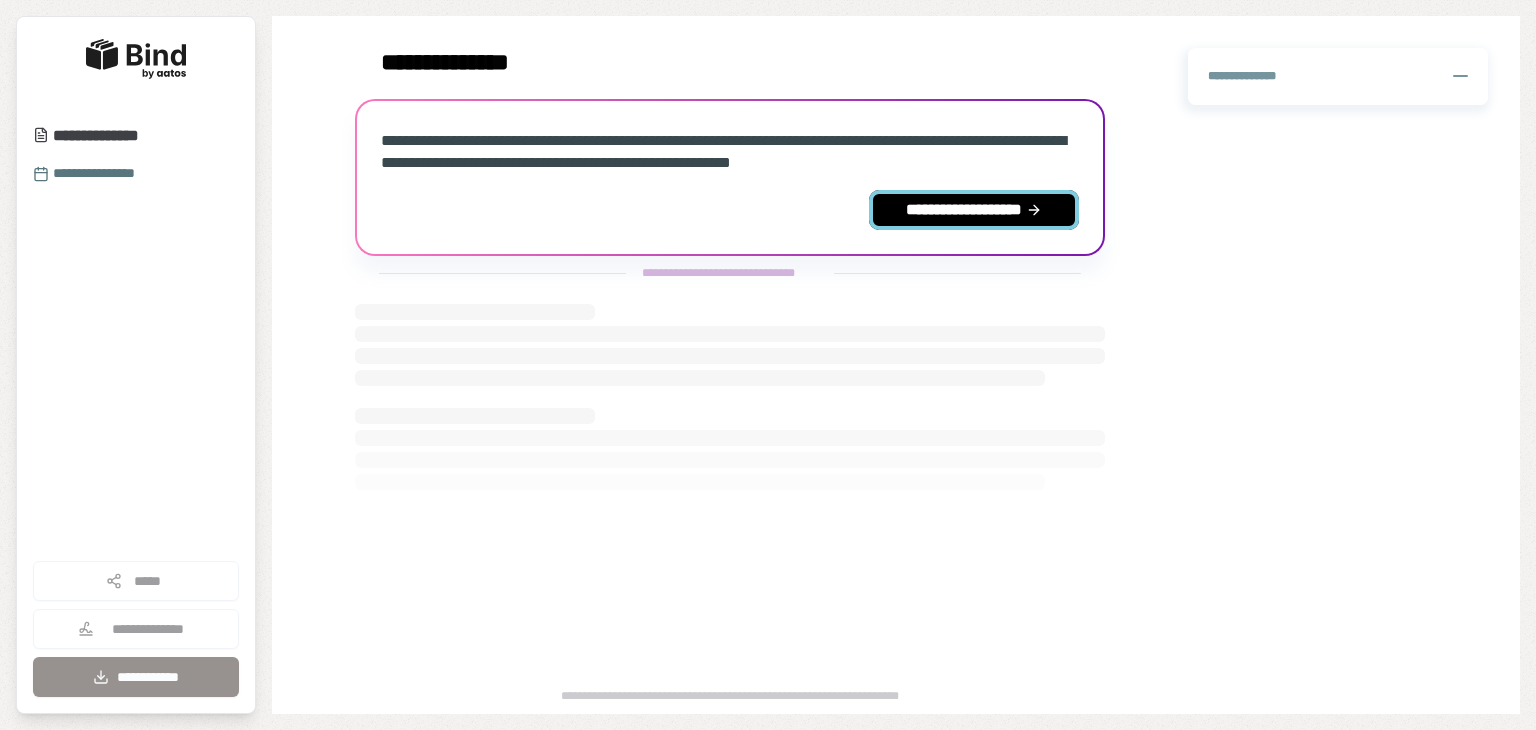 click on "**********" at bounding box center [974, 210] 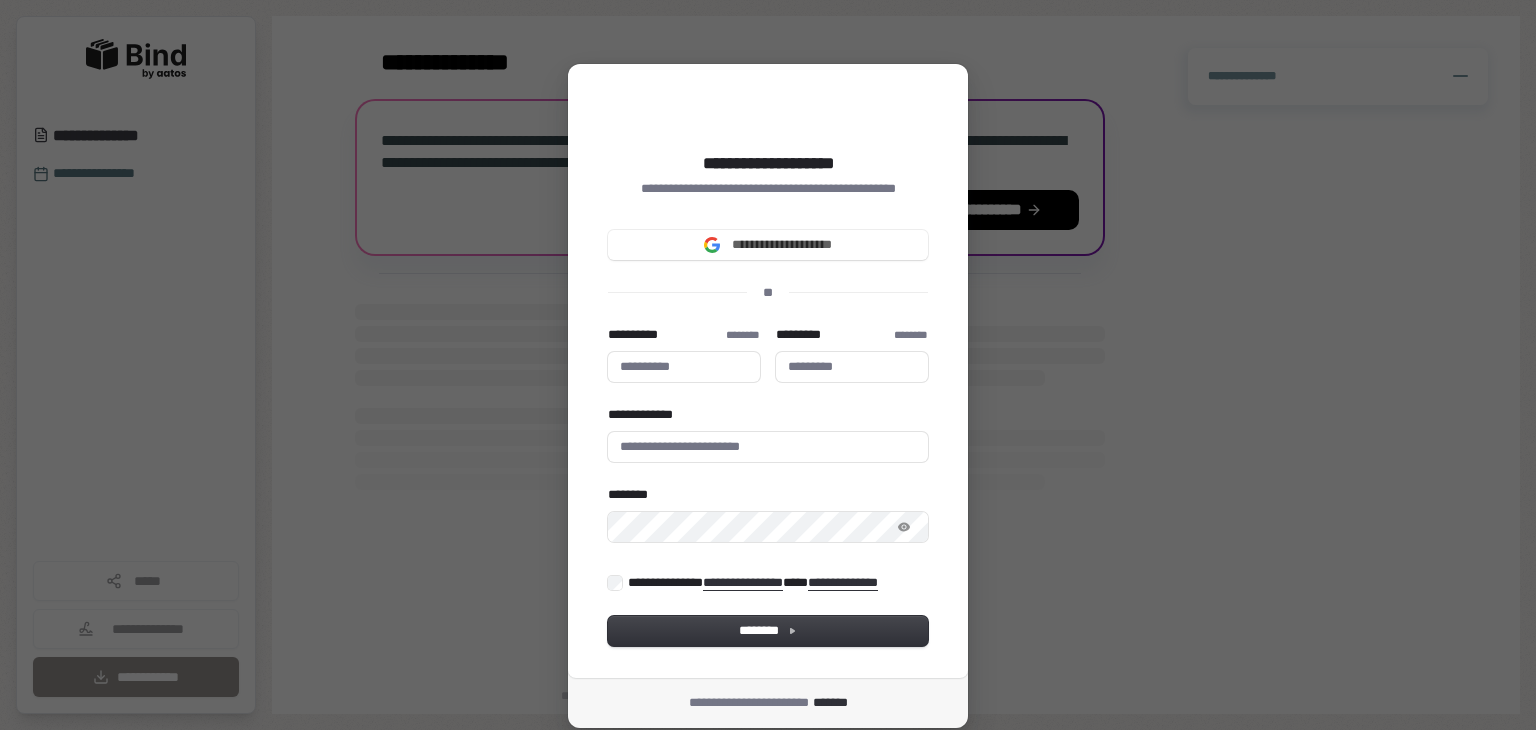 type 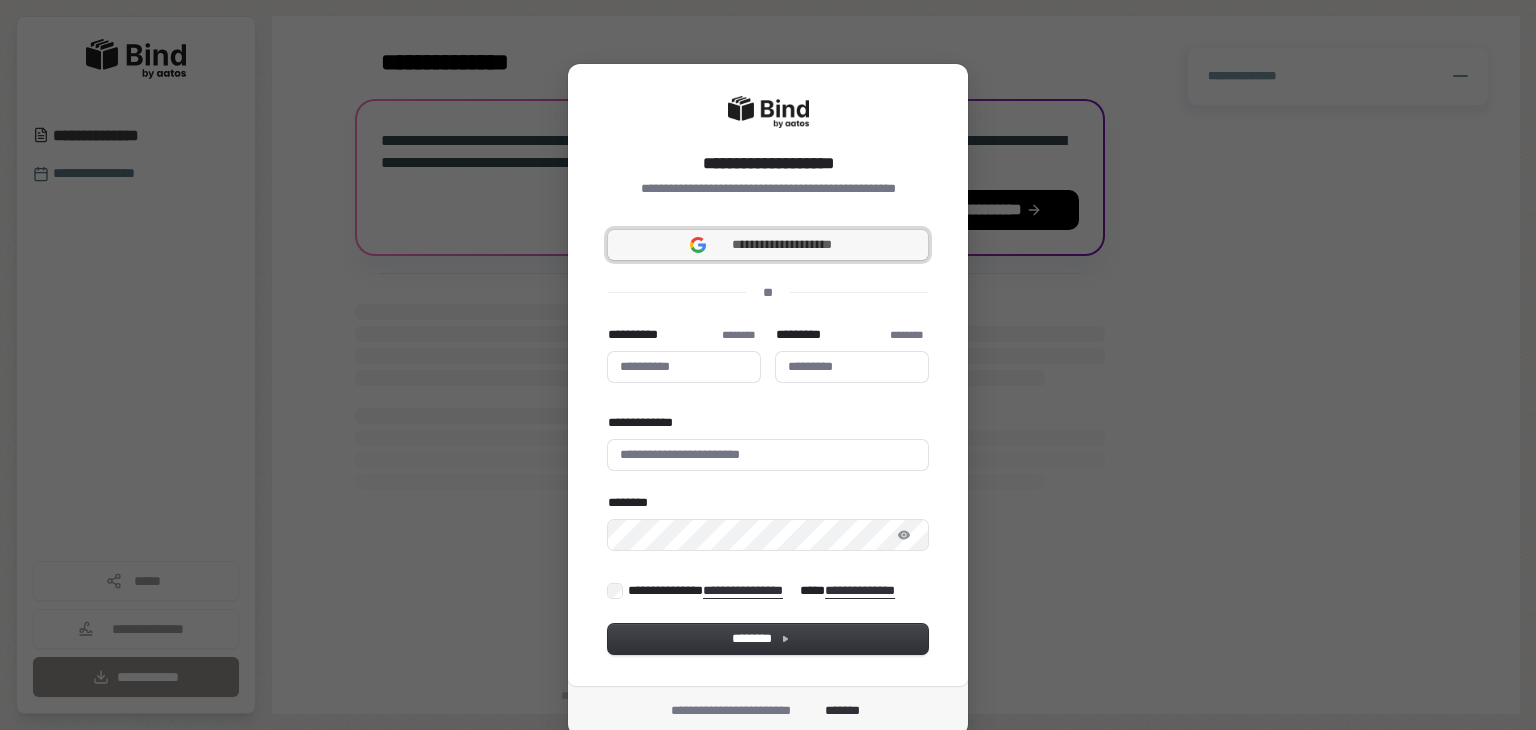 click on "**********" at bounding box center (782, 245) 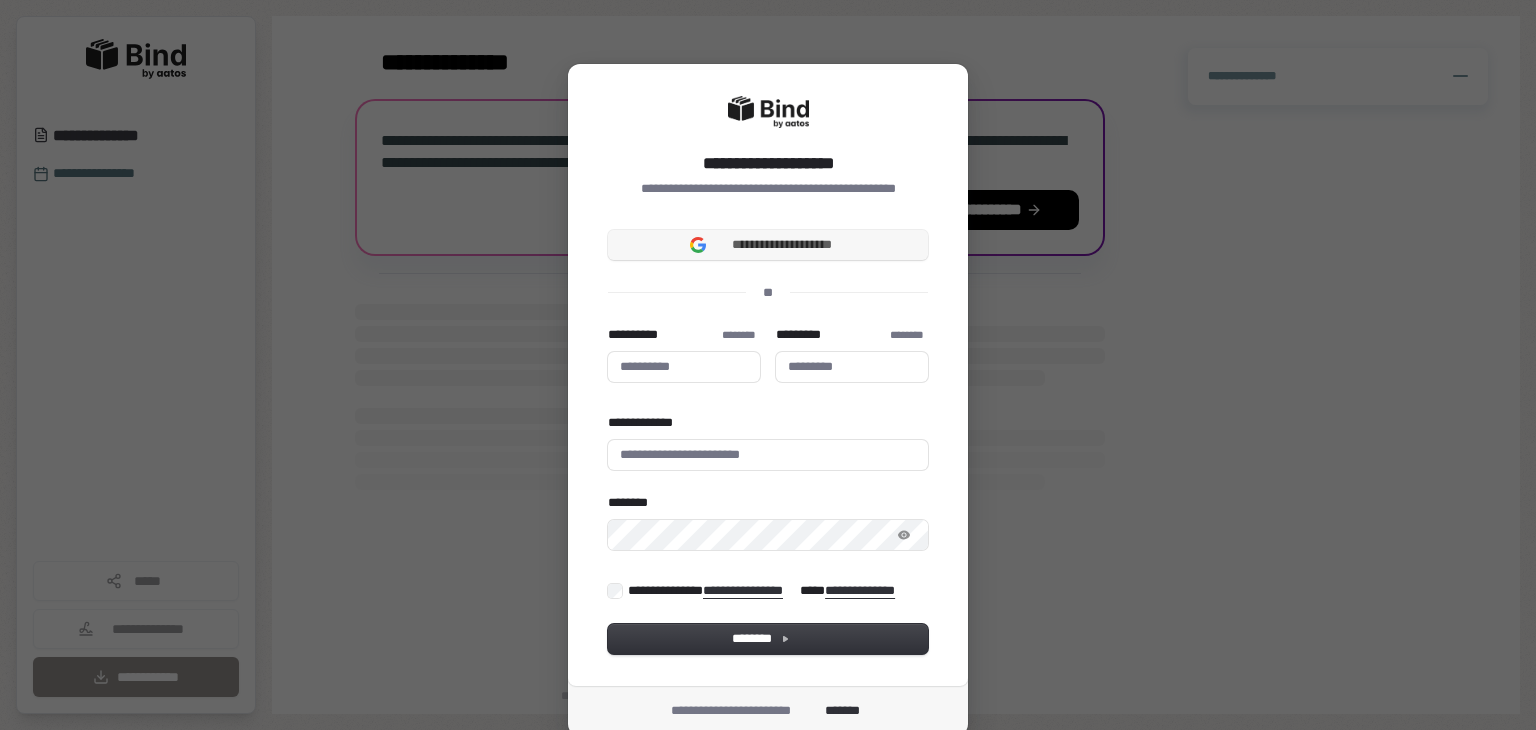 type 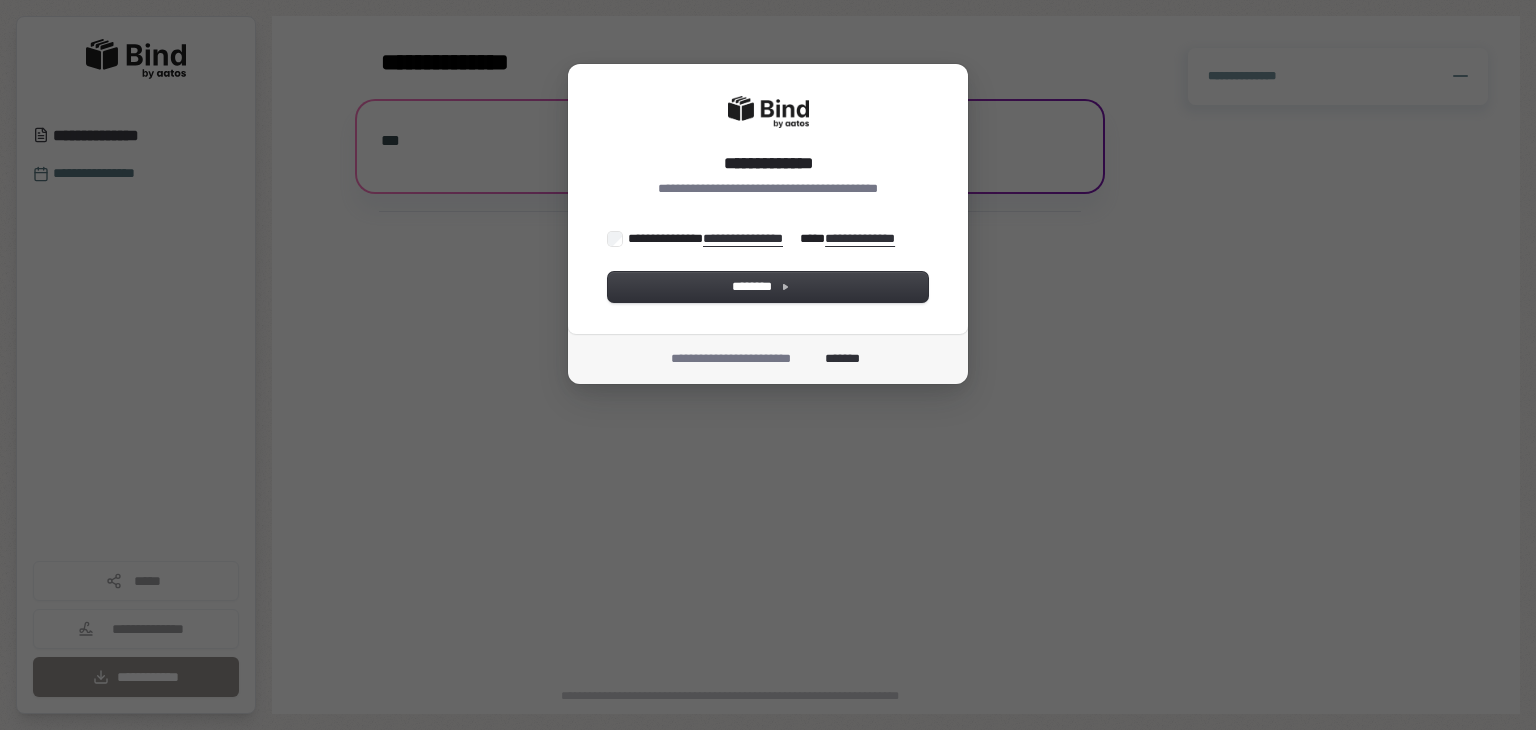 scroll, scrollTop: 0, scrollLeft: 0, axis: both 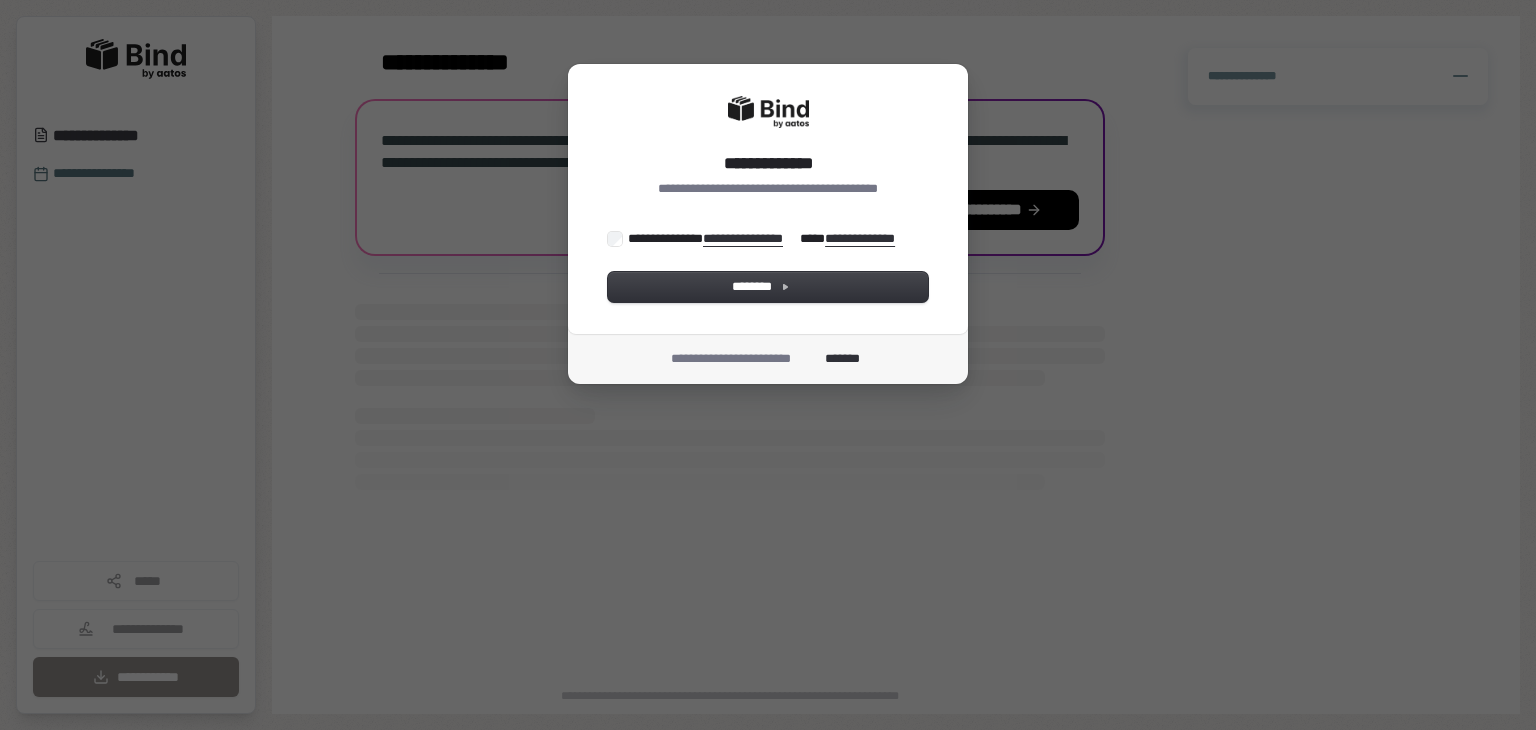 click on "**********" at bounding box center (763, 239) 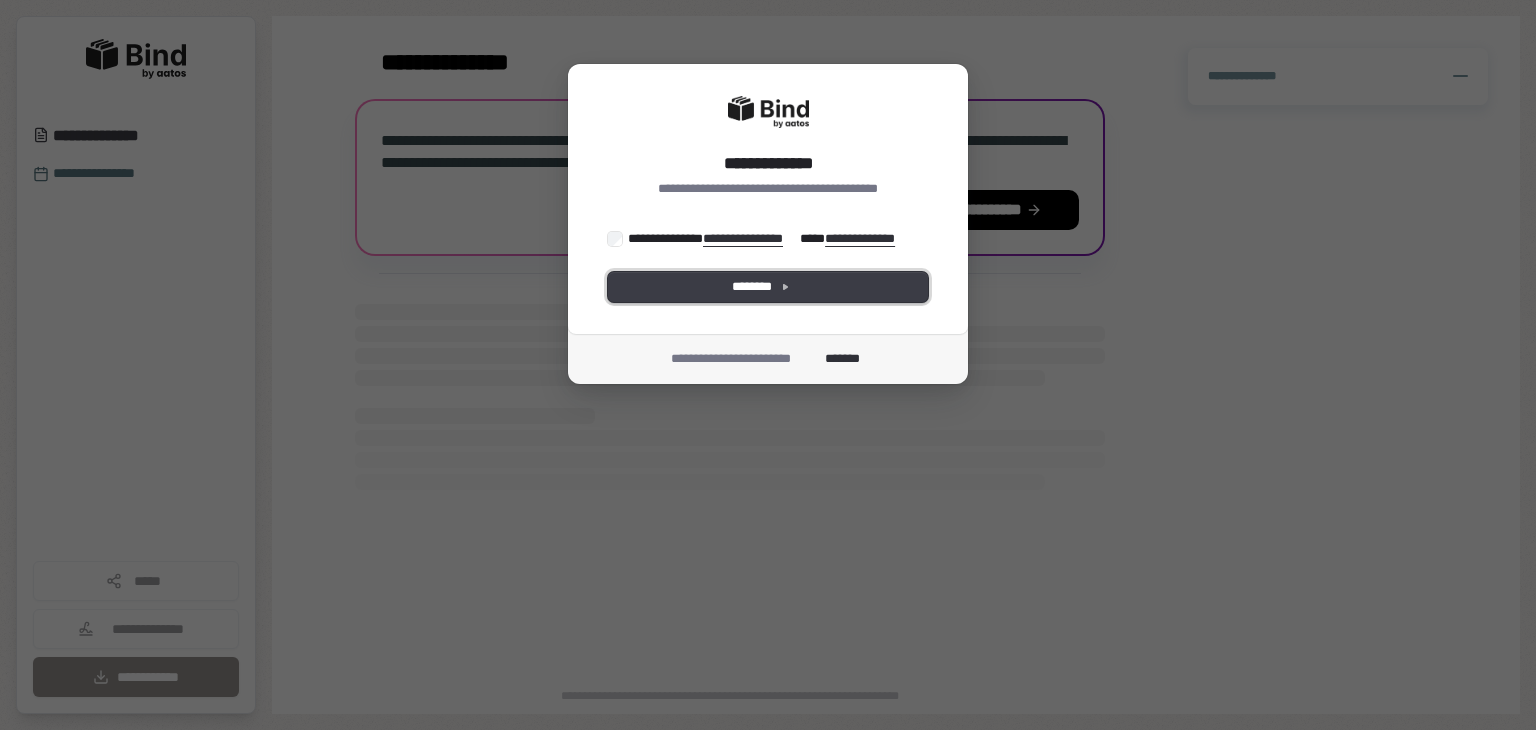 click on "********" at bounding box center (768, 287) 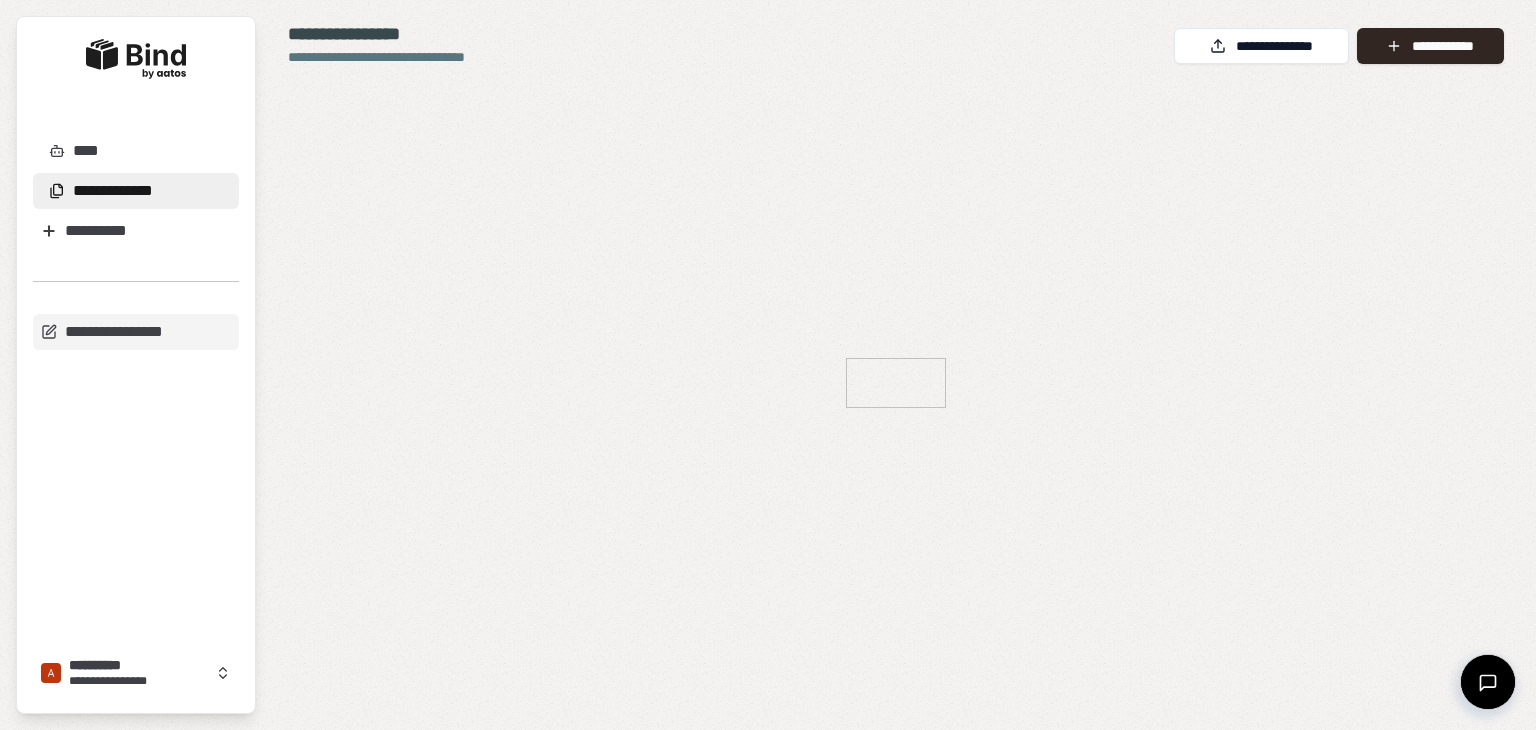 scroll, scrollTop: 0, scrollLeft: 0, axis: both 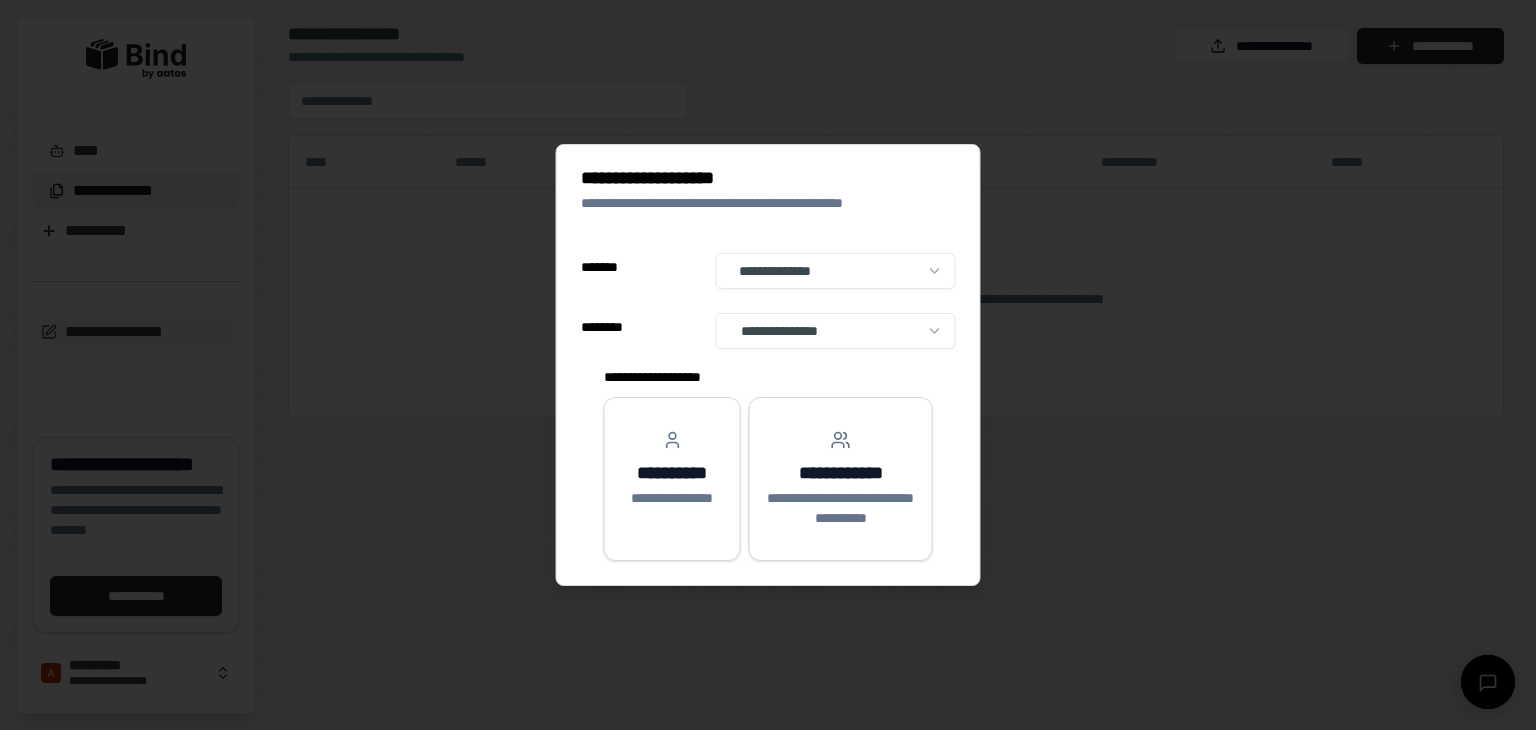 select on "**" 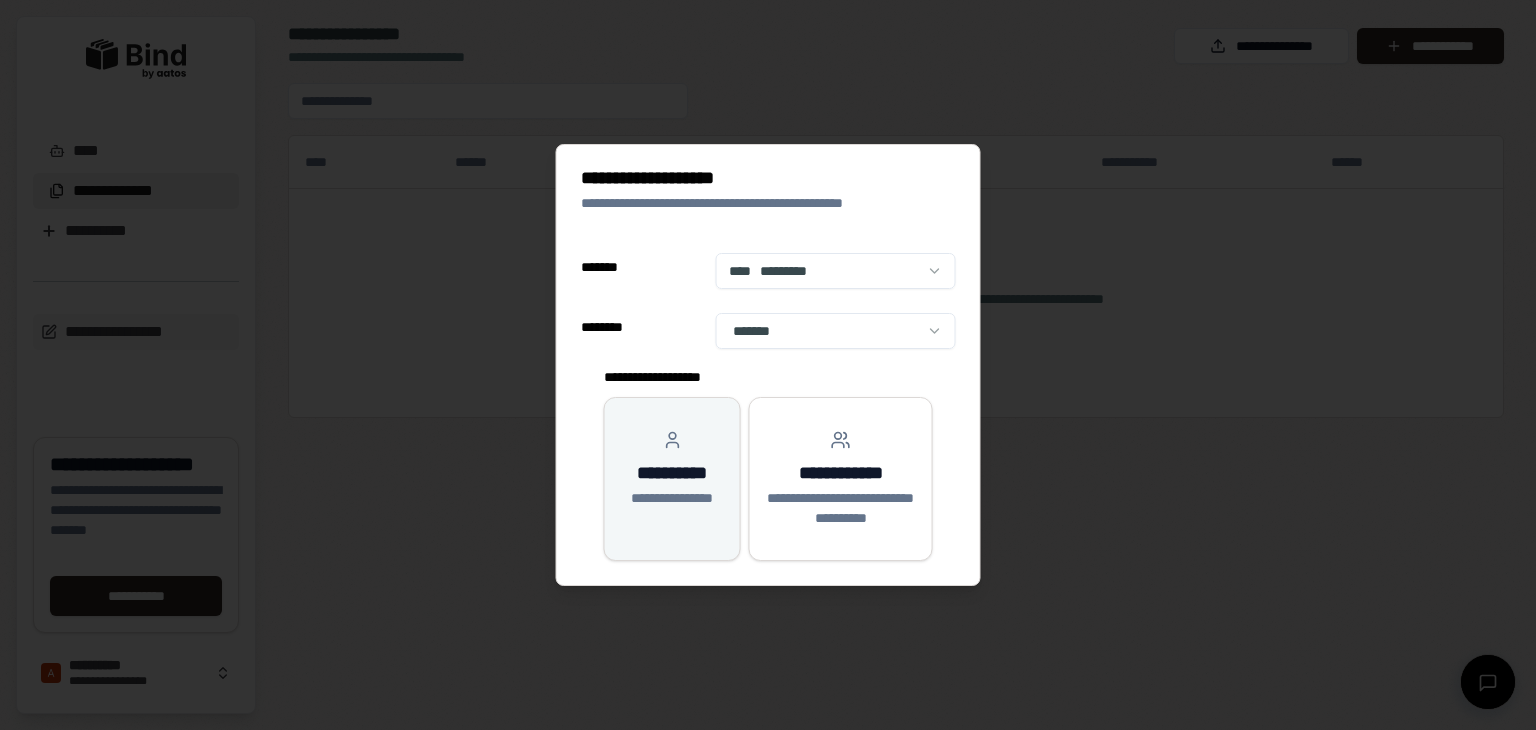 click on "**********" at bounding box center (672, 498) 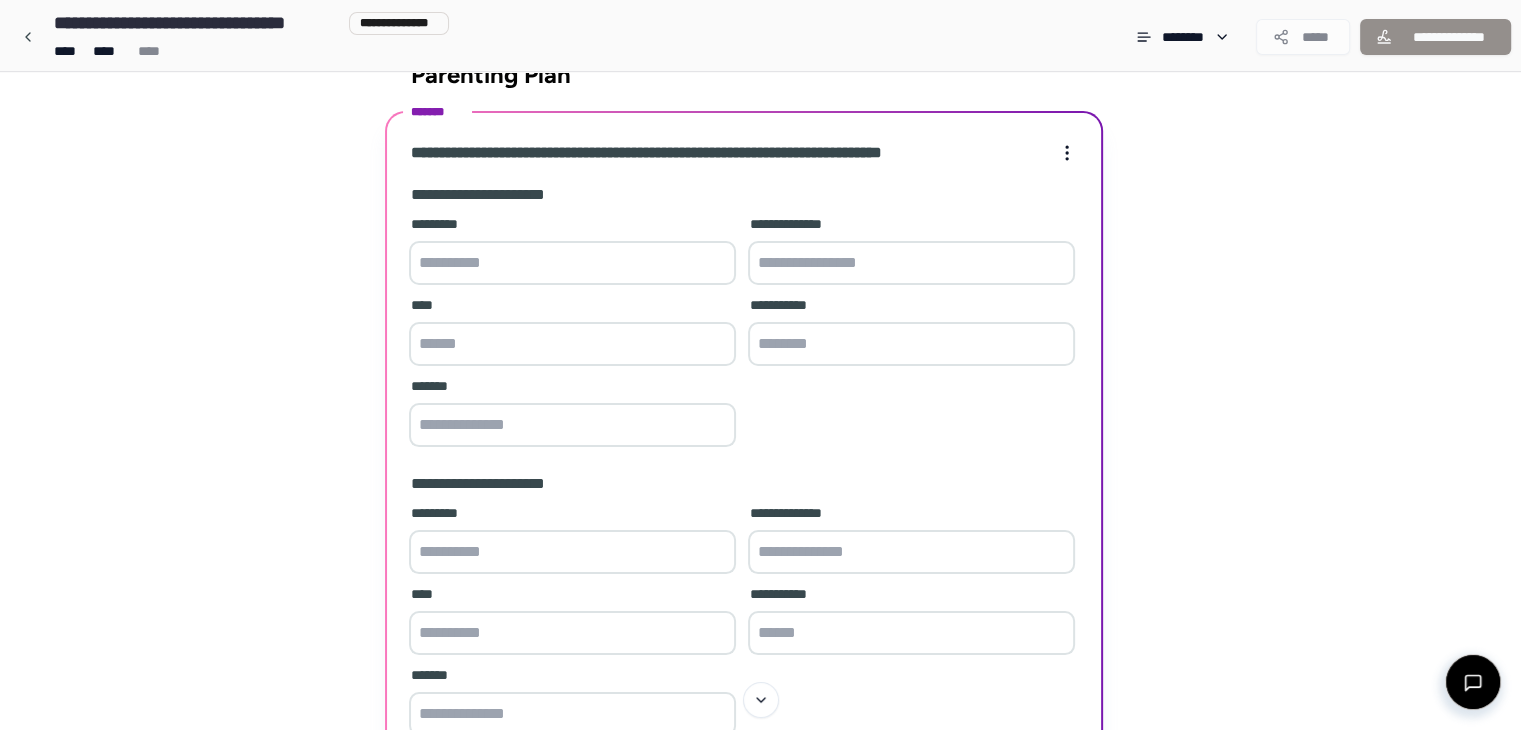 scroll, scrollTop: 0, scrollLeft: 0, axis: both 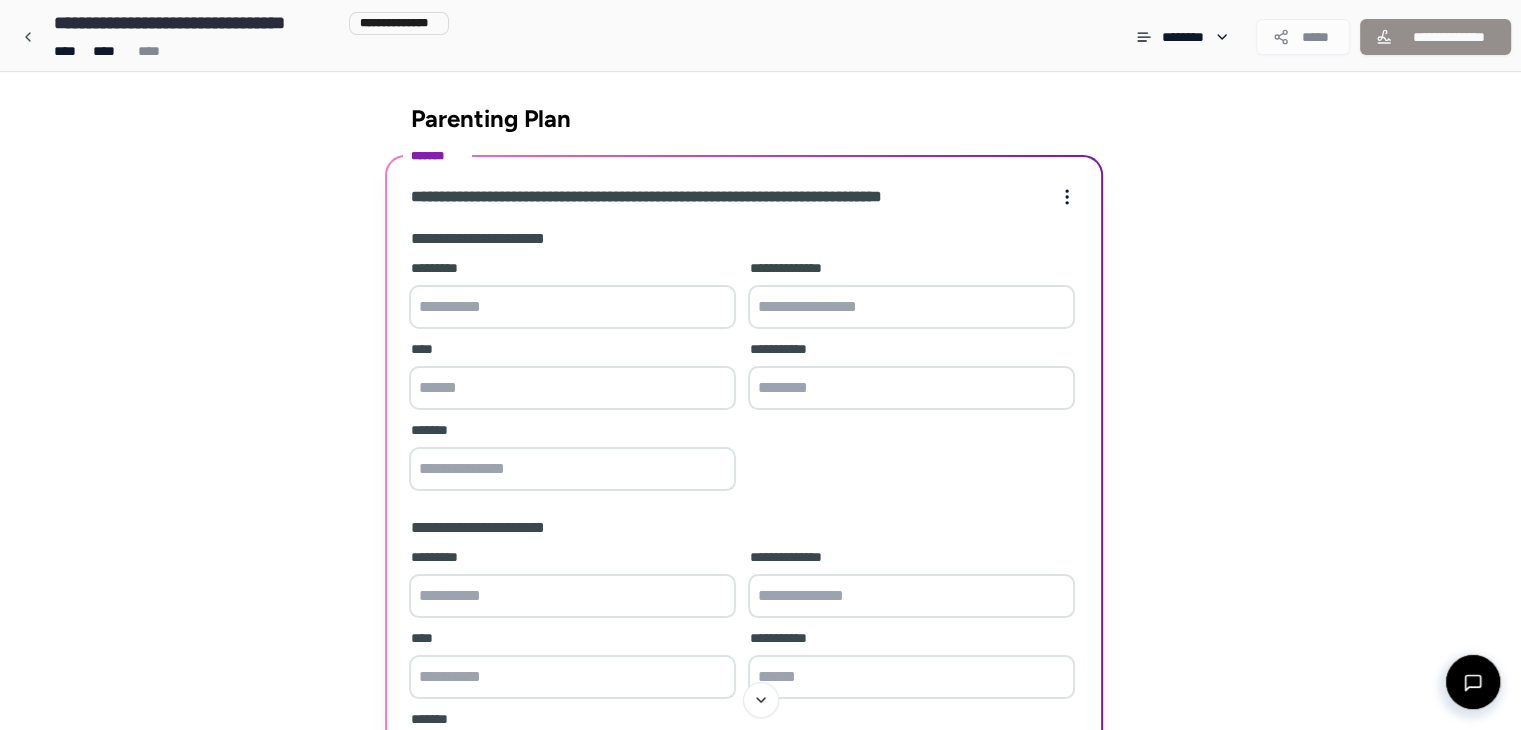 click at bounding box center (572, 307) 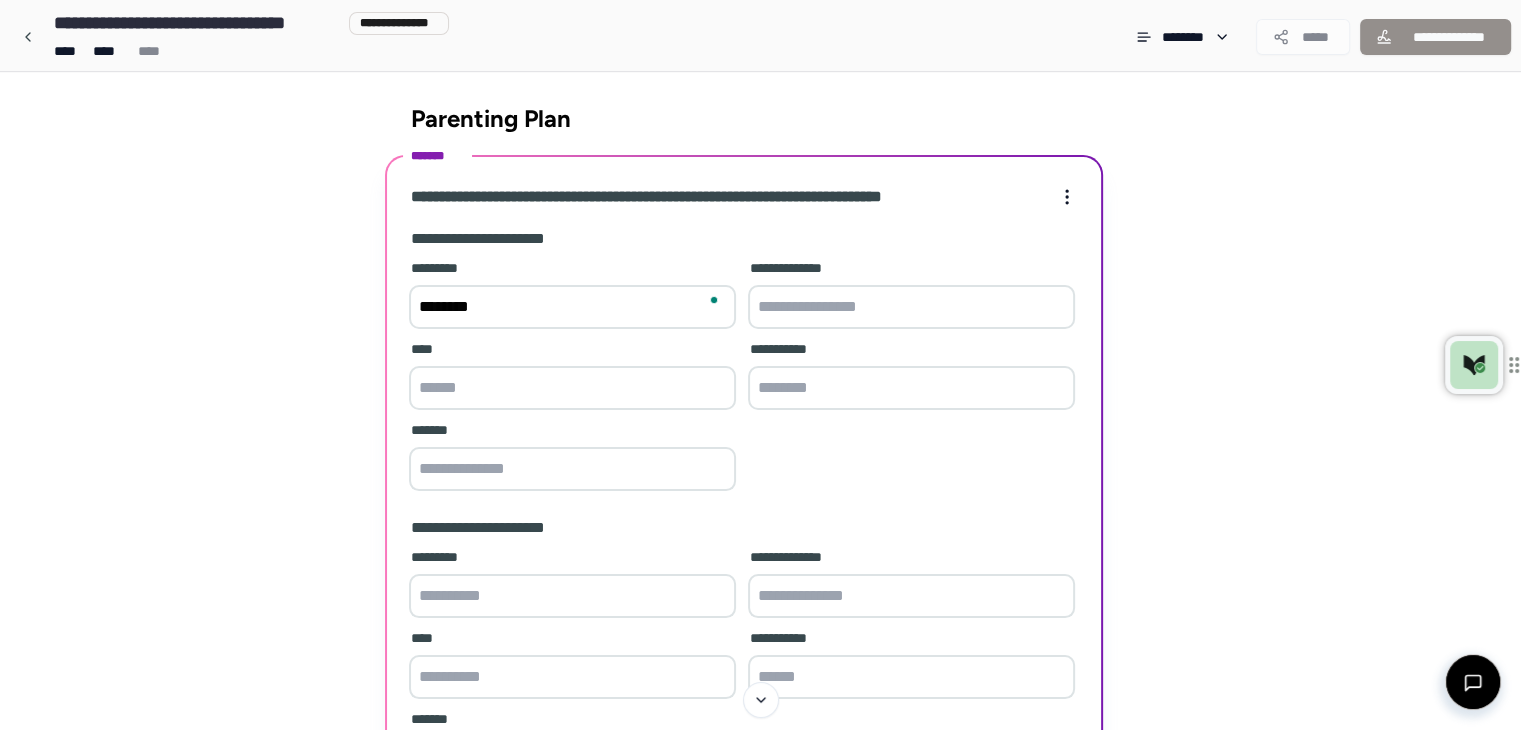 type on "********" 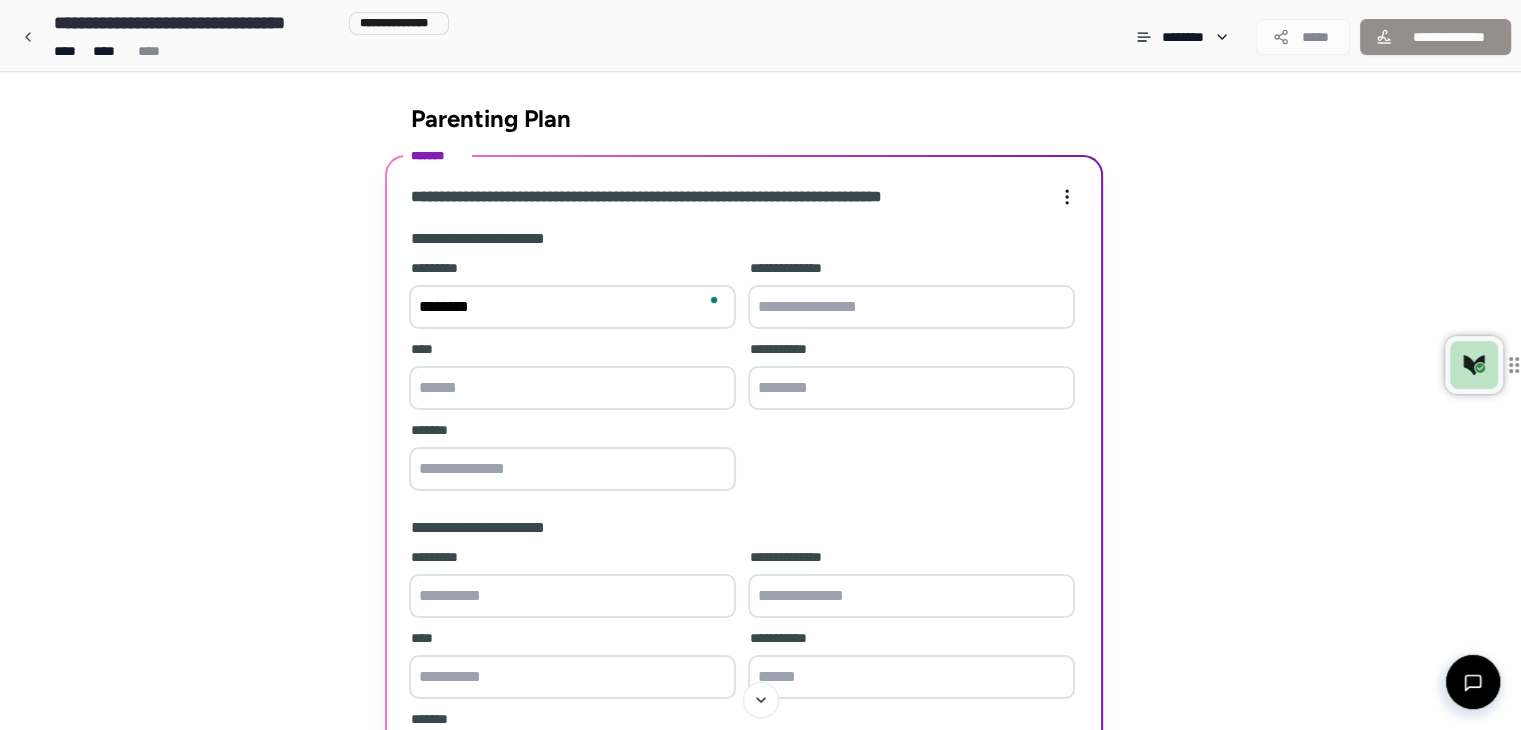 type 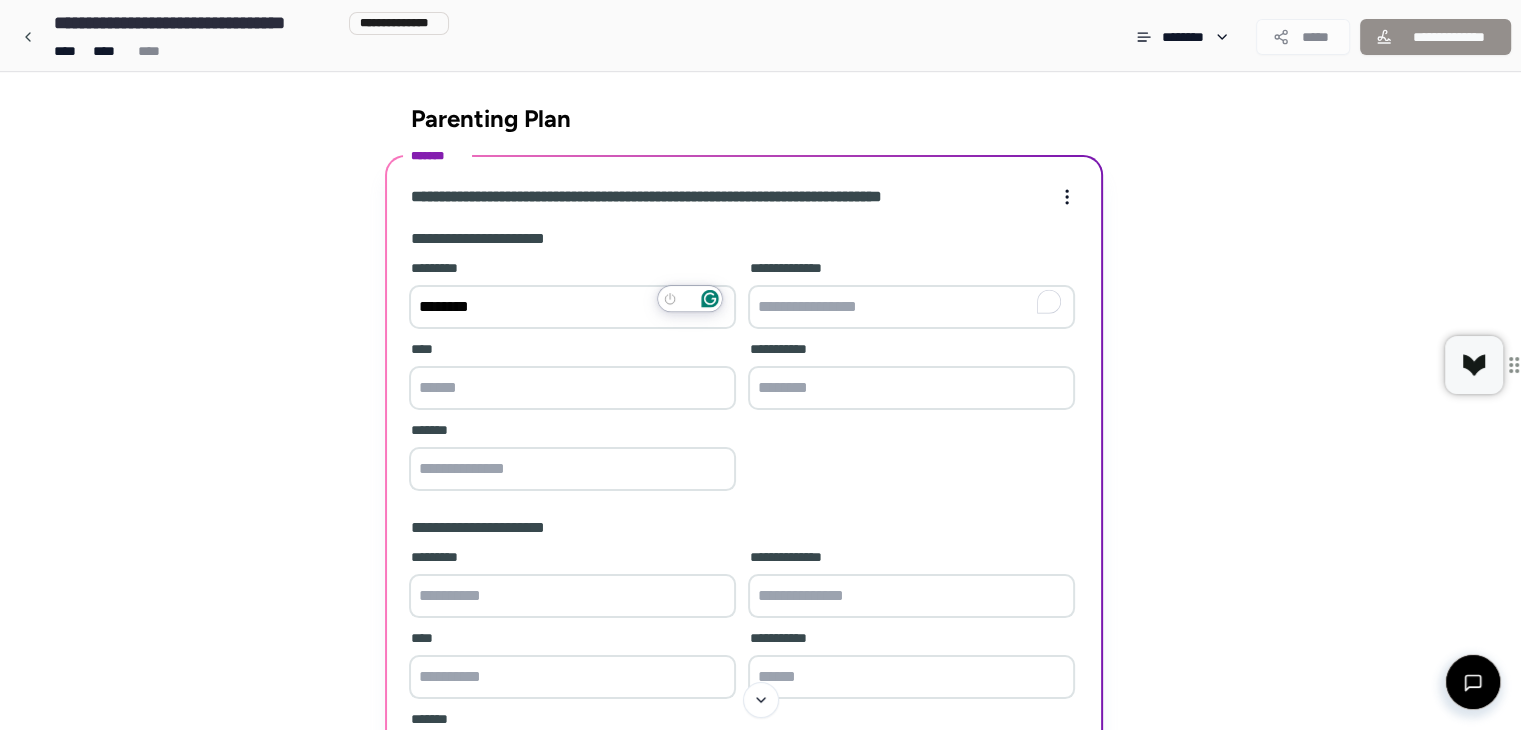 click at bounding box center (911, 307) 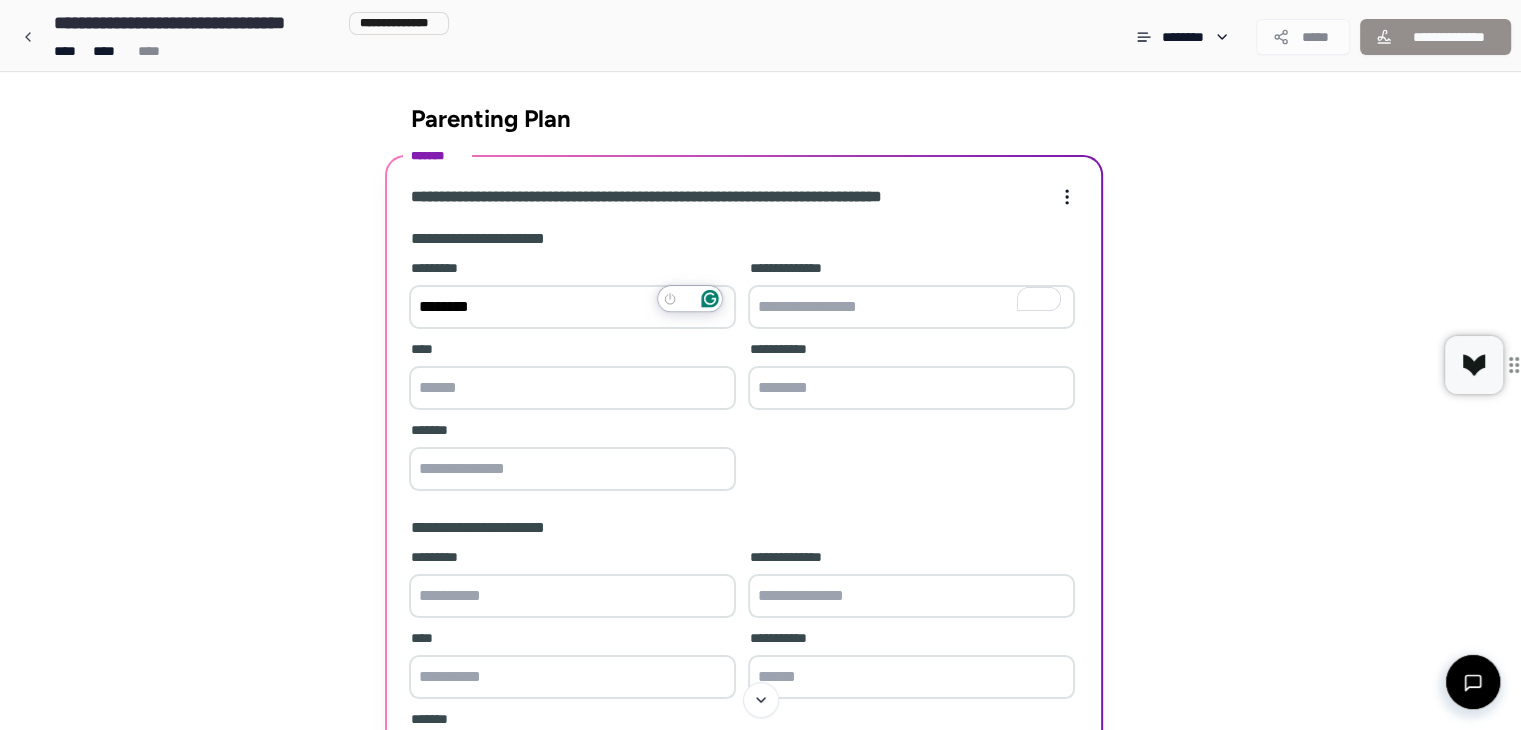 type on "**********" 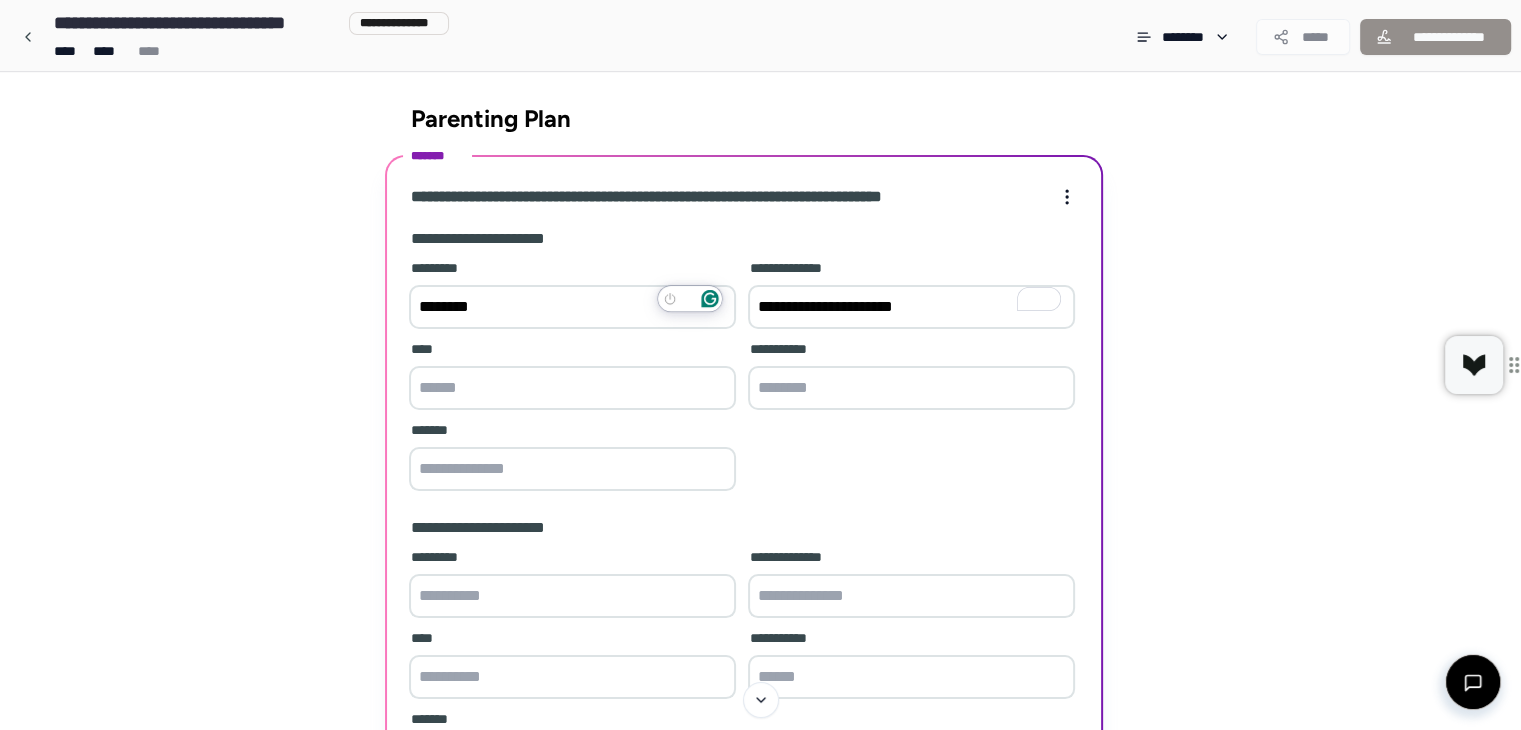 type on "**********" 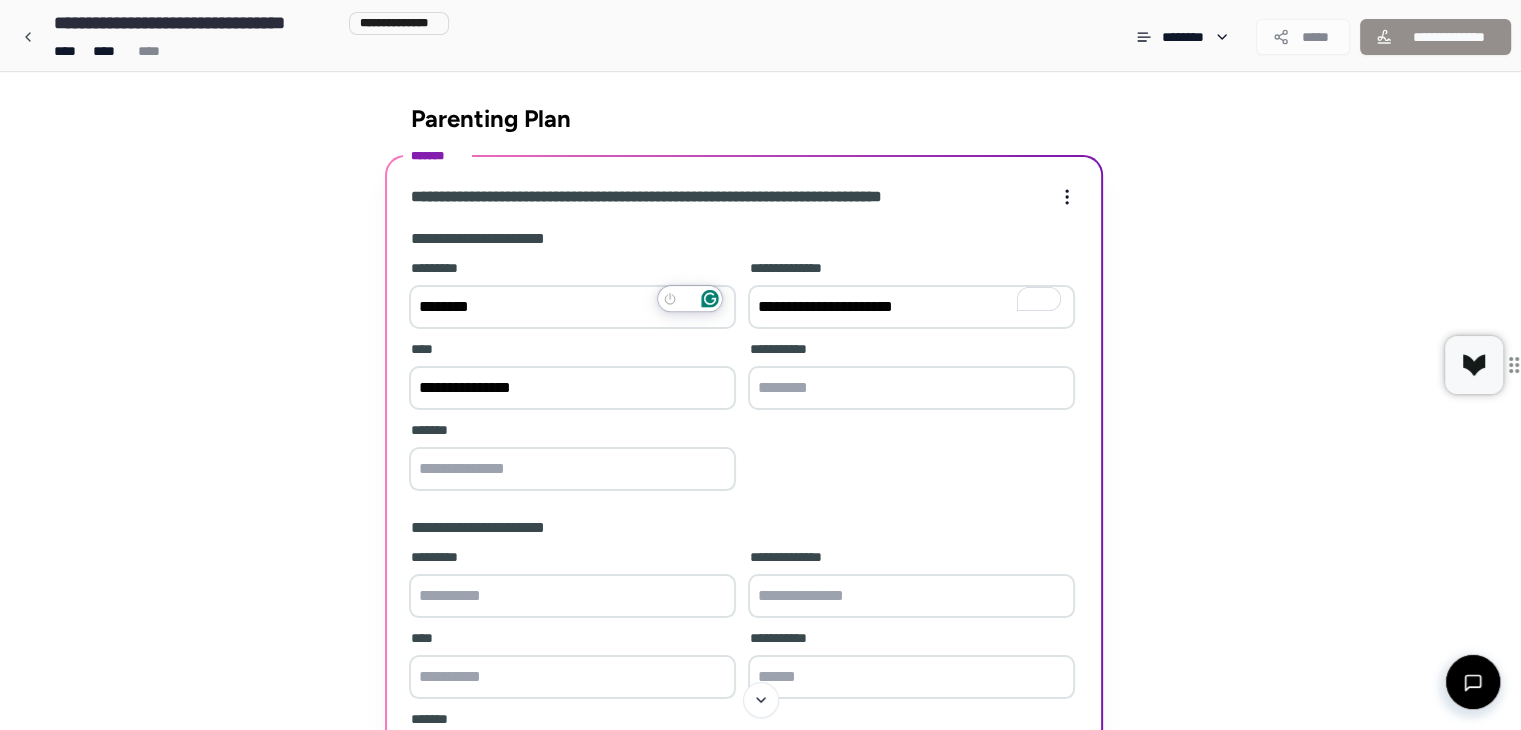 type on "****" 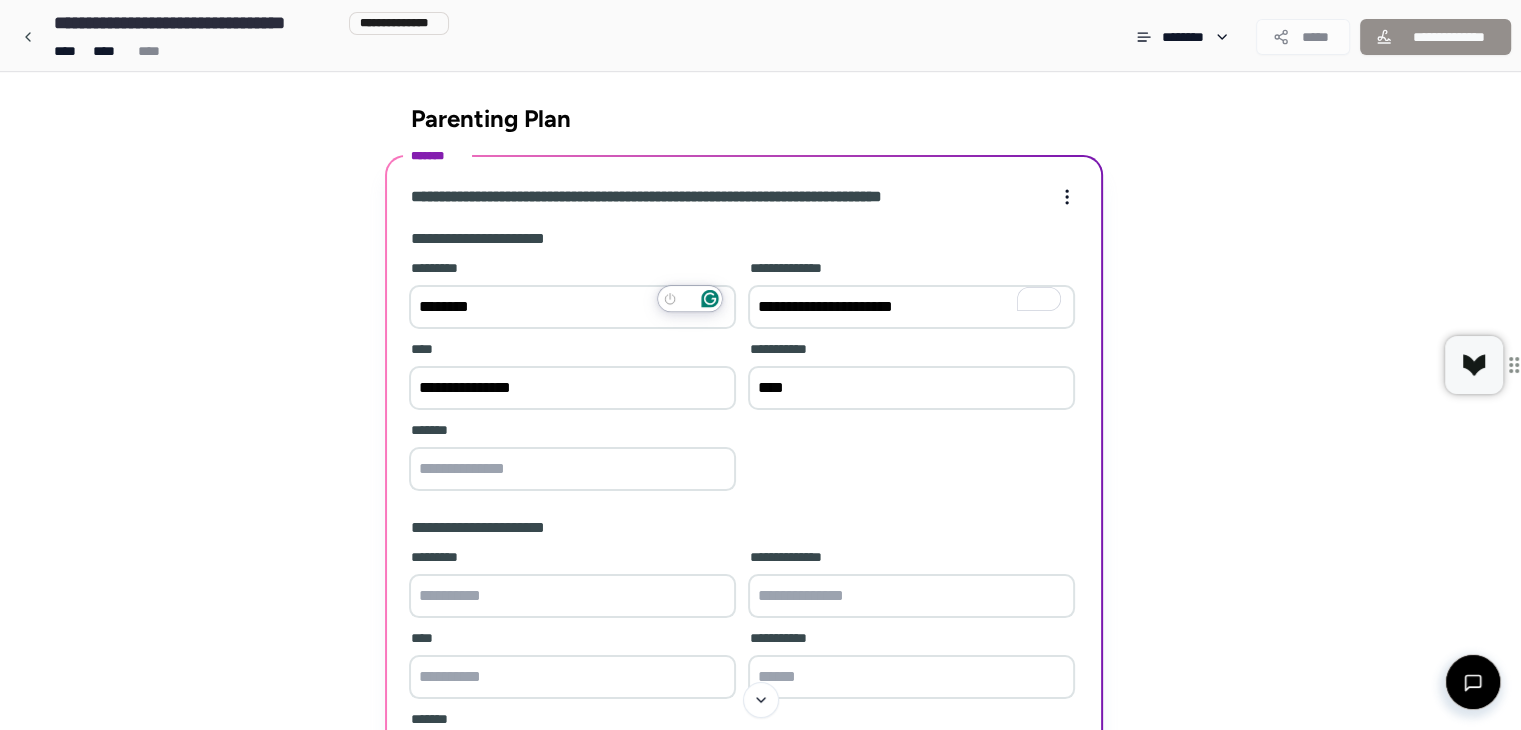 type on "*********" 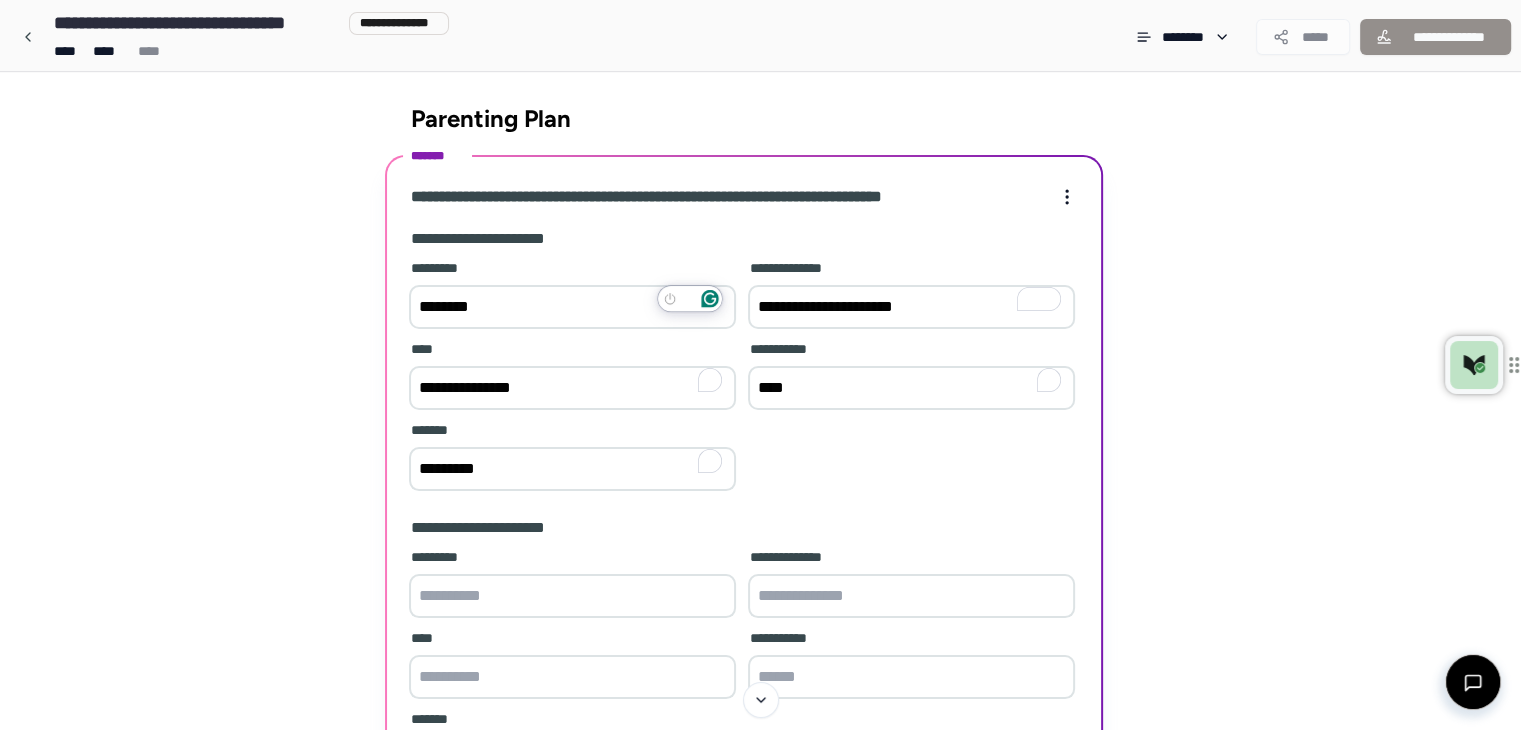 drag, startPoint x: 724, startPoint y: 390, endPoint x: 700, endPoint y: 390, distance: 24 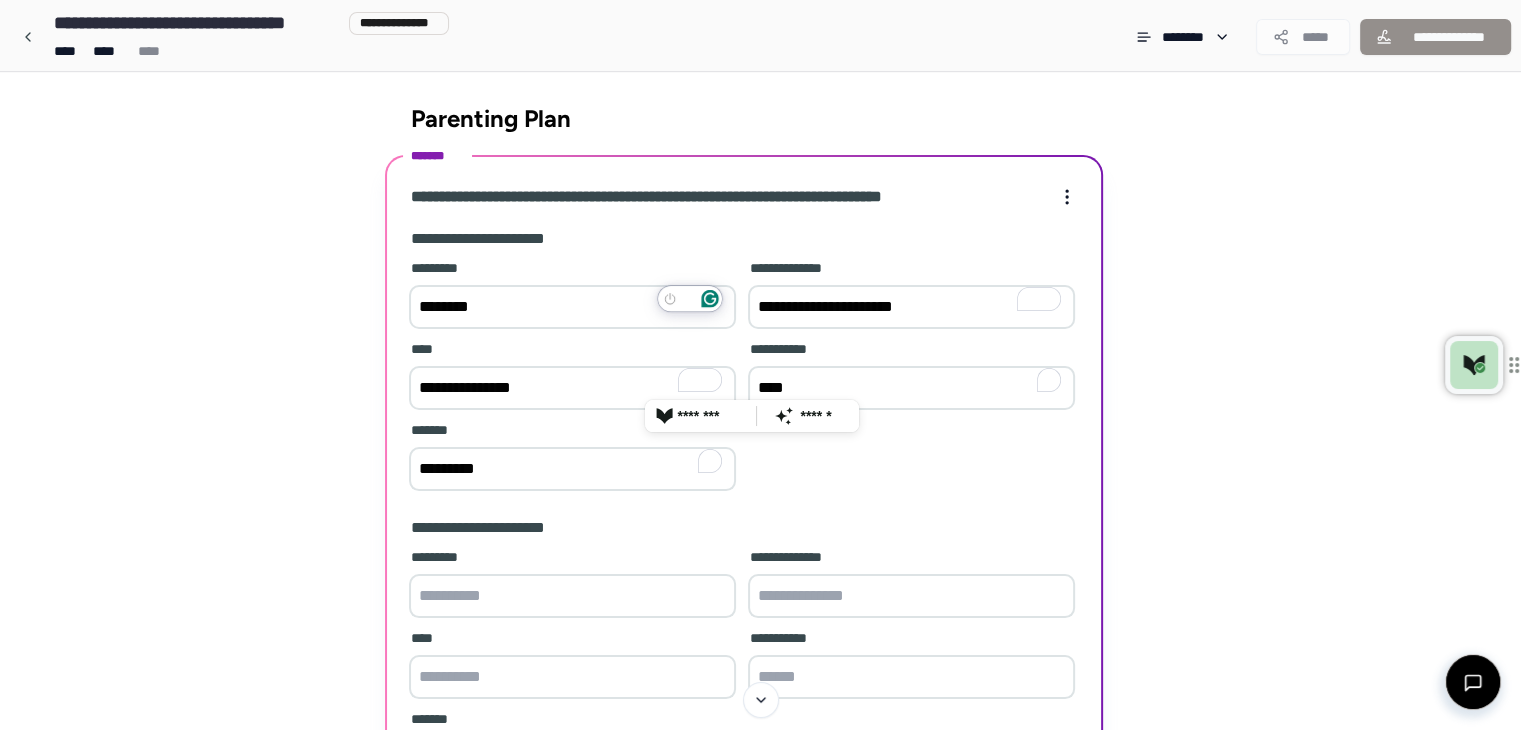 type on "*****" 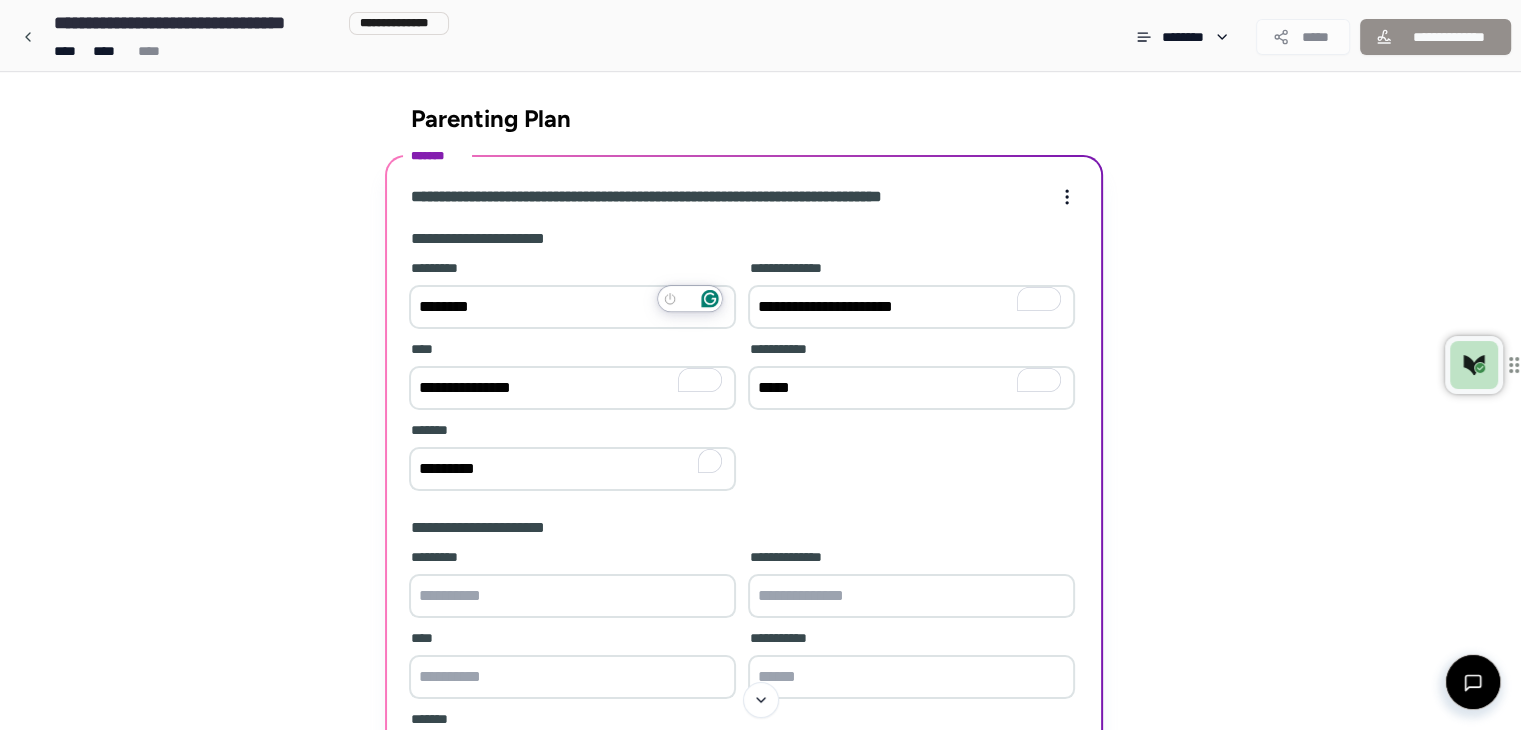 click on "********" at bounding box center [572, 307] 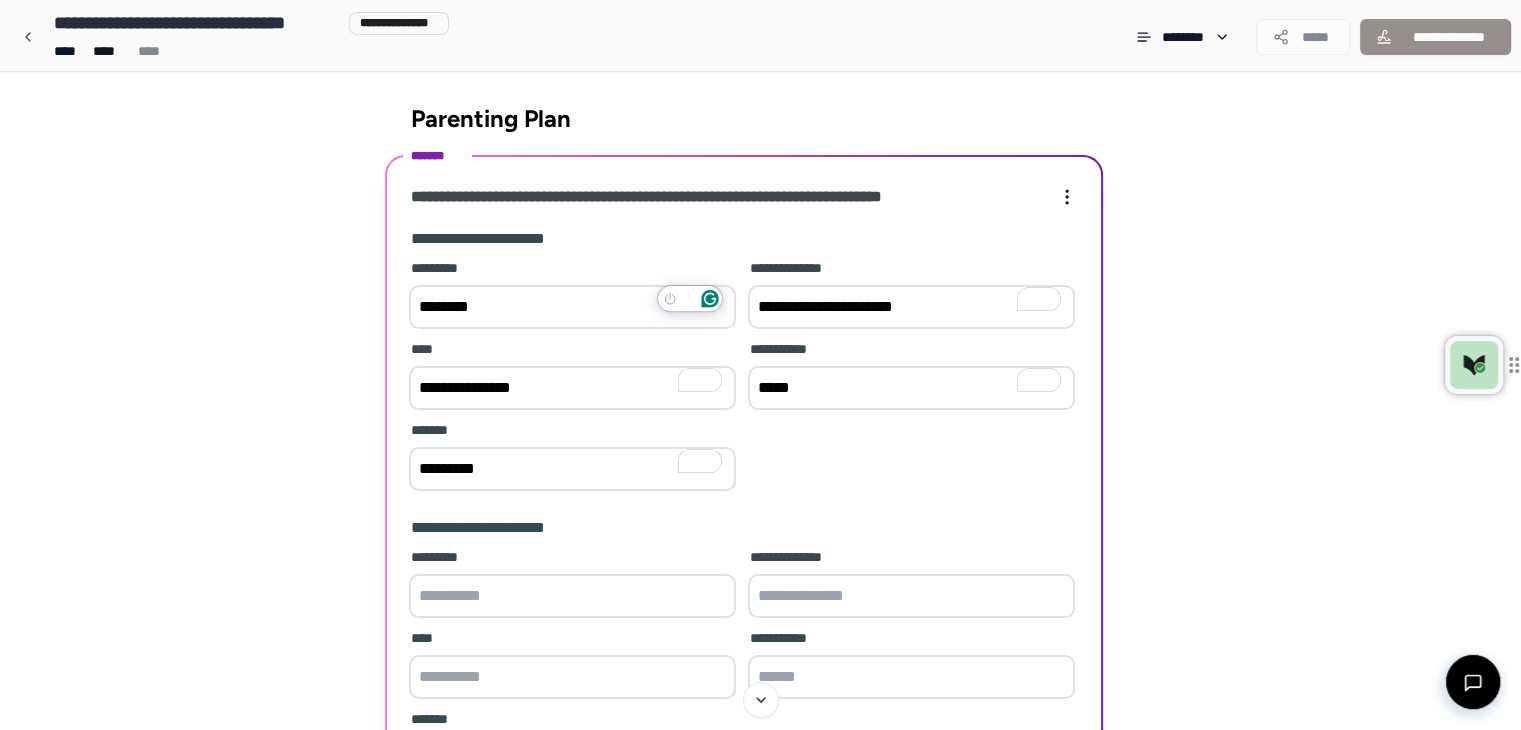 click on "********" at bounding box center (572, 307) 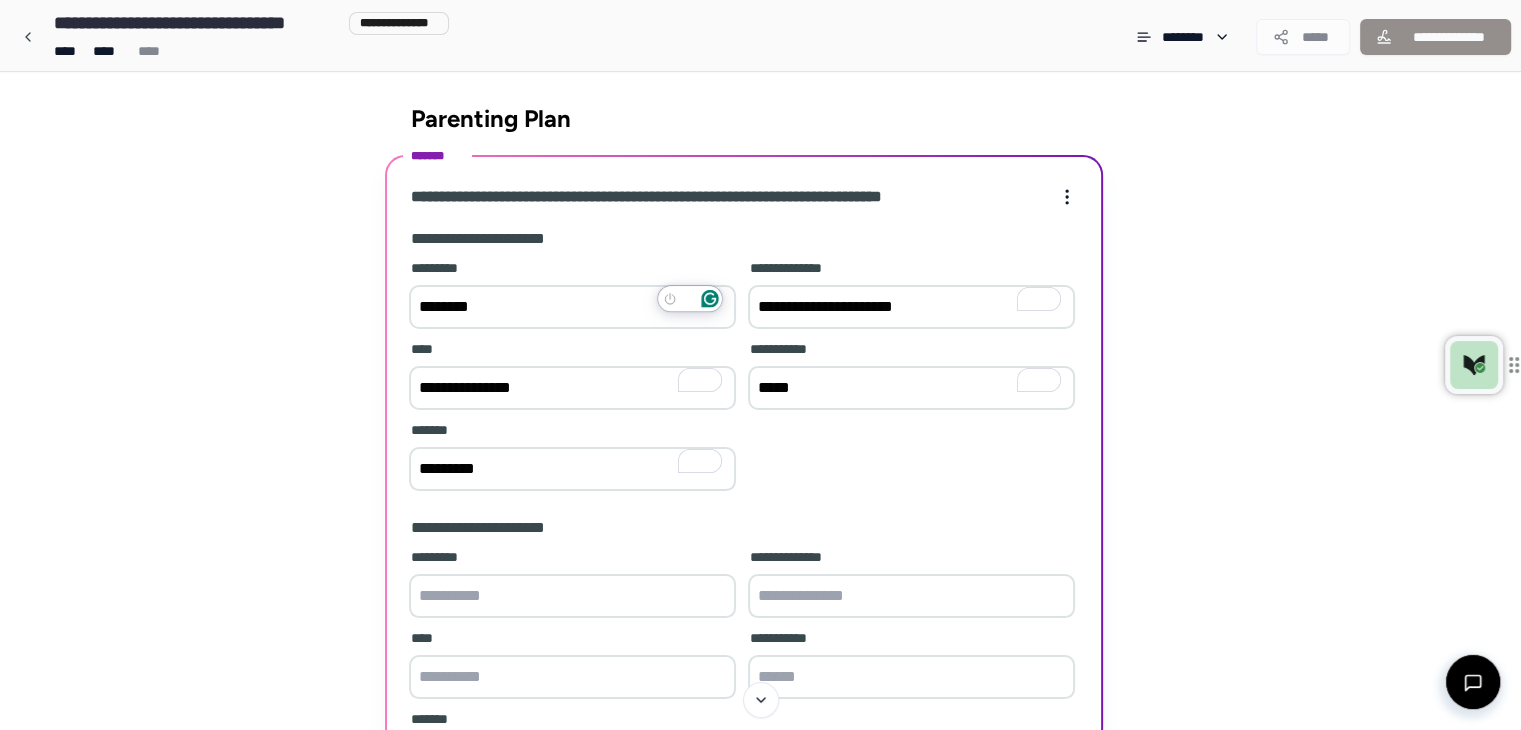 type on "**********" 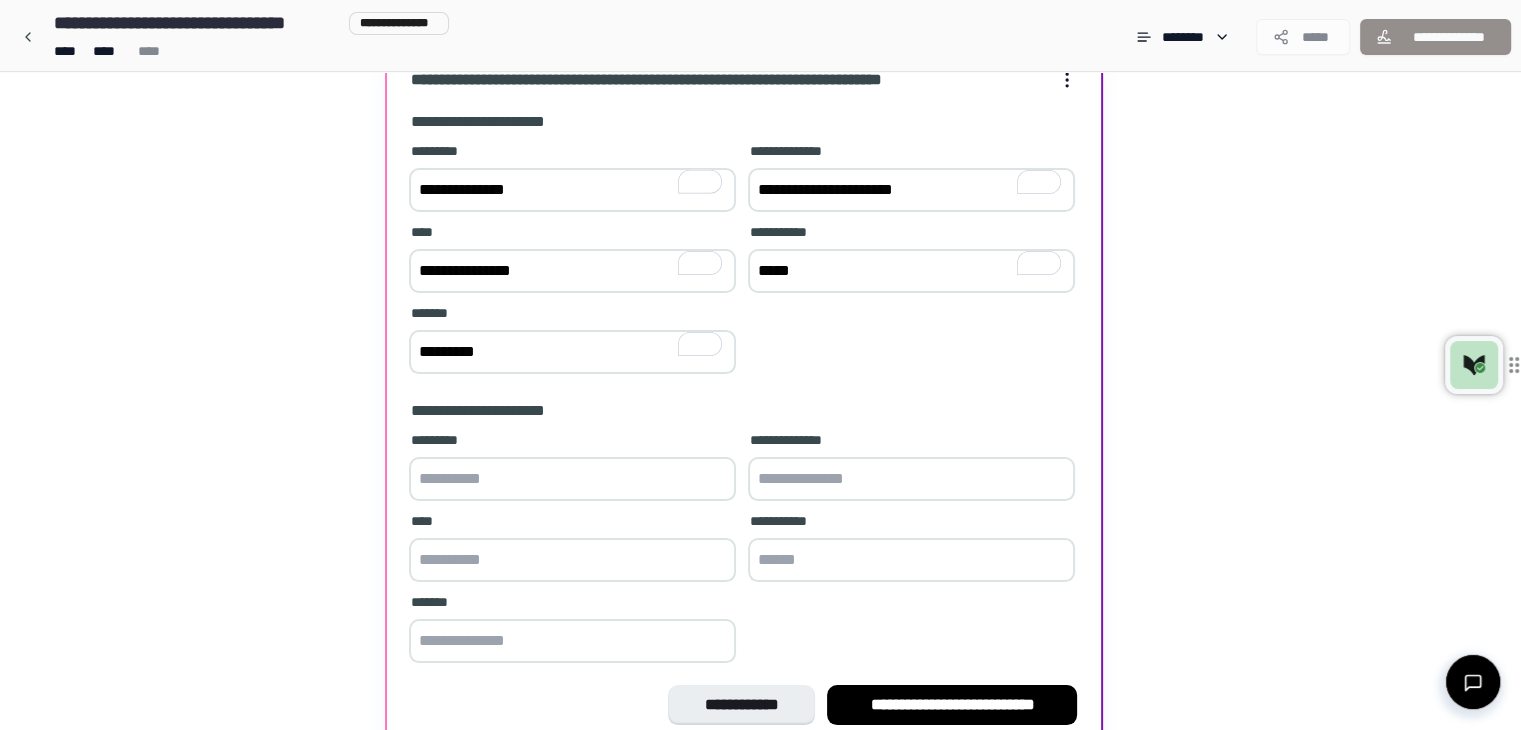 scroll, scrollTop: 200, scrollLeft: 0, axis: vertical 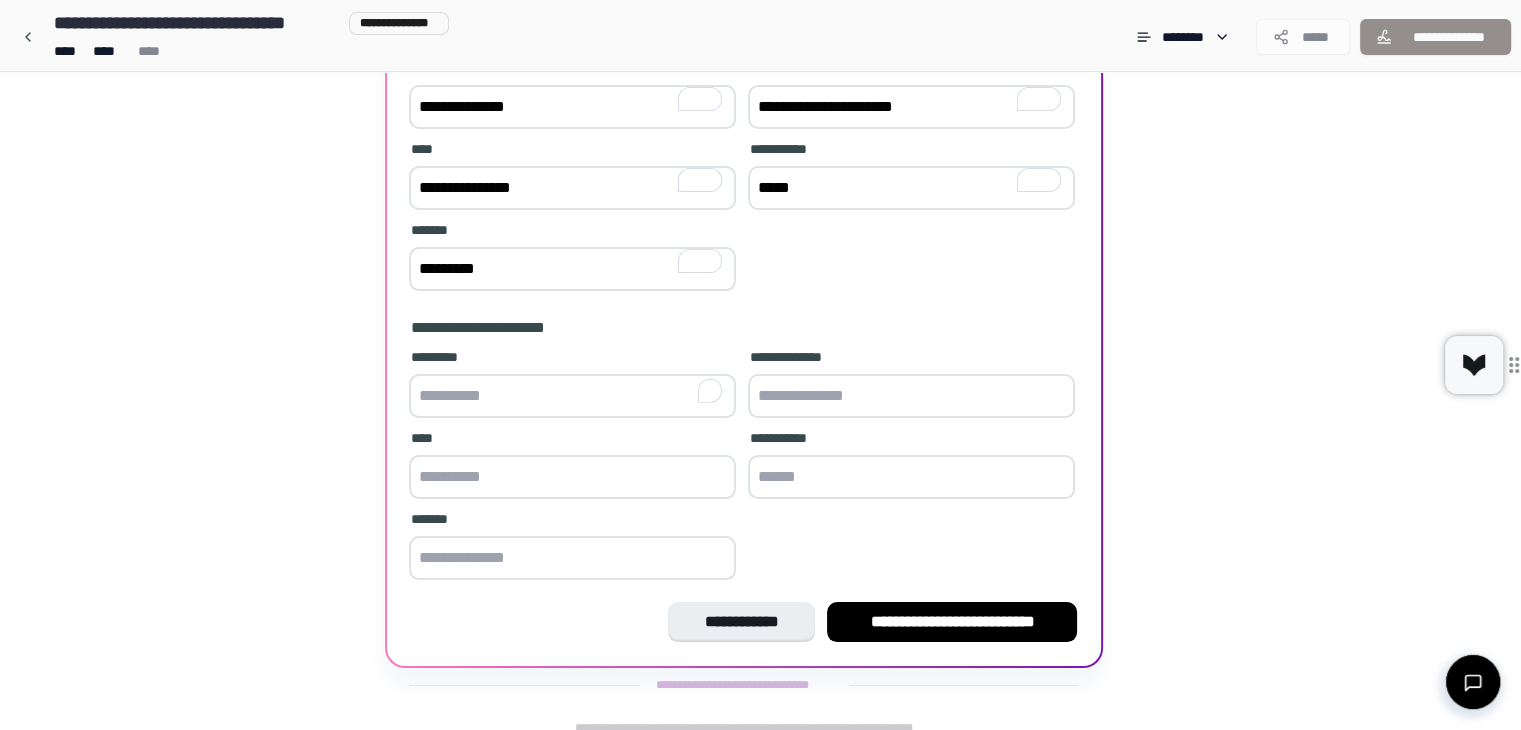 click at bounding box center [572, 396] 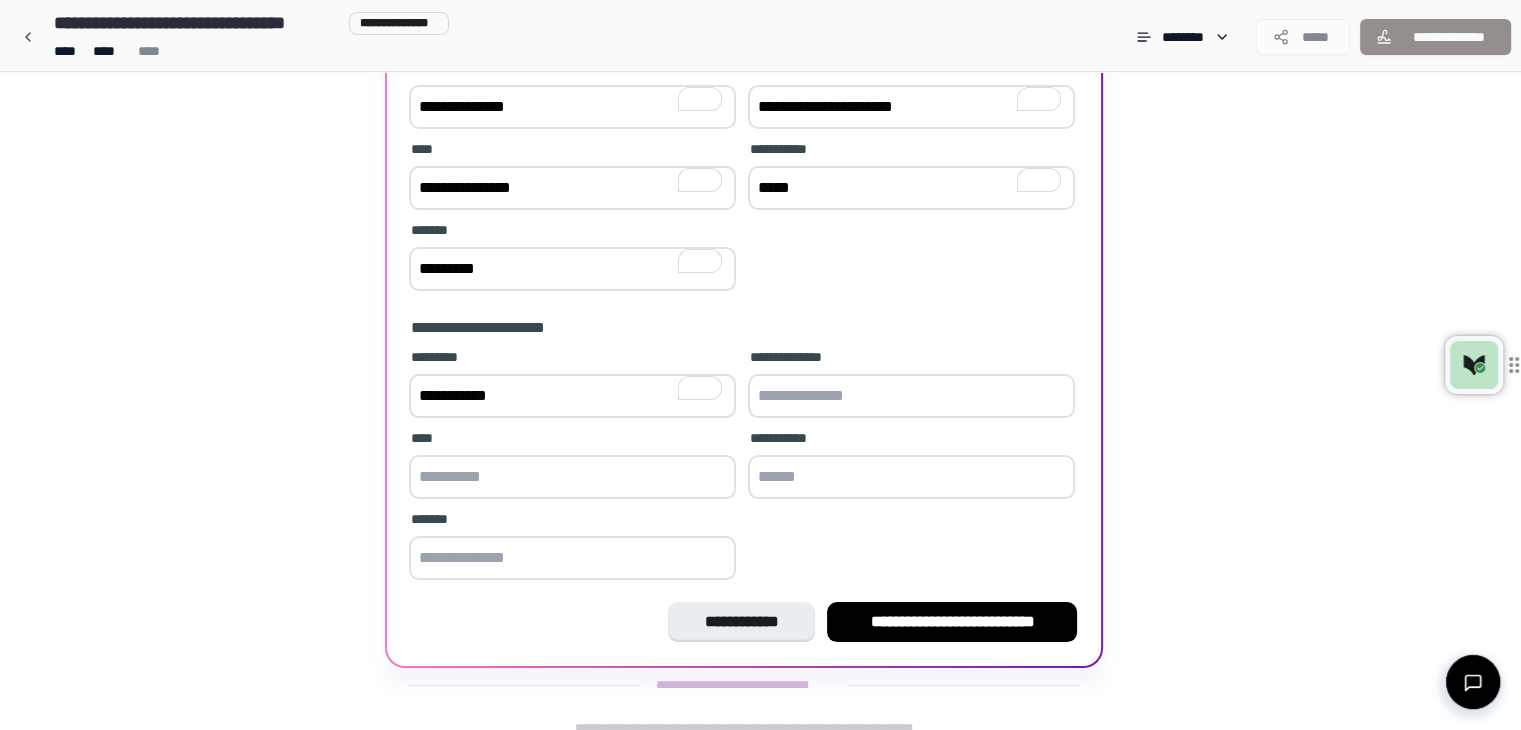 type on "**********" 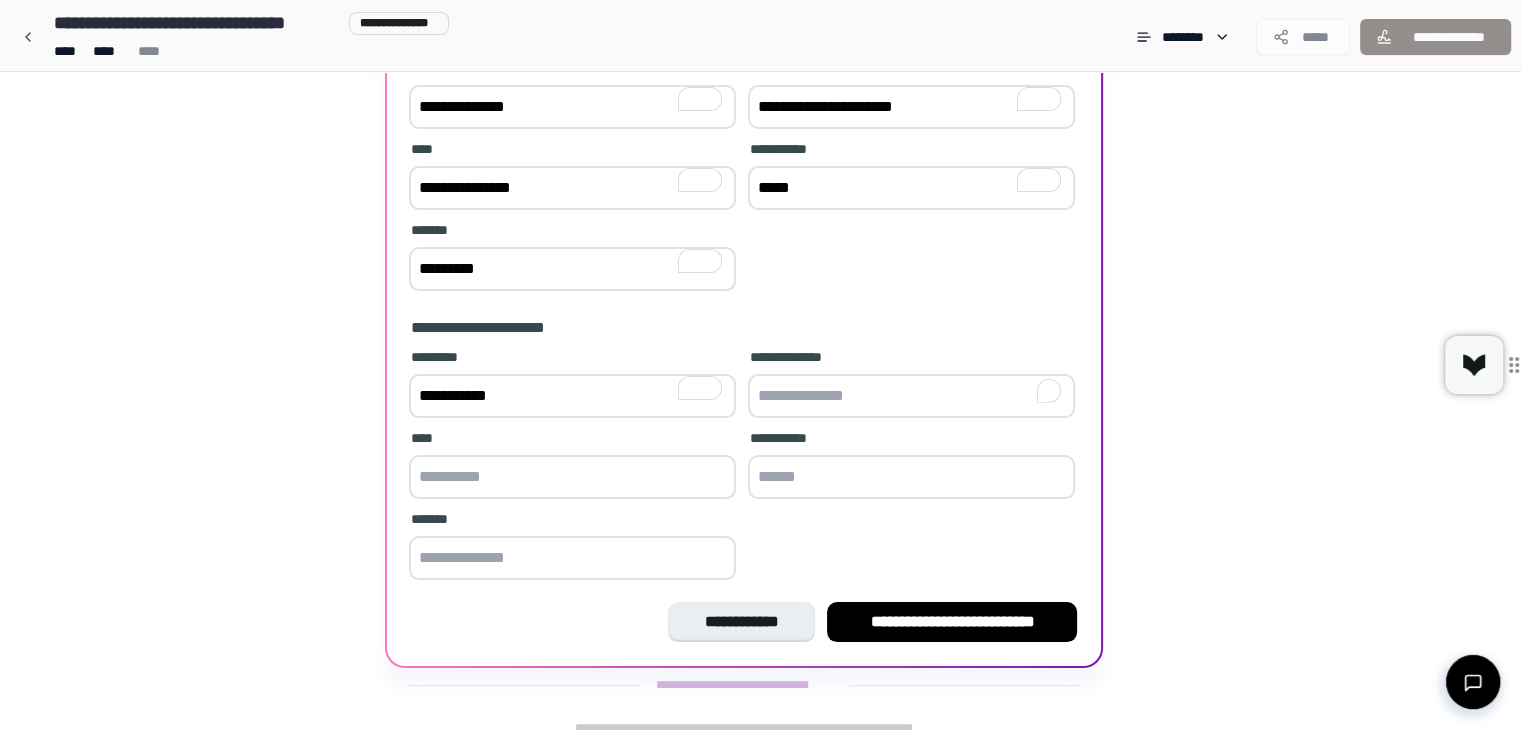 click at bounding box center (911, 396) 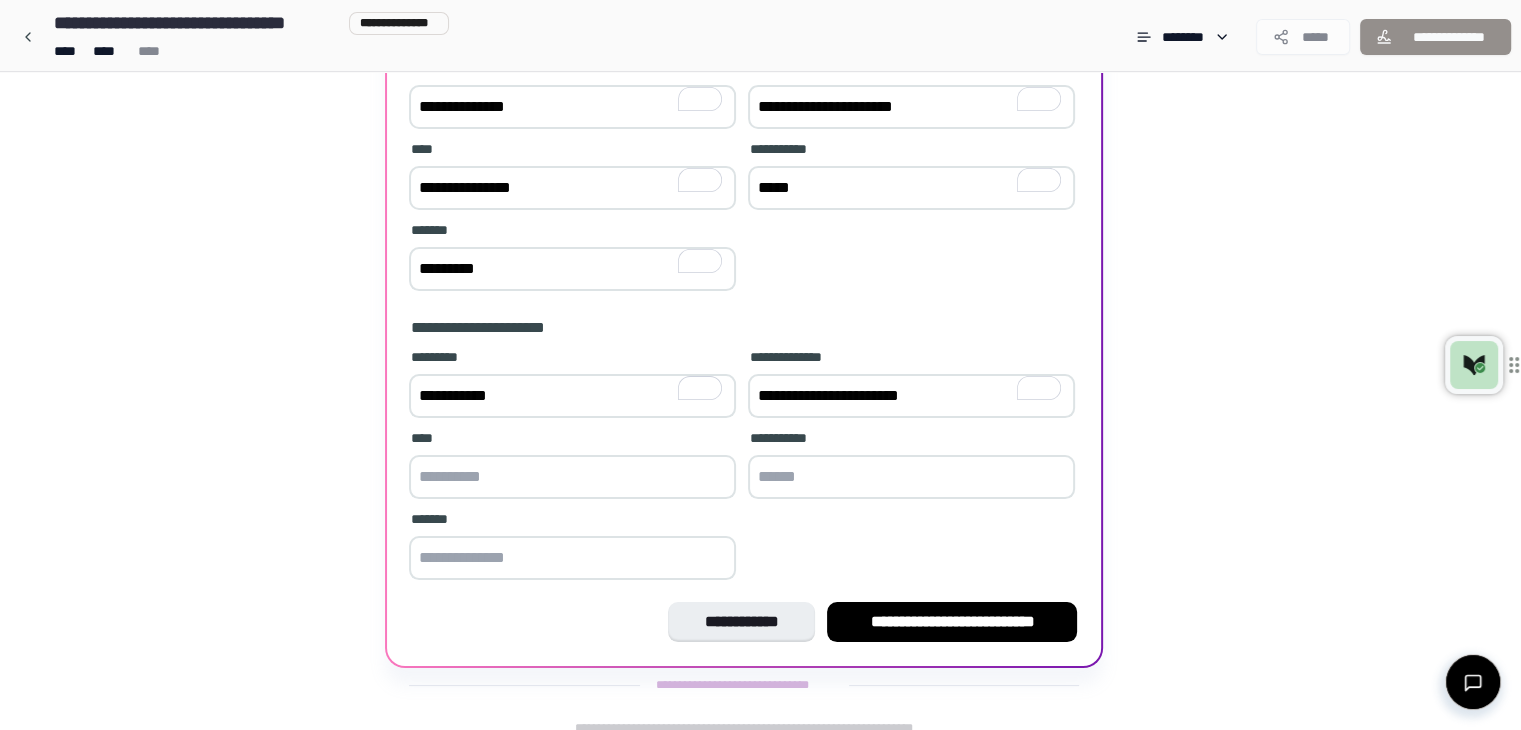 type on "**********" 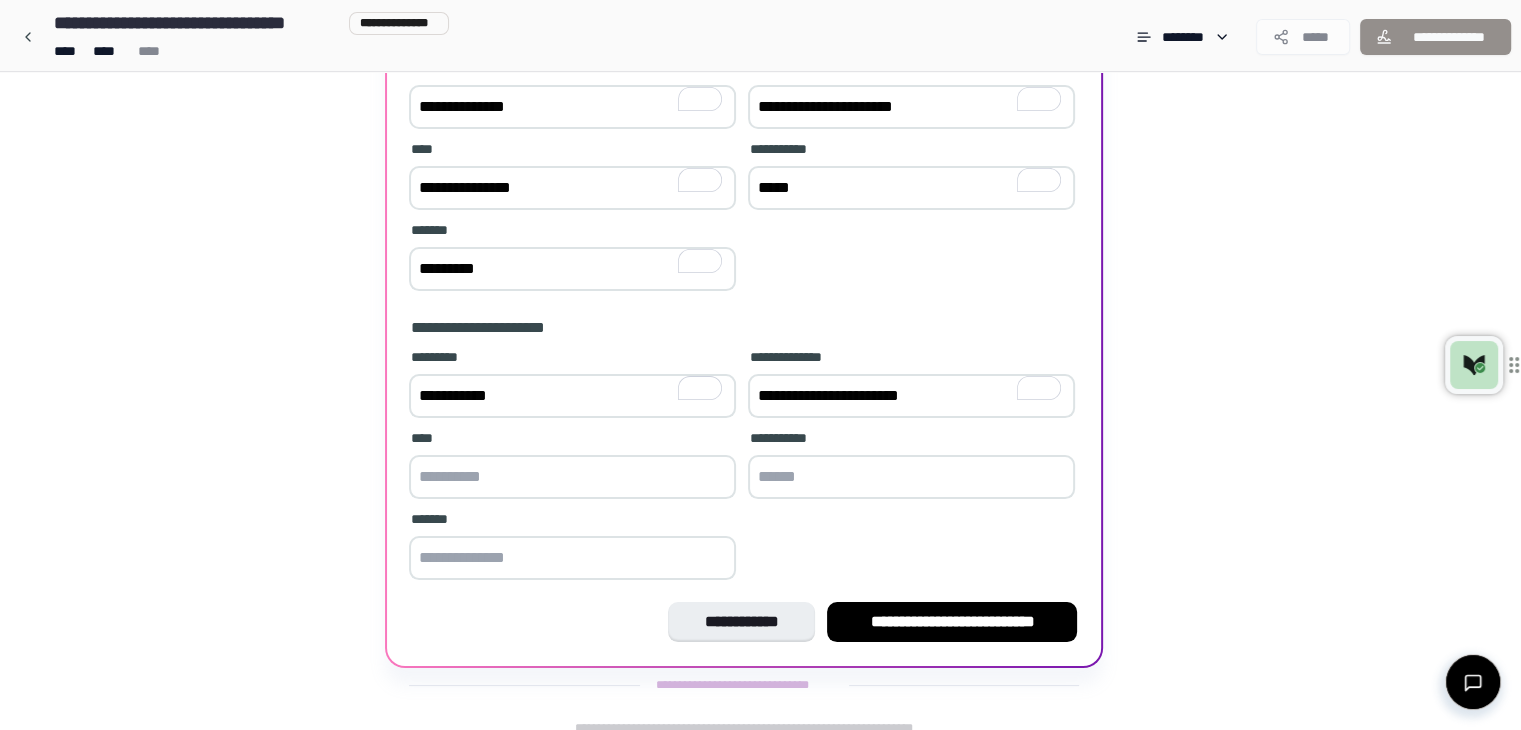 click at bounding box center (911, 477) 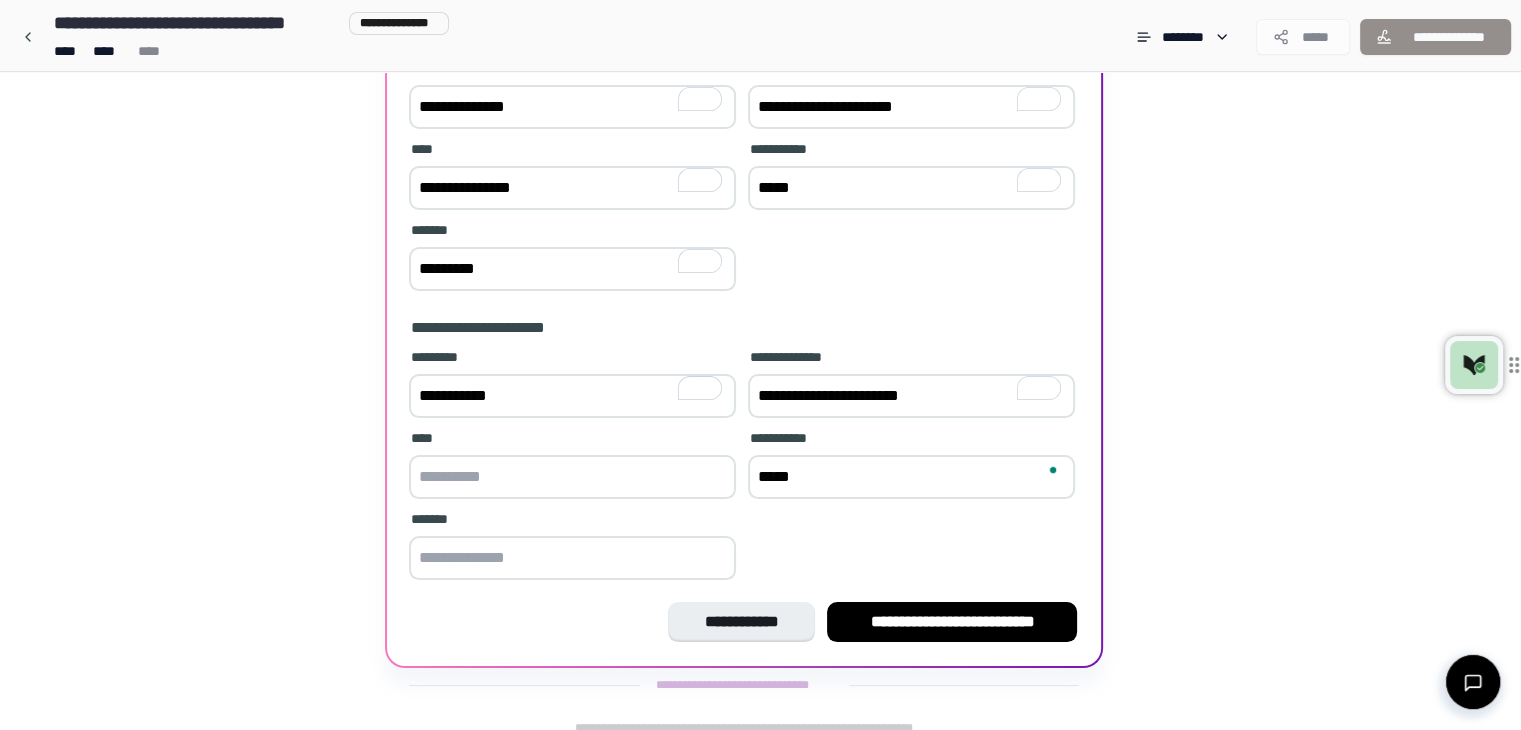 type on "*****" 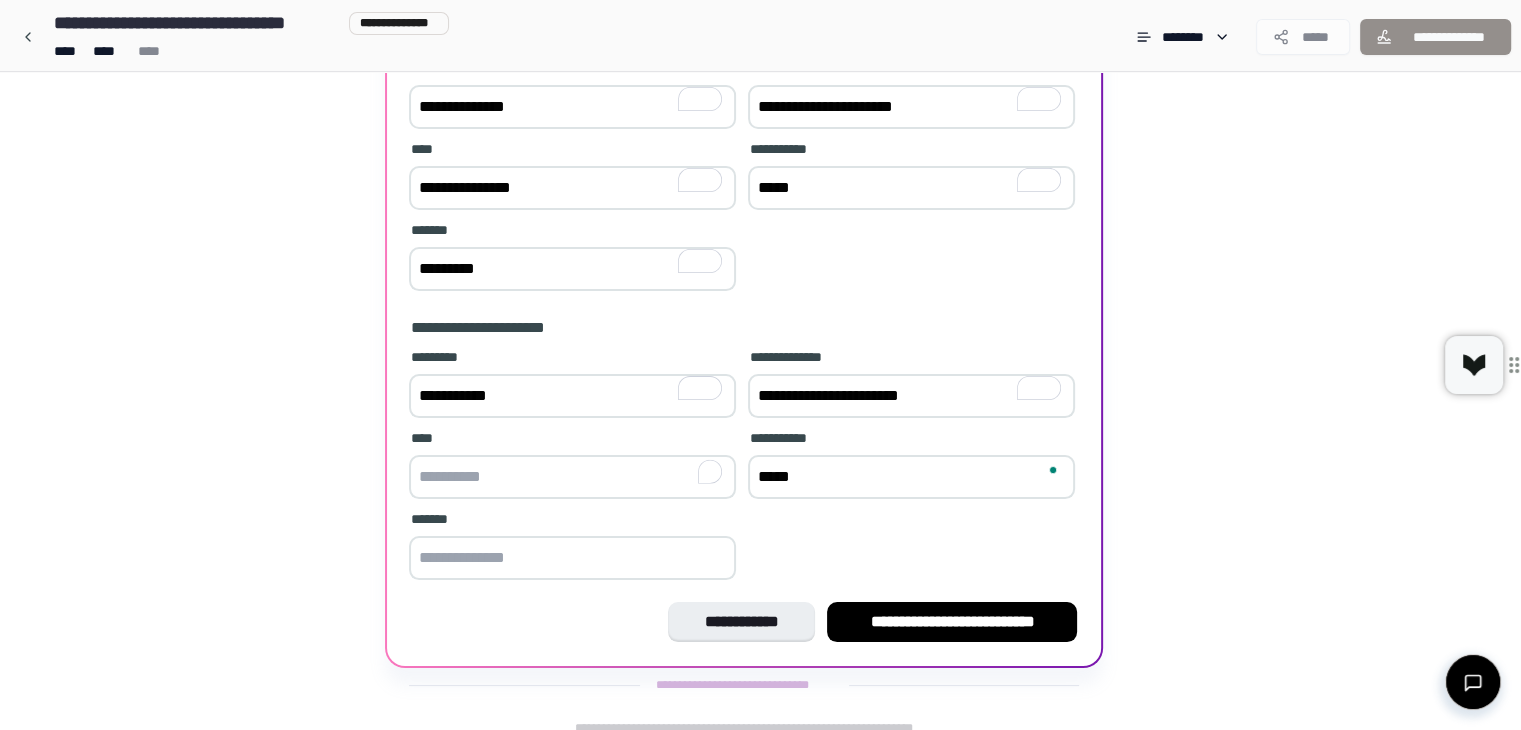 click at bounding box center [572, 477] 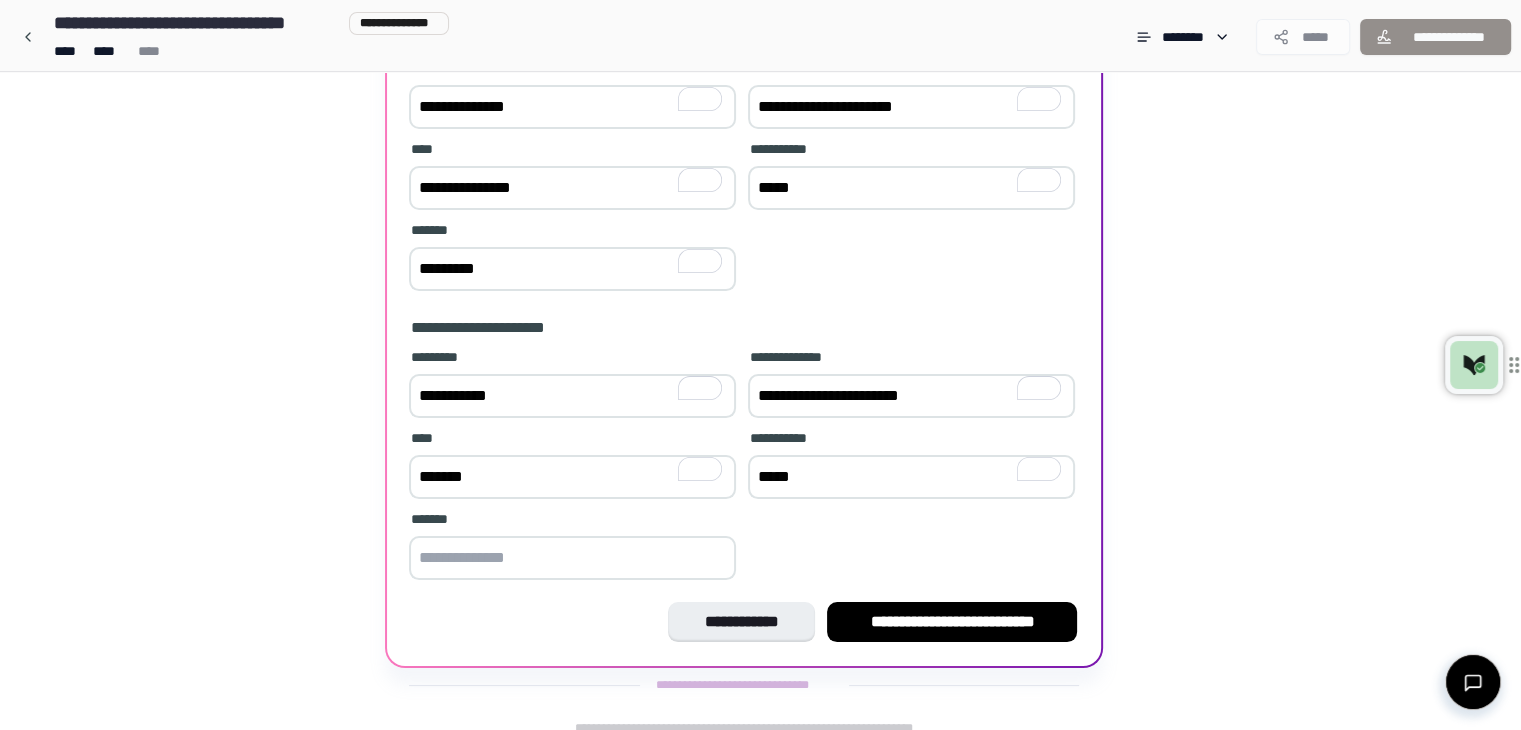 type on "**********" 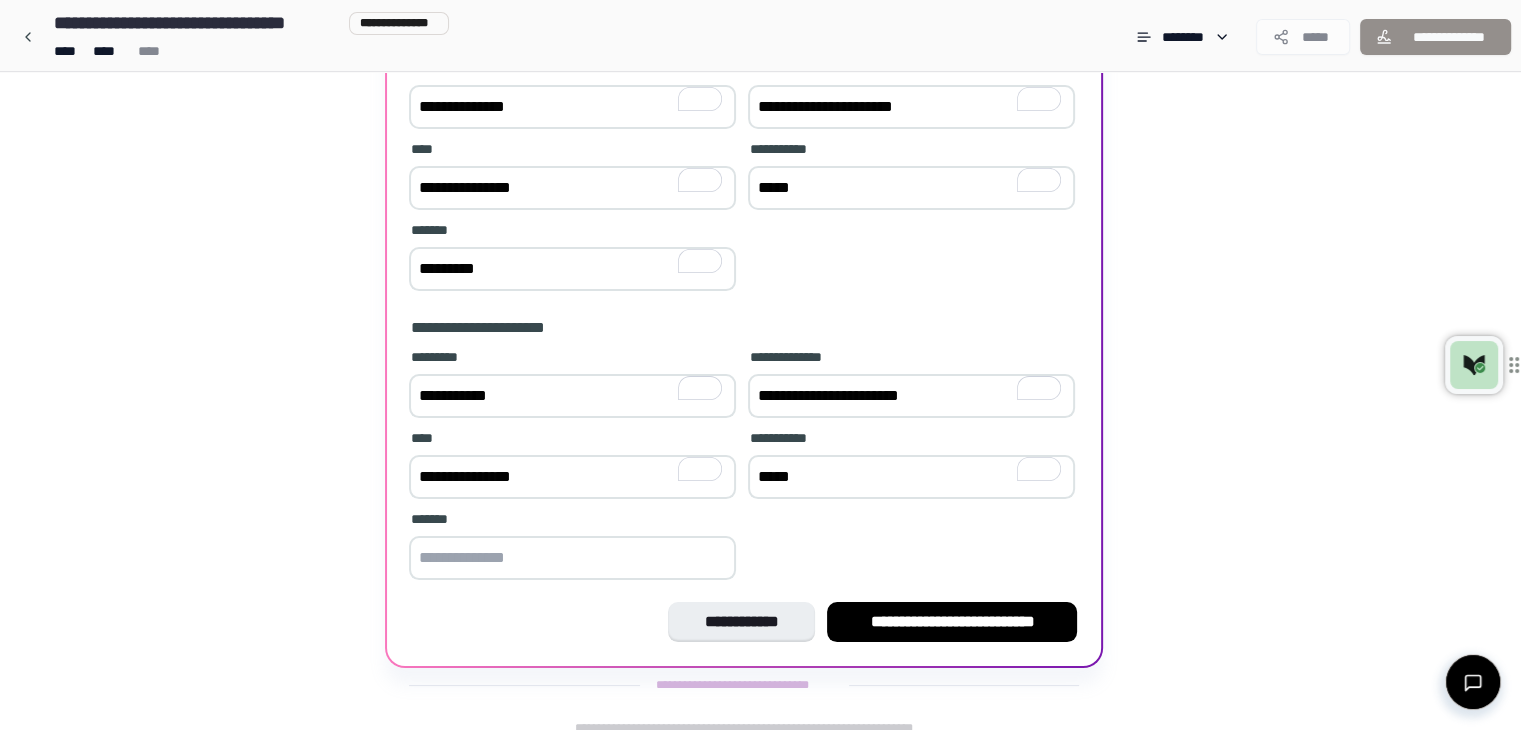 type on "*********" 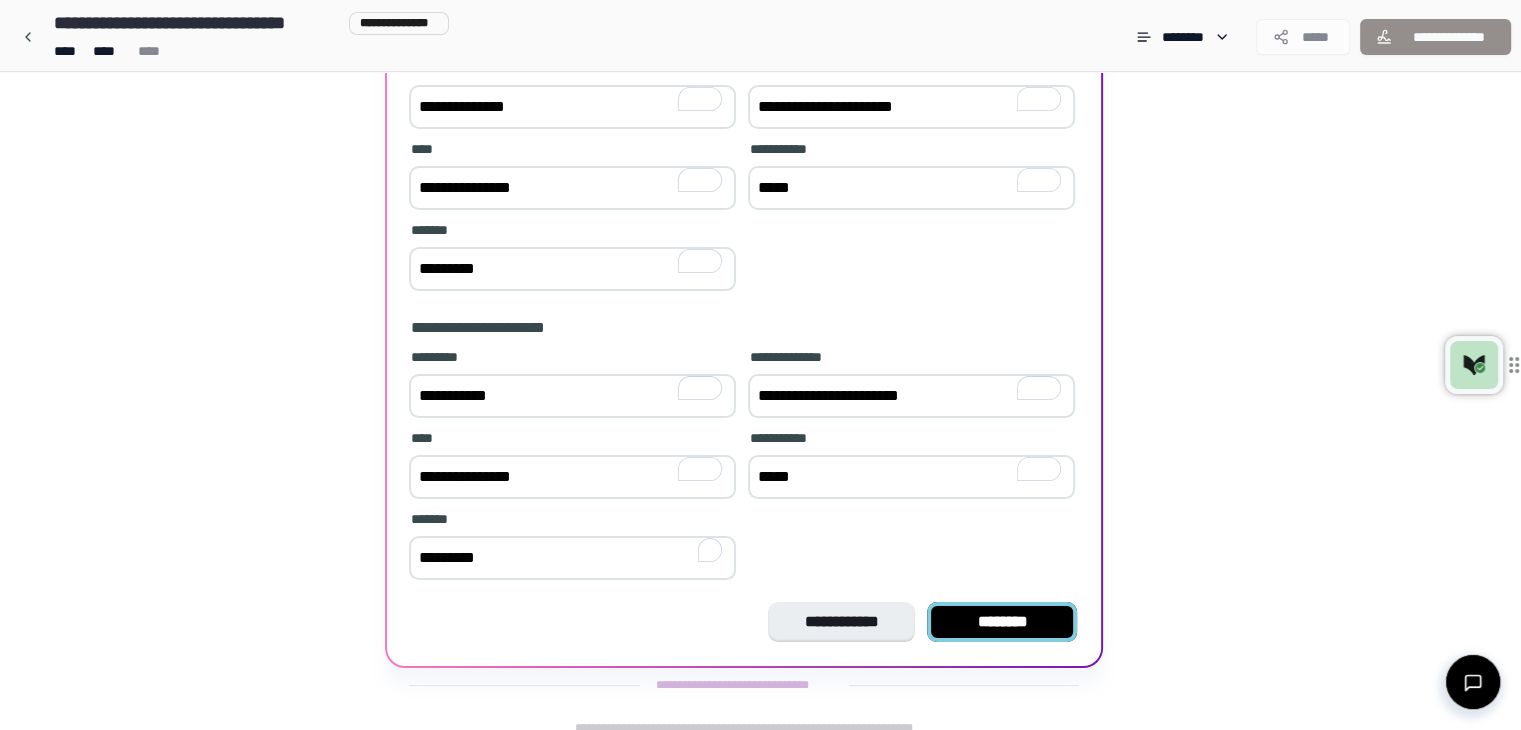 click on "********" at bounding box center (1002, 622) 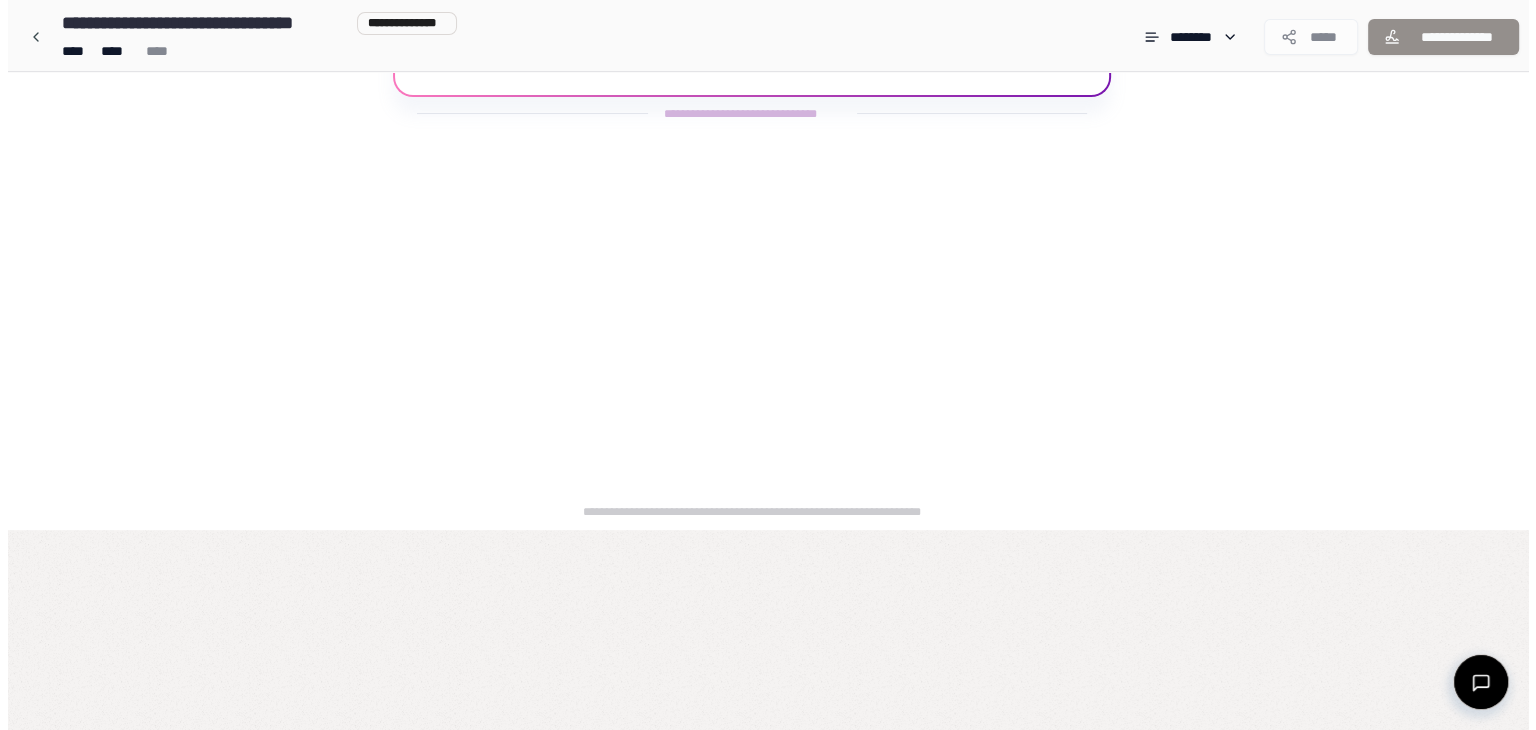 scroll, scrollTop: 0, scrollLeft: 0, axis: both 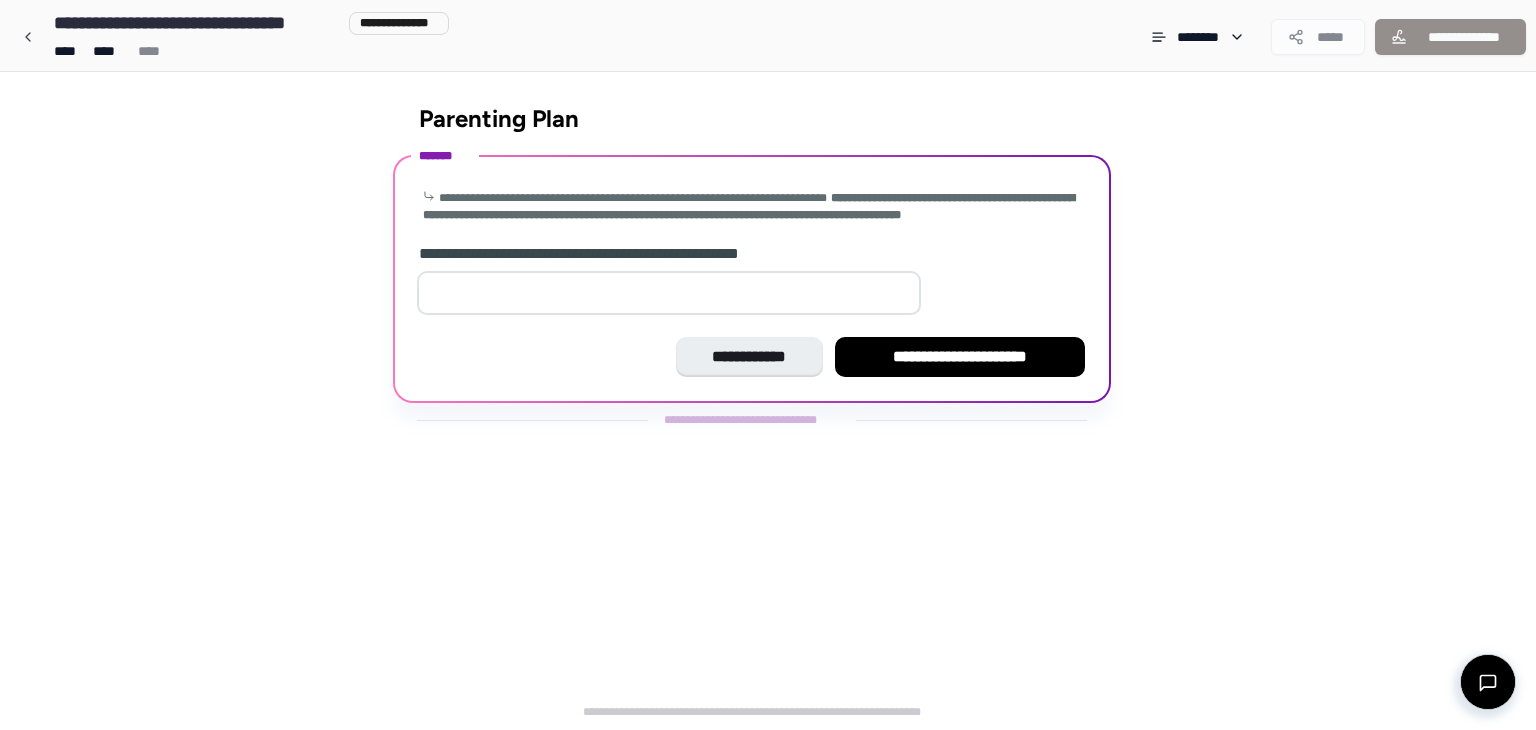 click at bounding box center (669, 293) 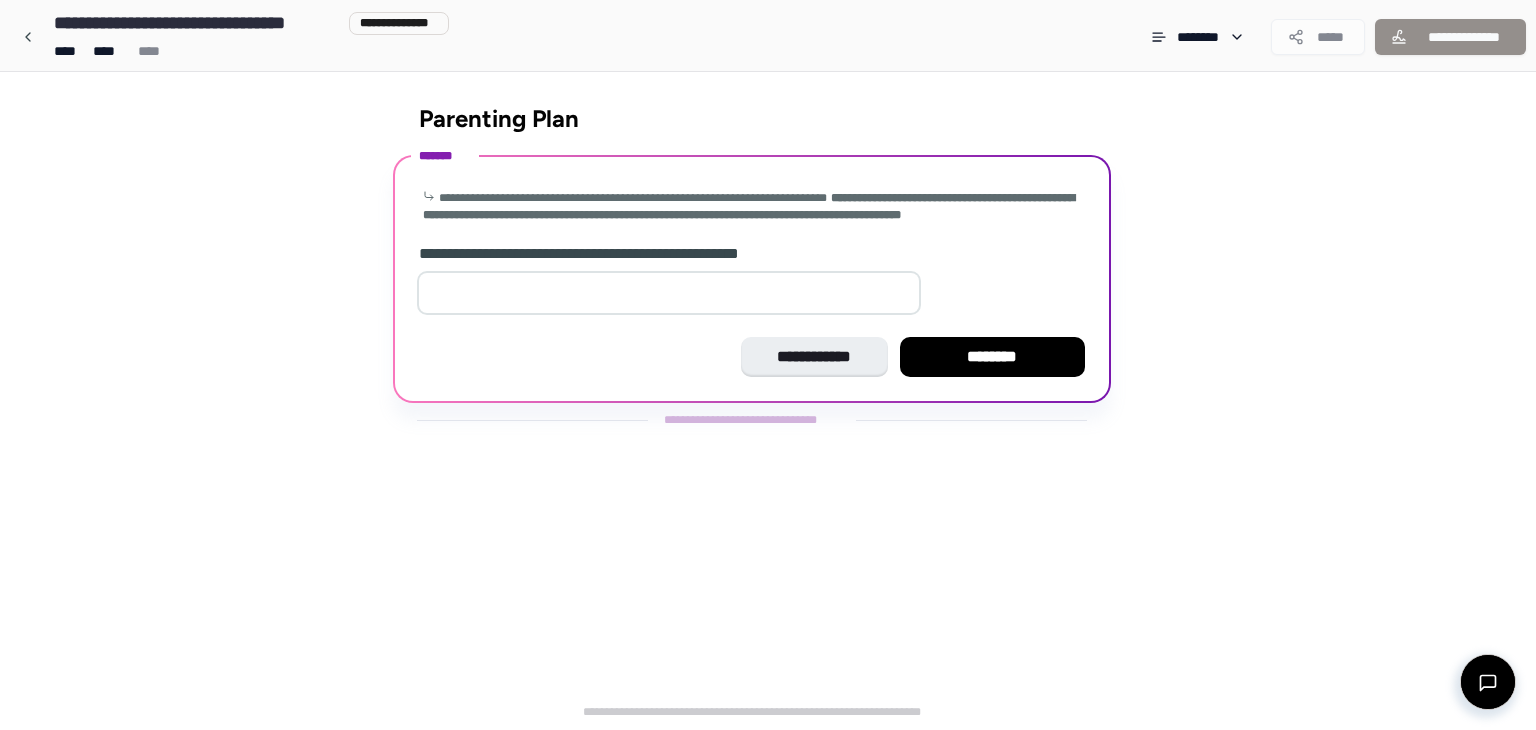 click on "*" at bounding box center (669, 293) 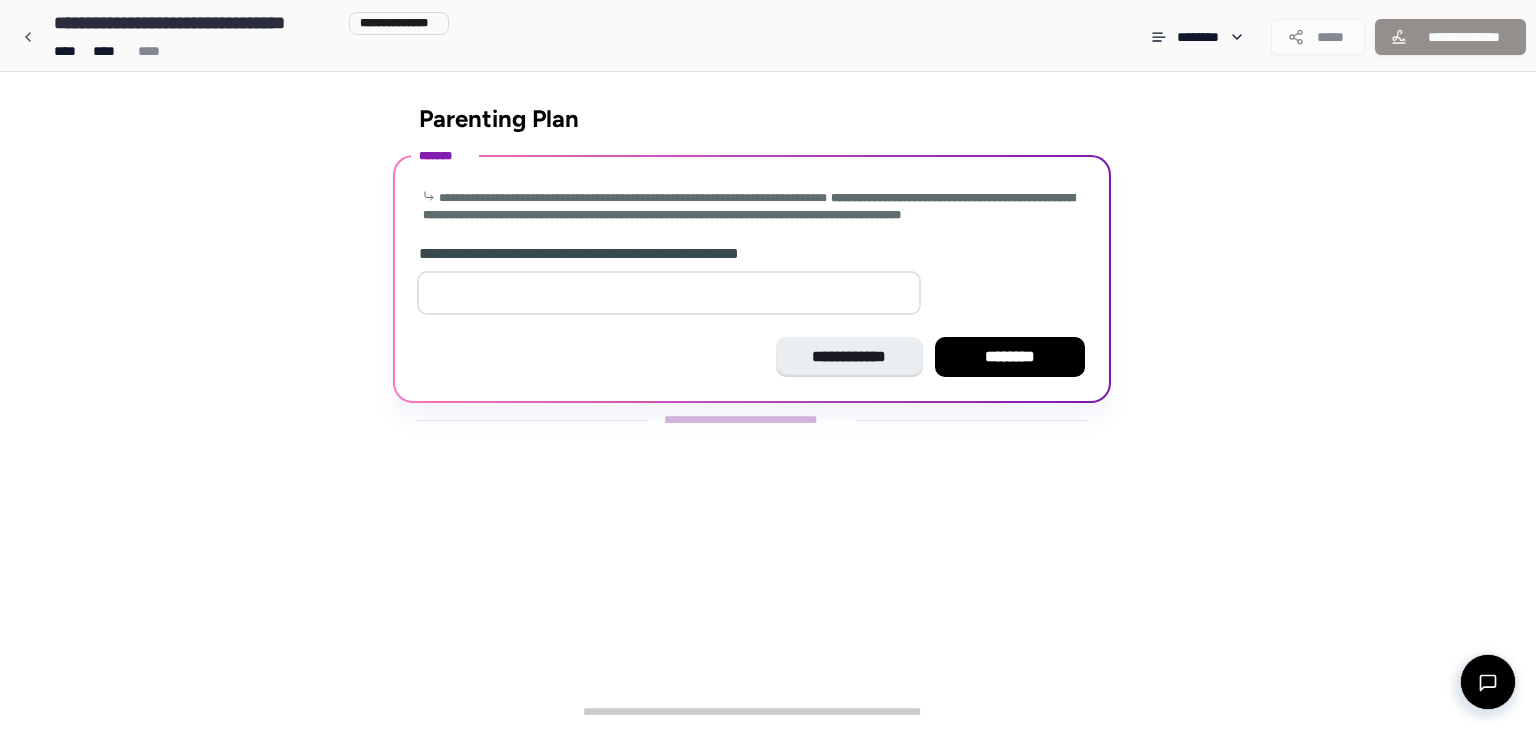 type on "*" 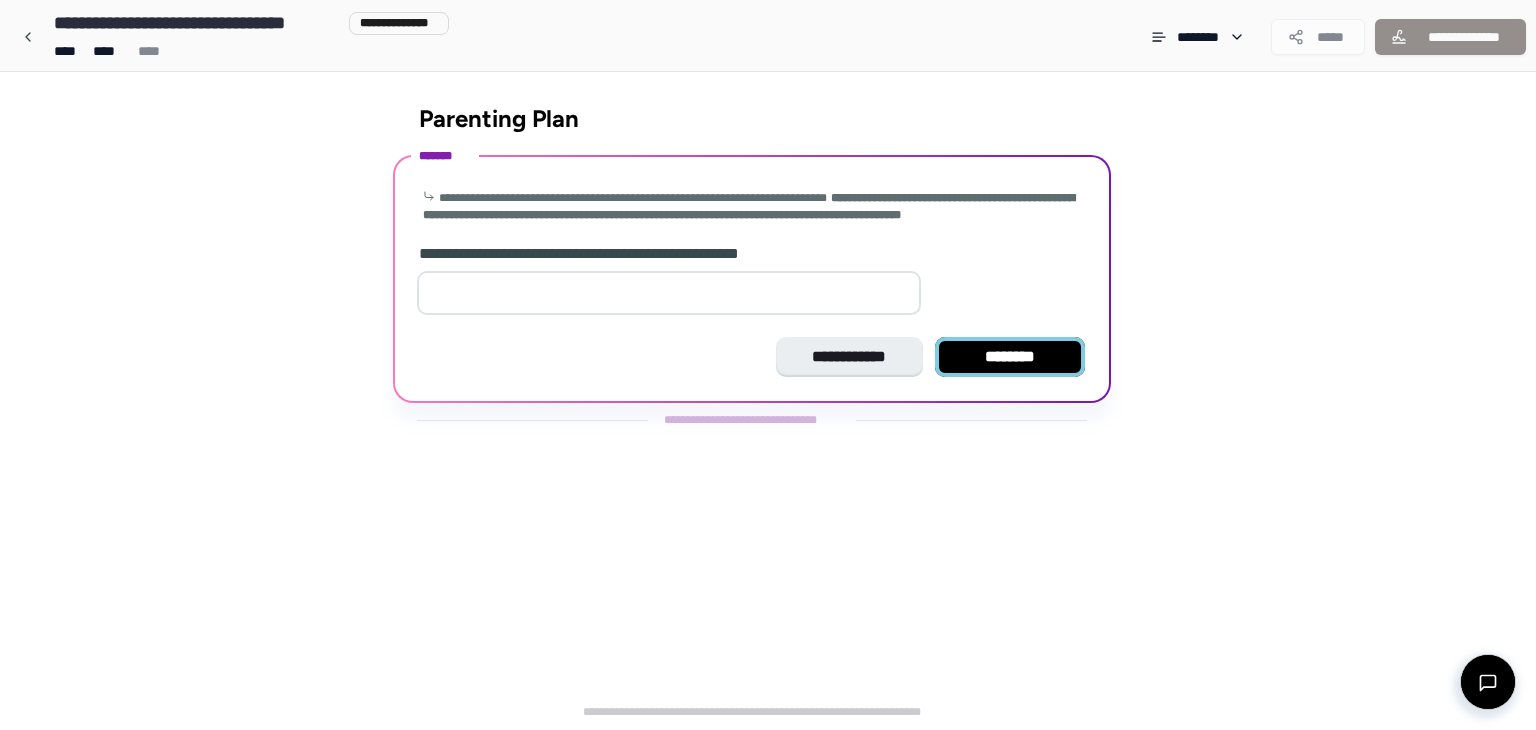 click on "********" at bounding box center (1010, 357) 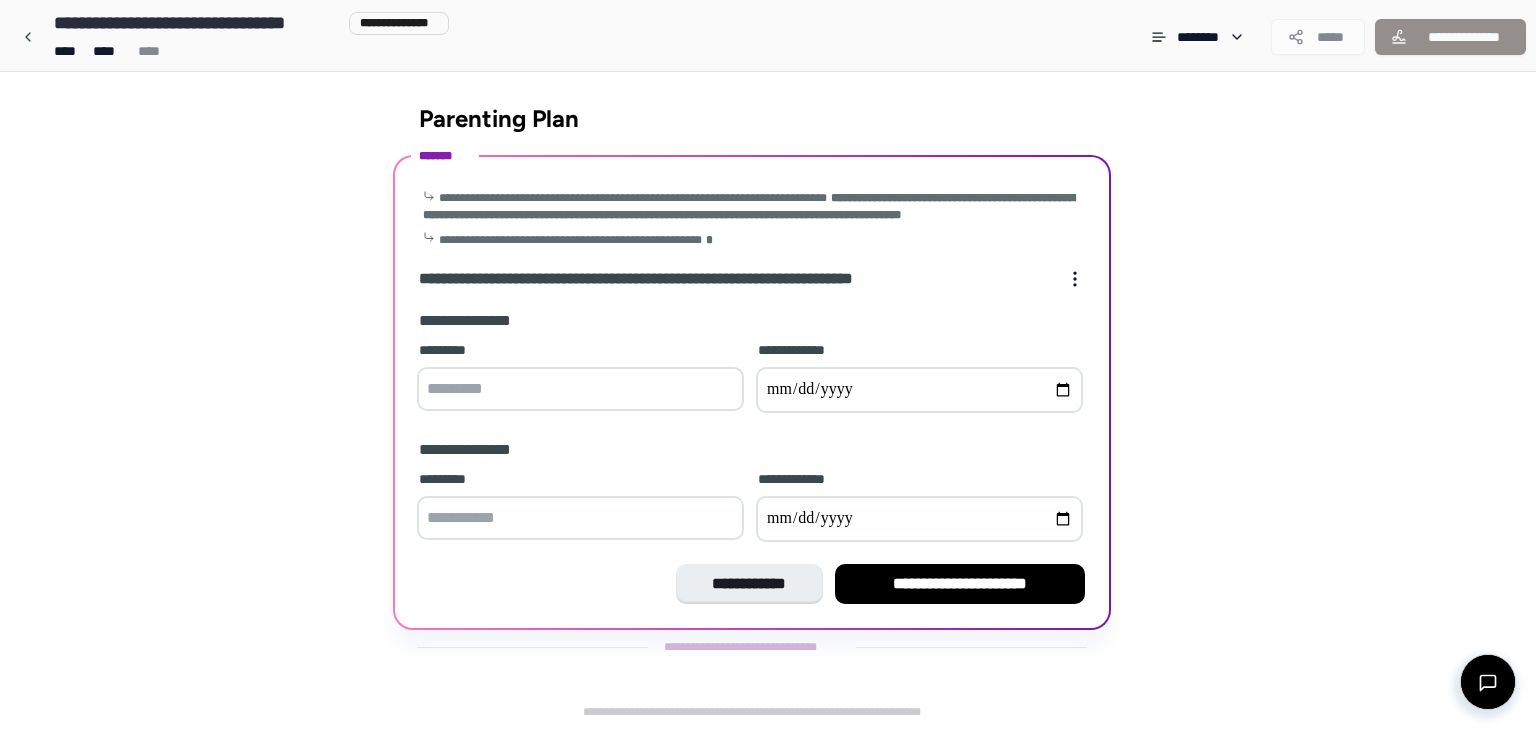 click at bounding box center [580, 389] 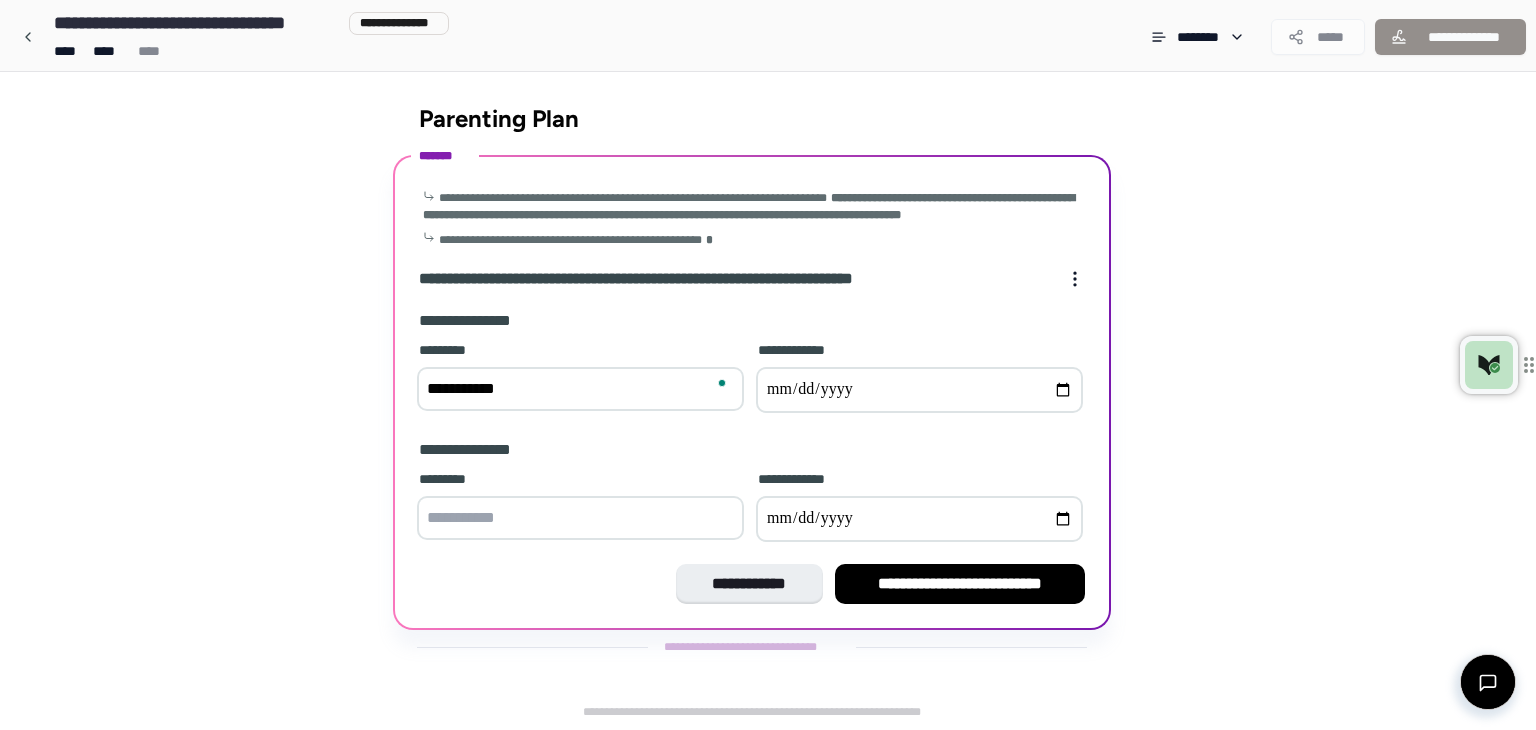 type on "**********" 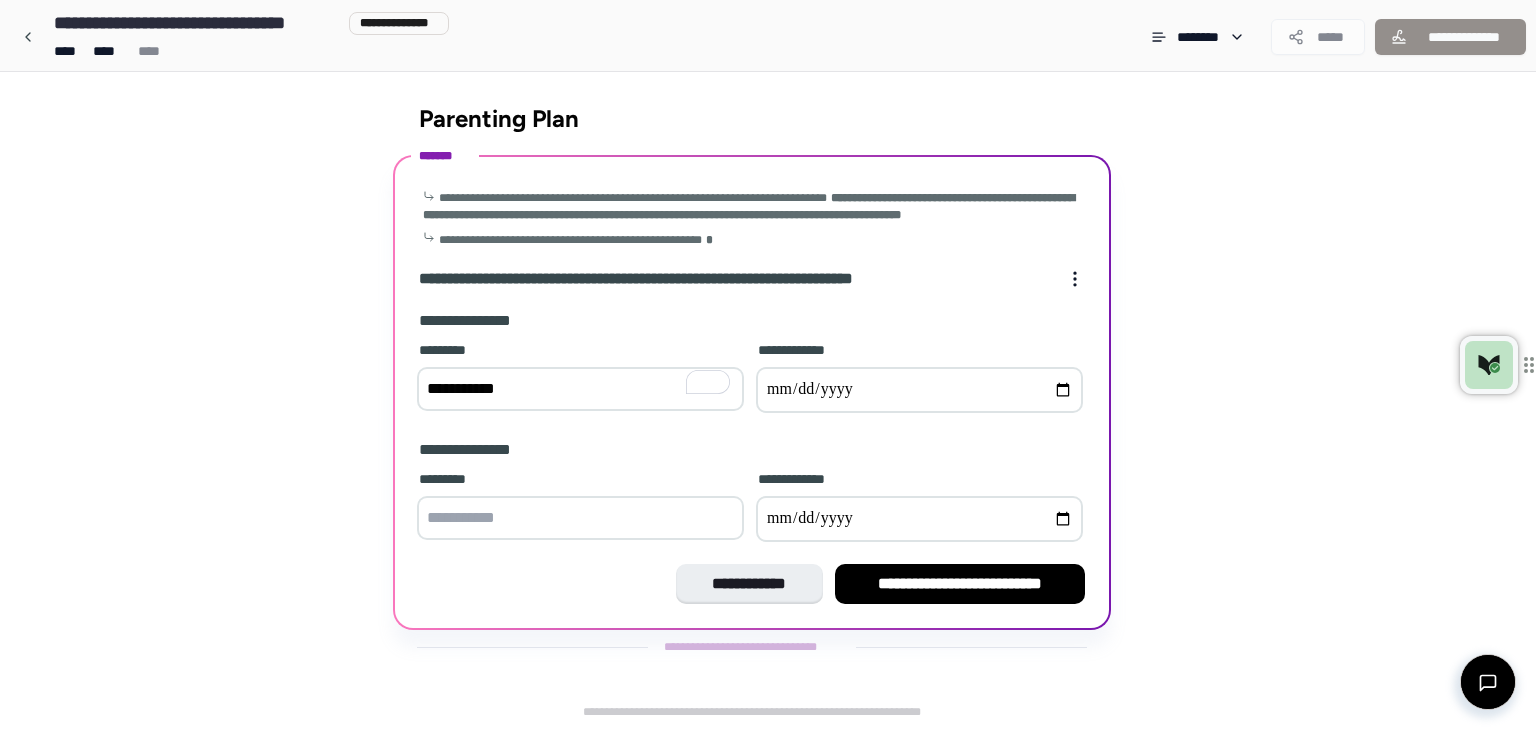 click at bounding box center [919, 390] 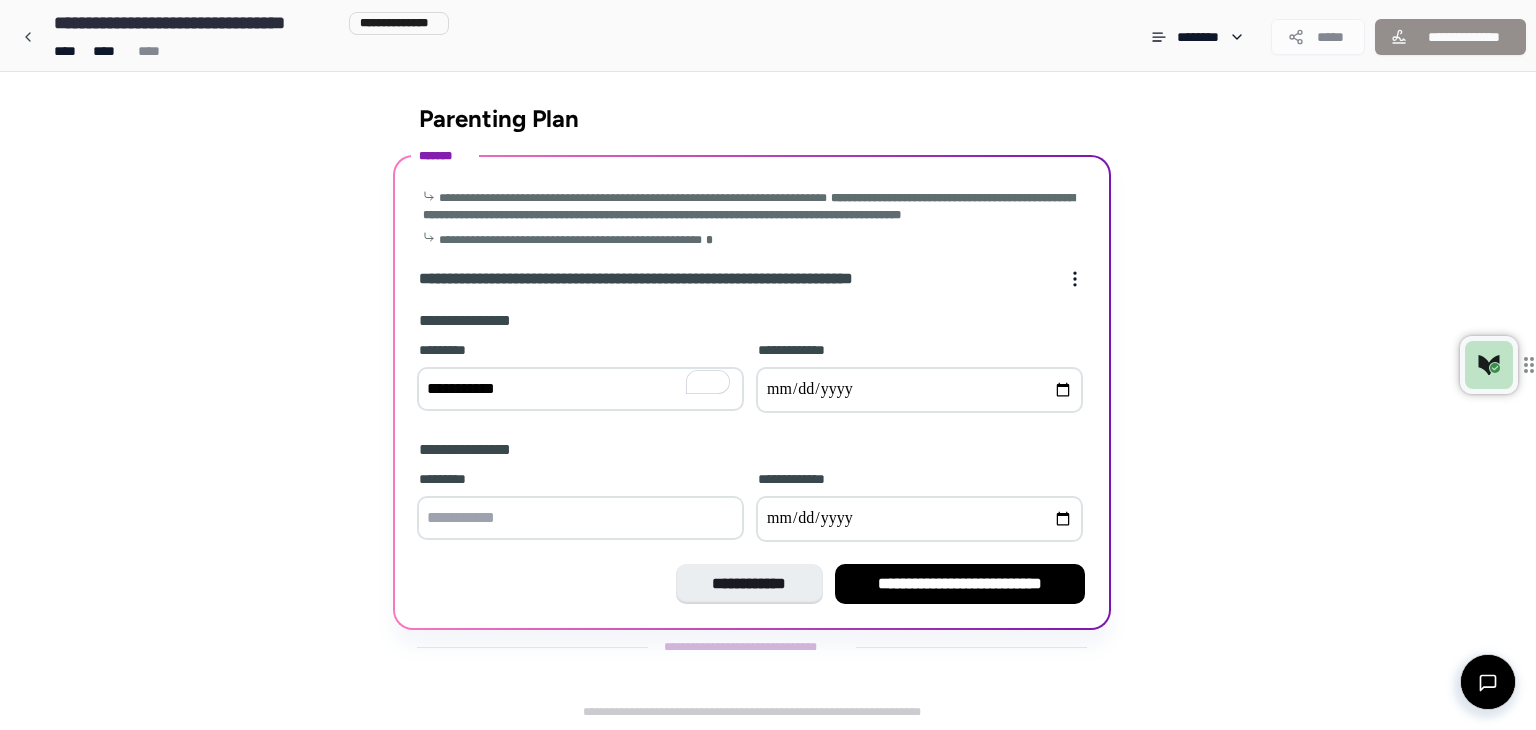 scroll, scrollTop: 0, scrollLeft: 0, axis: both 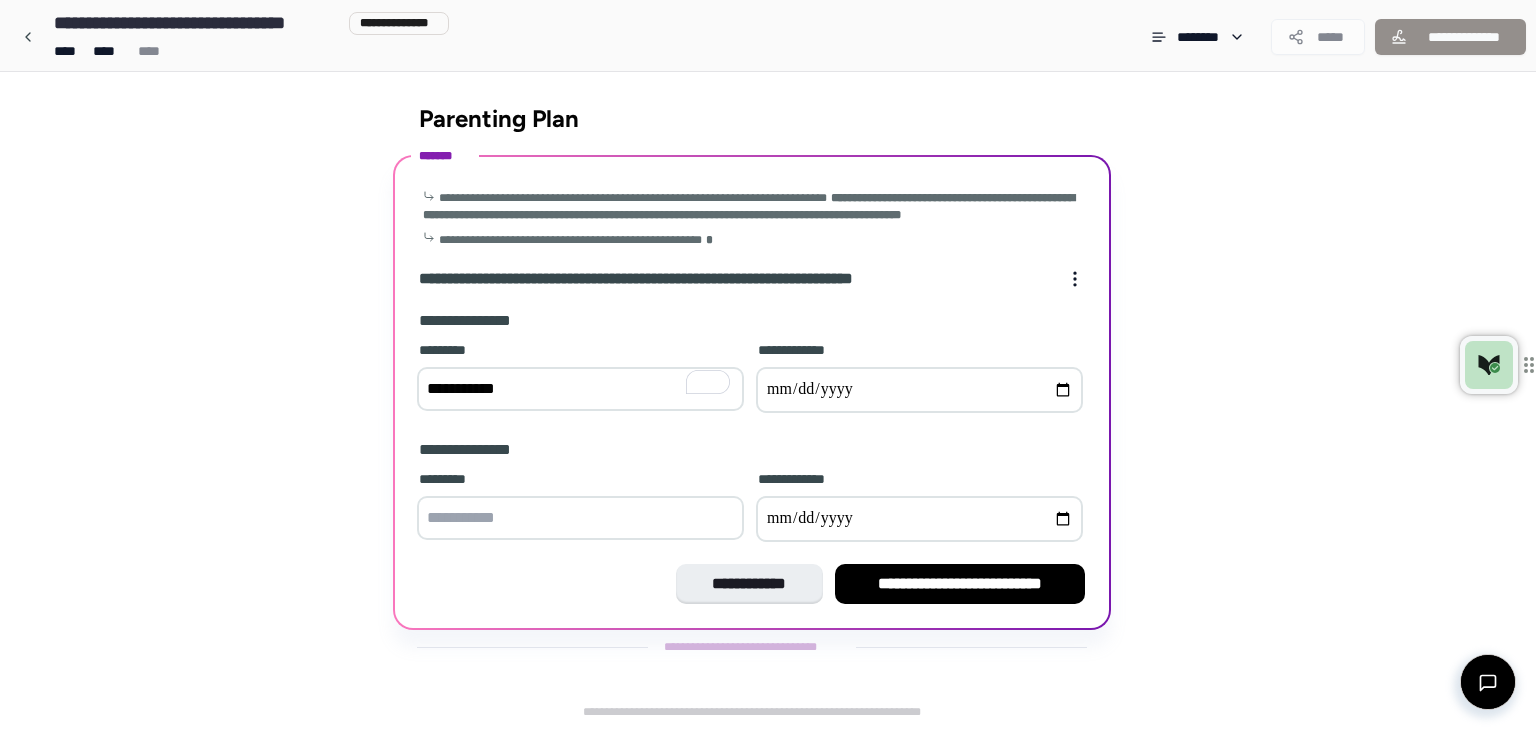 type on "**********" 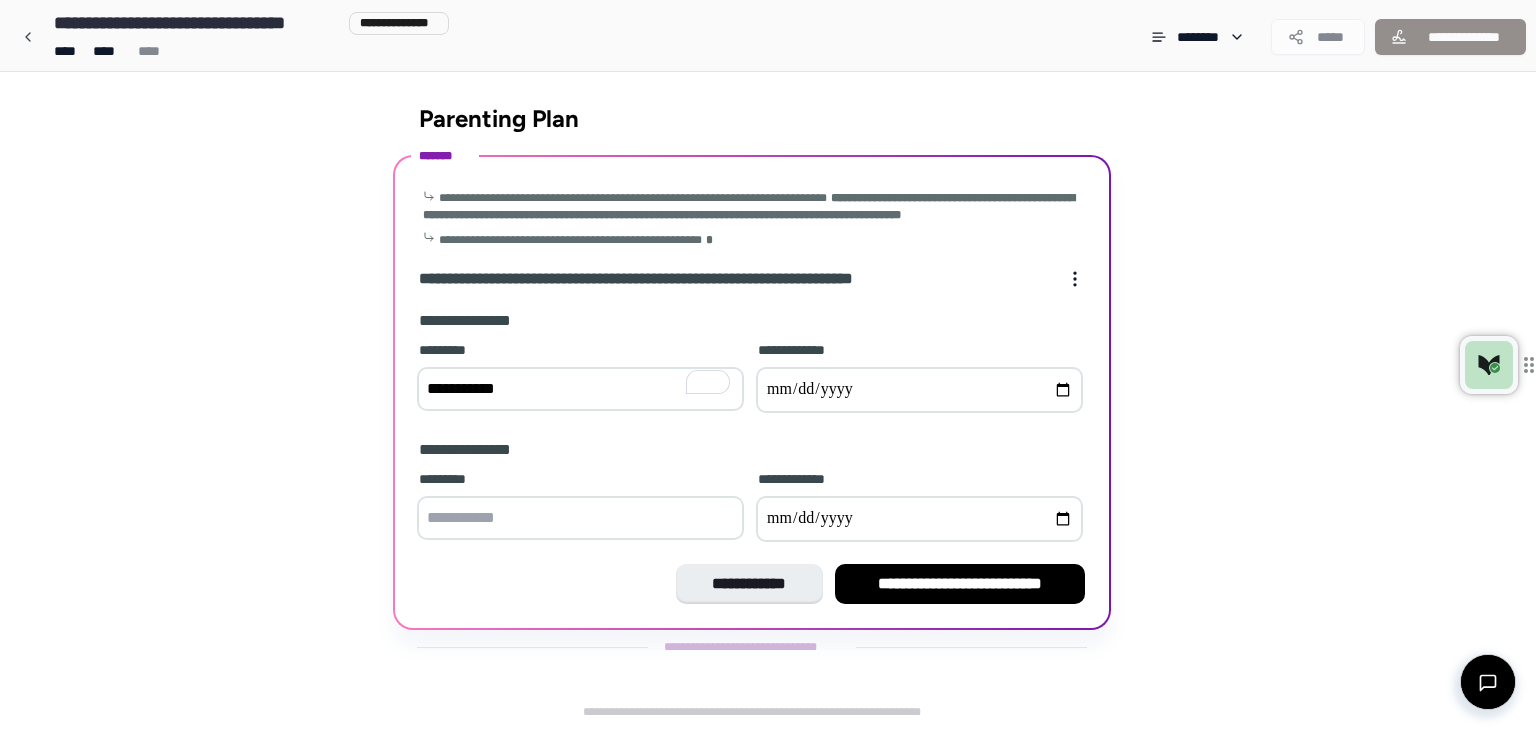click at bounding box center (580, 518) 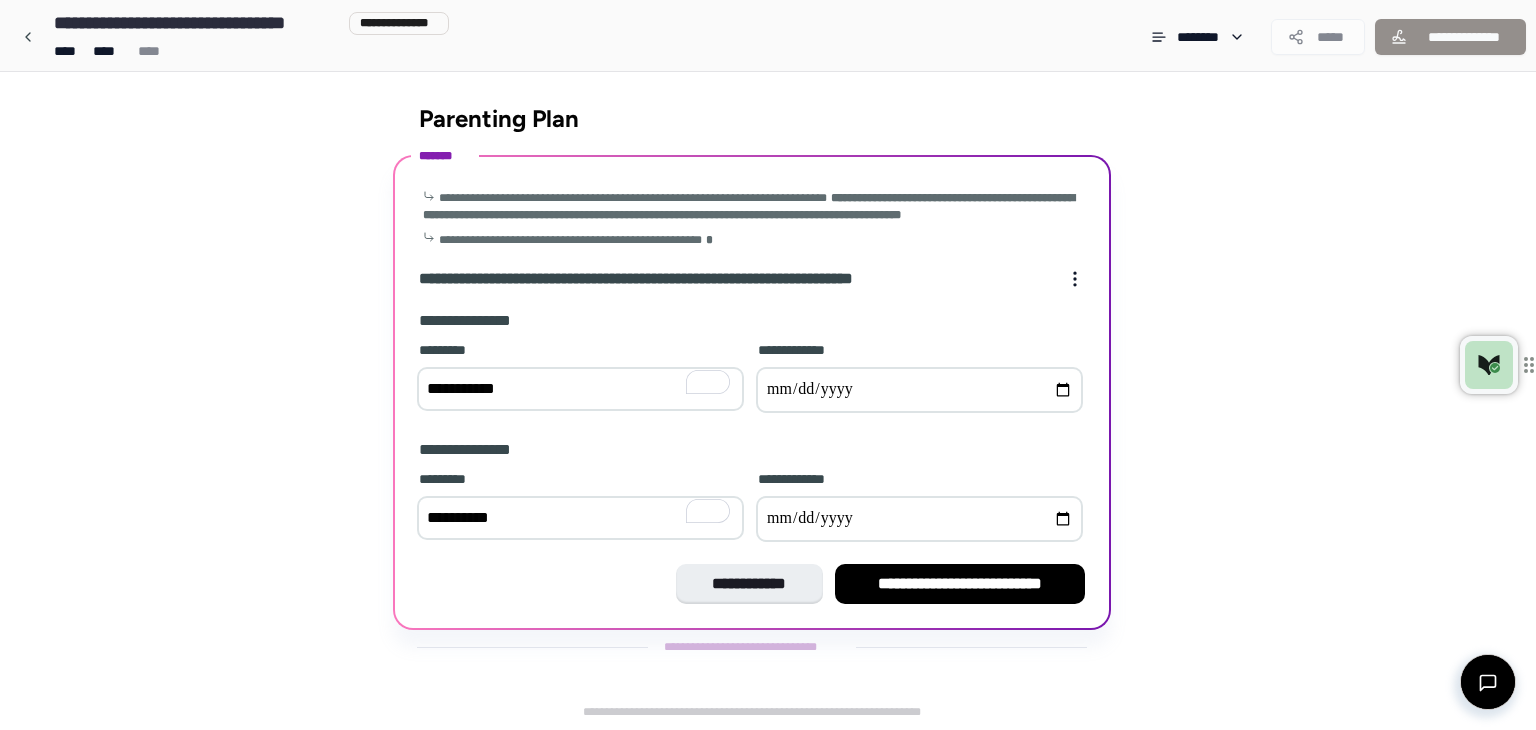 type on "**********" 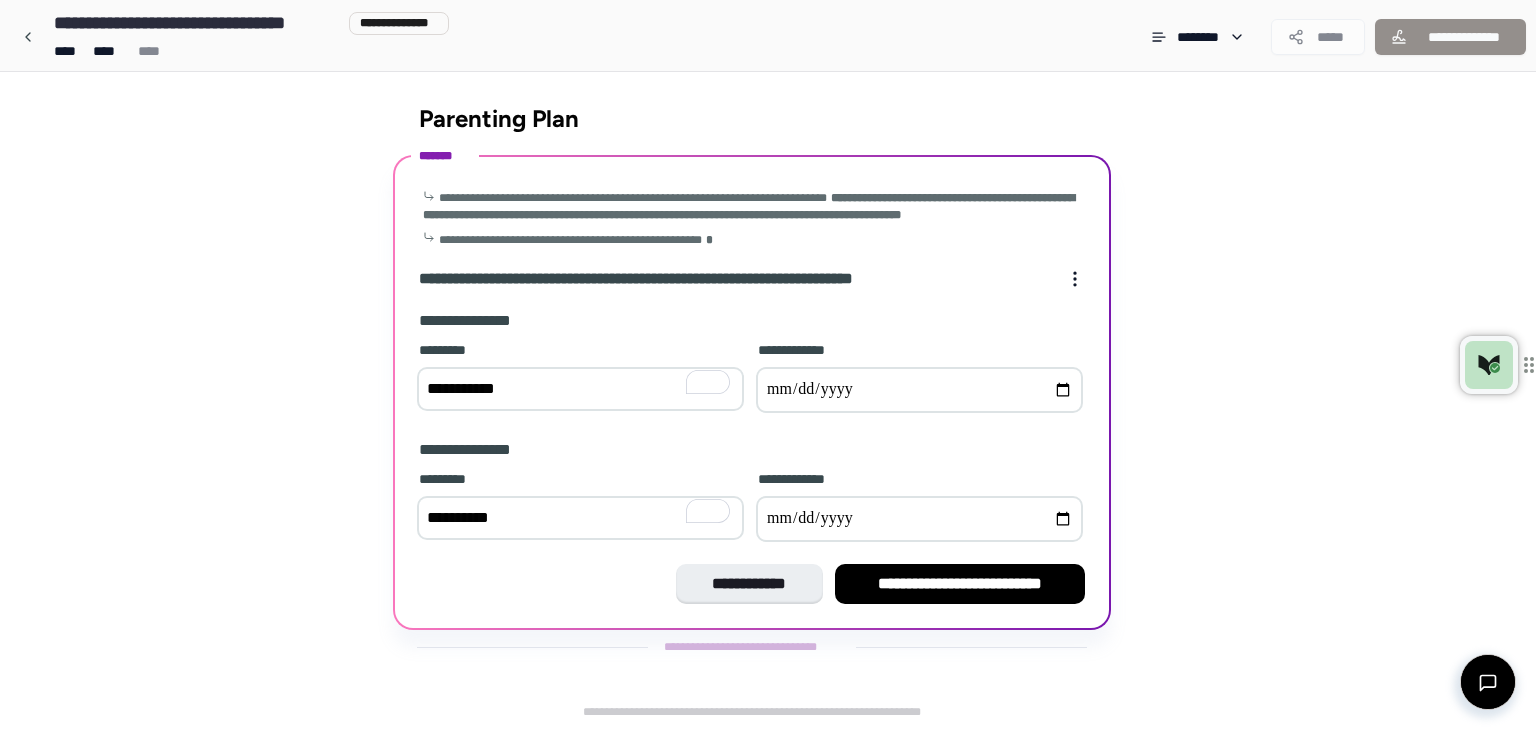 click at bounding box center (919, 519) 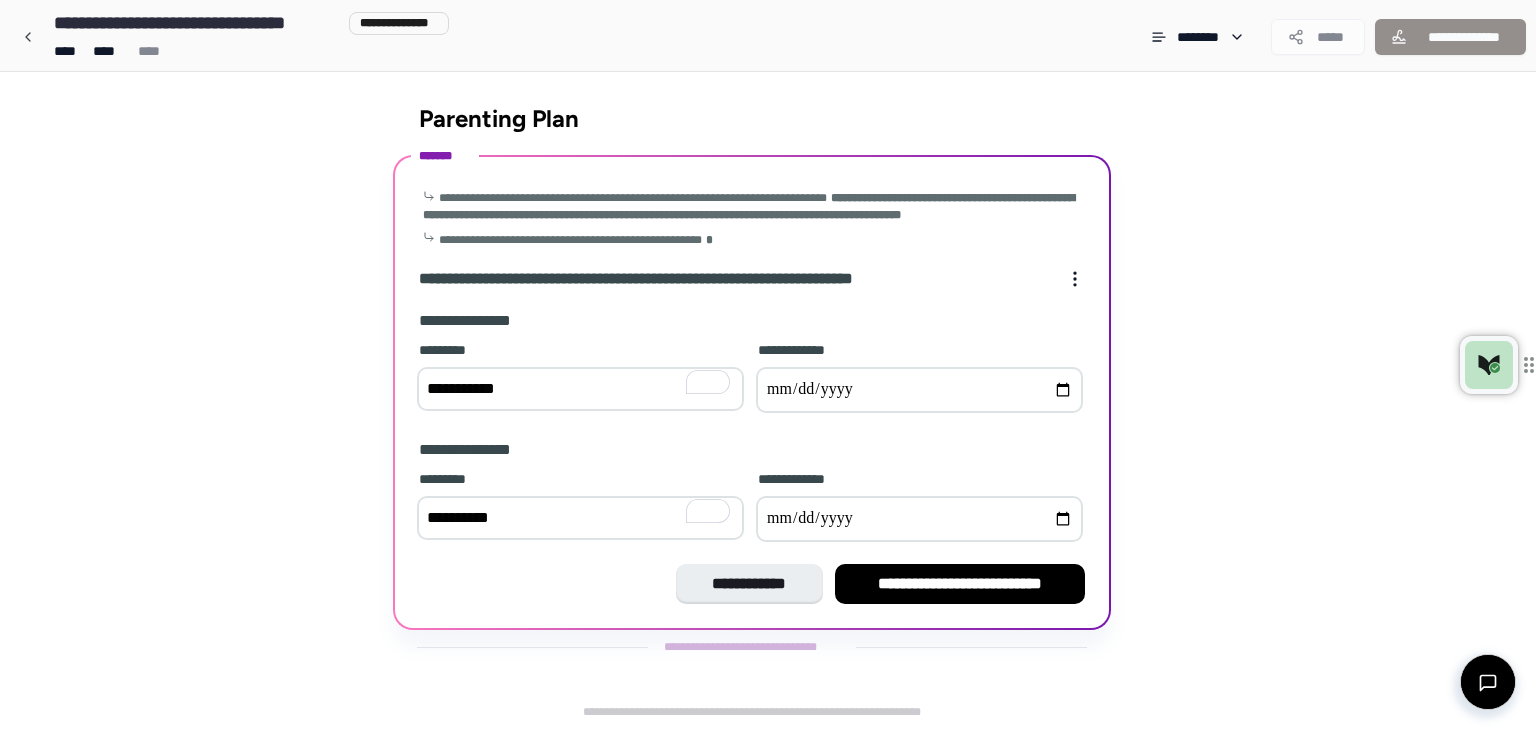 click at bounding box center [919, 519] 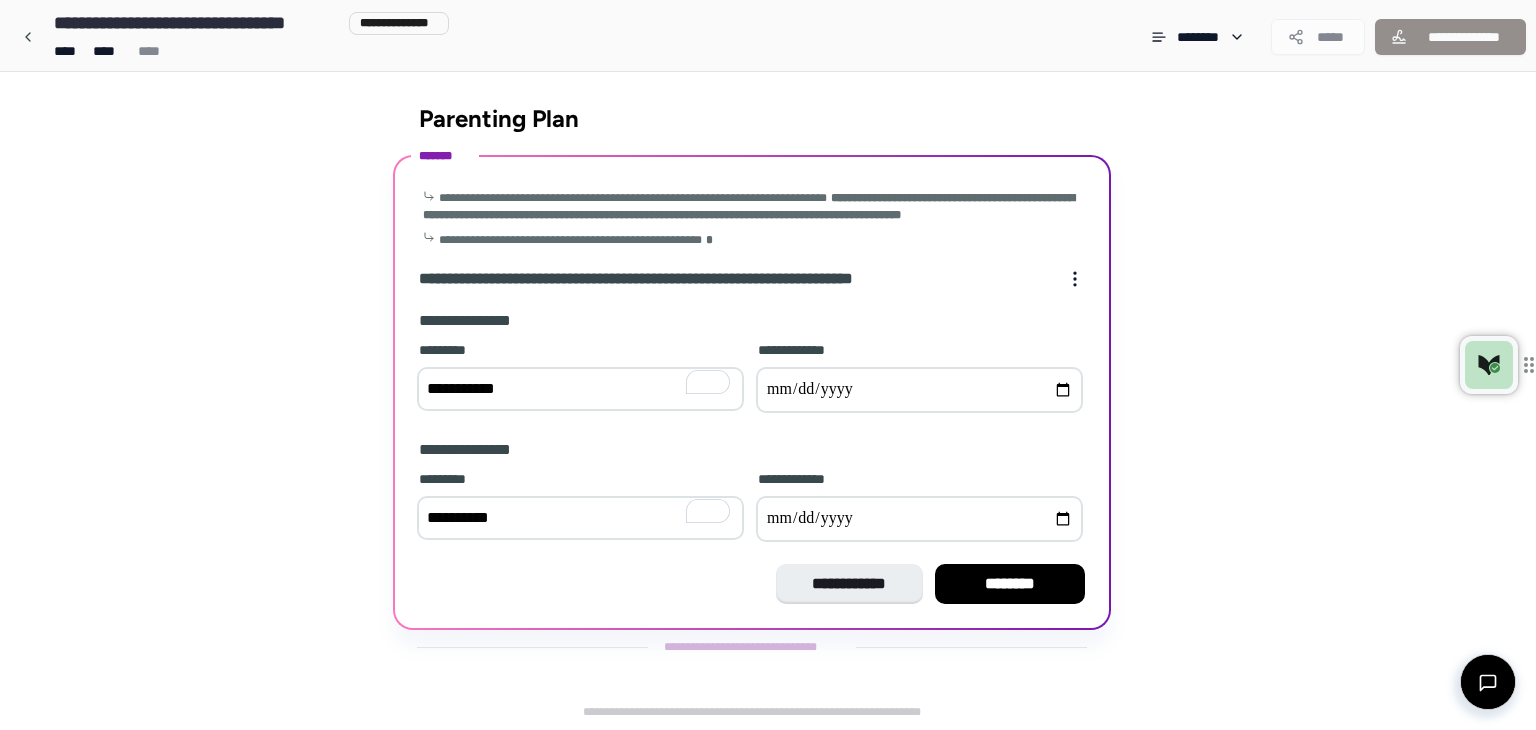 type on "**********" 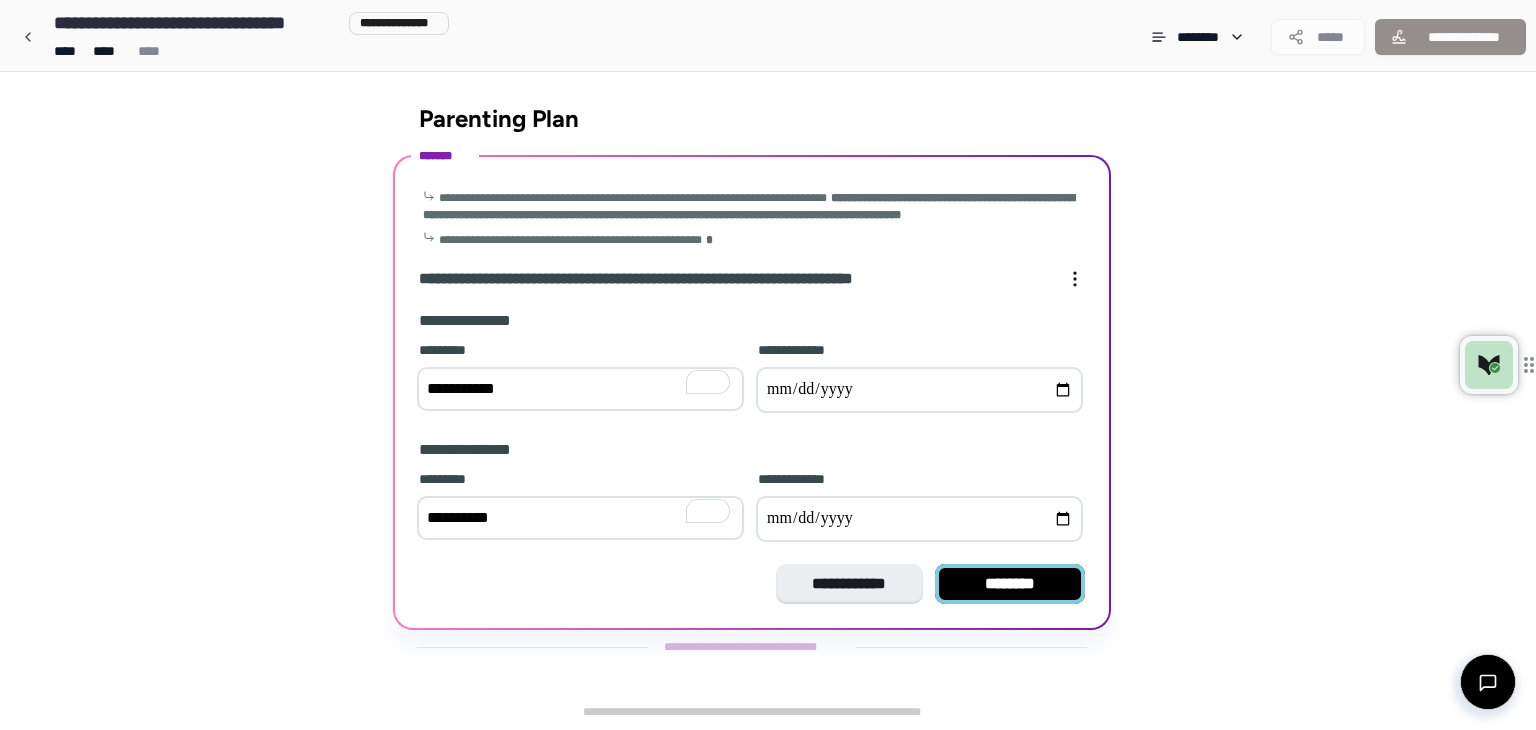 click on "********" at bounding box center (1010, 584) 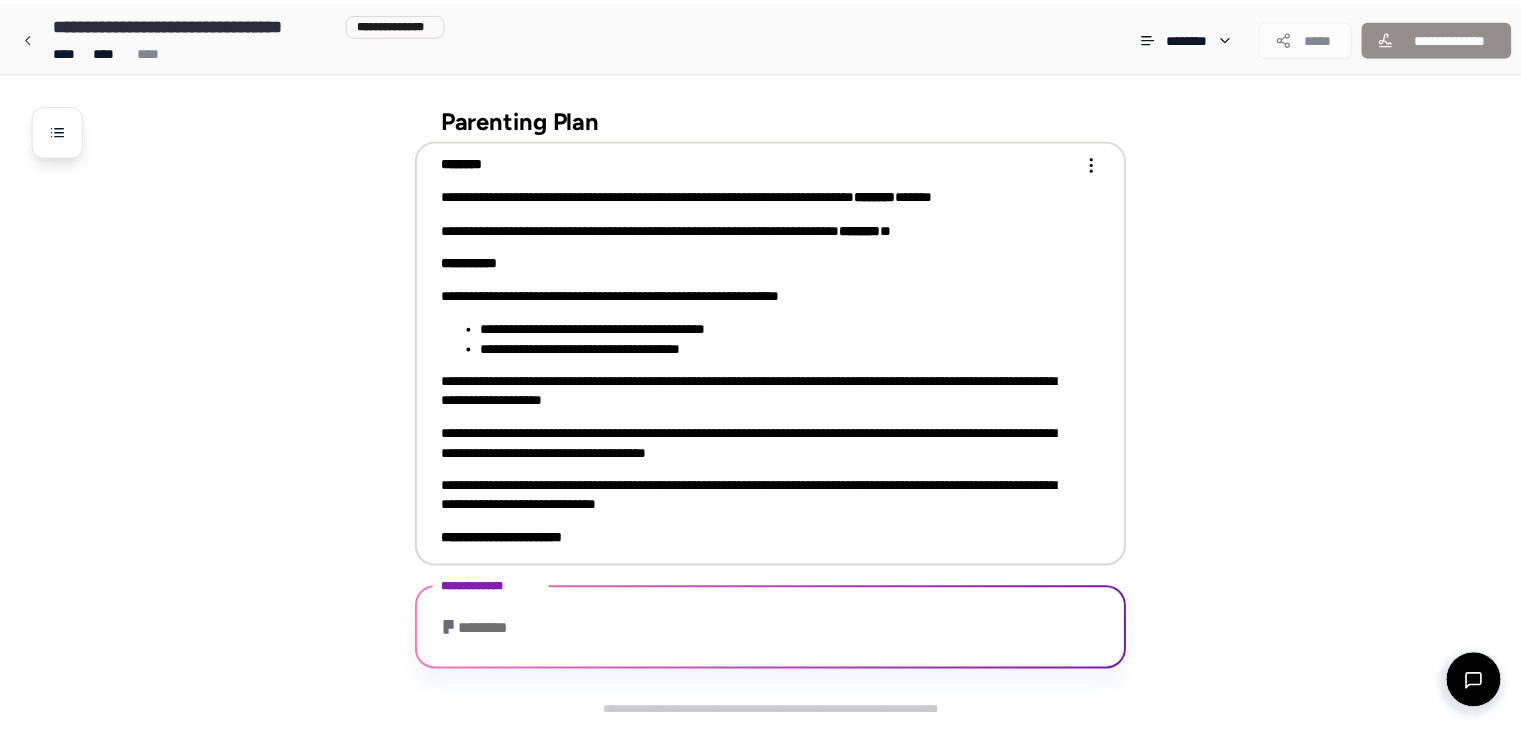 scroll, scrollTop: 148, scrollLeft: 0, axis: vertical 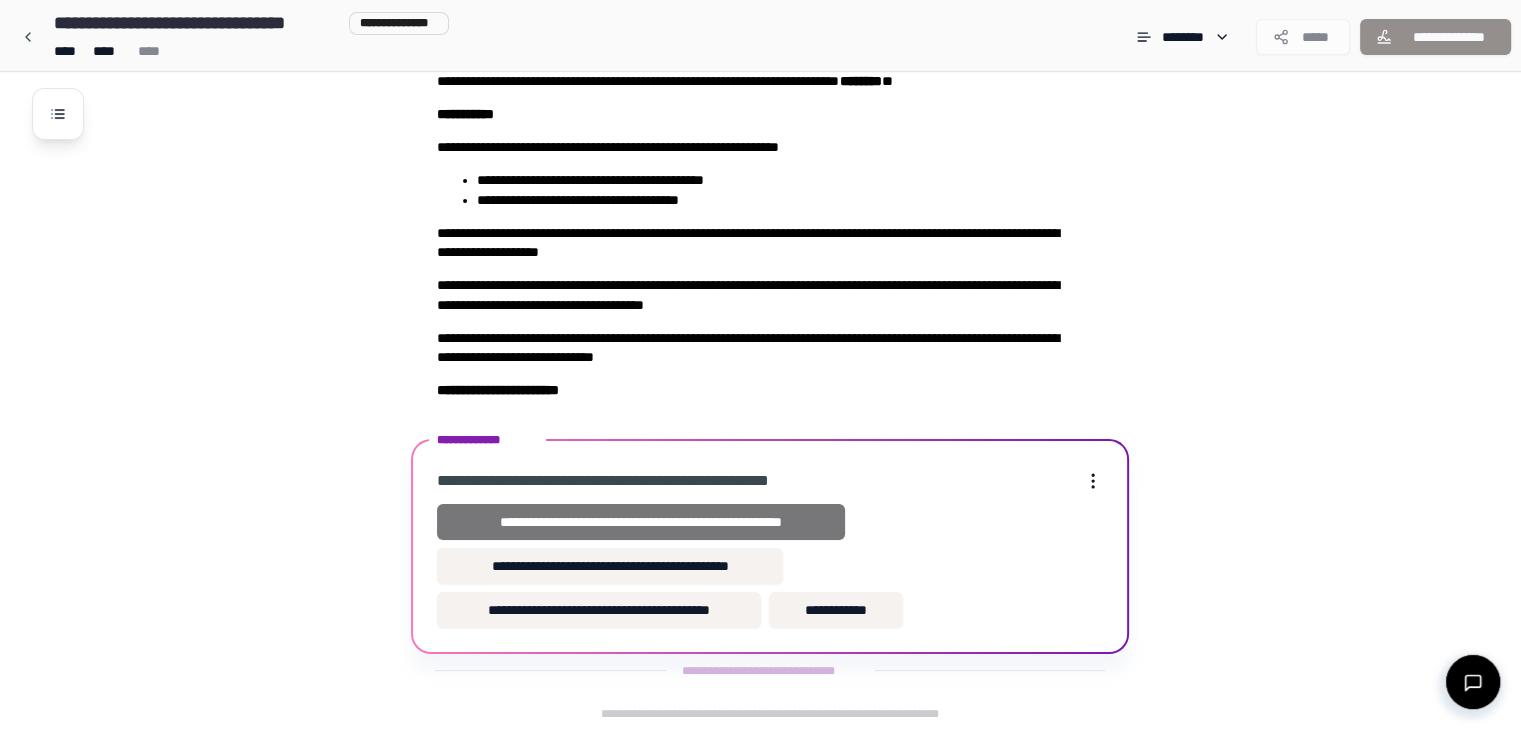 click on "**********" at bounding box center (640, 522) 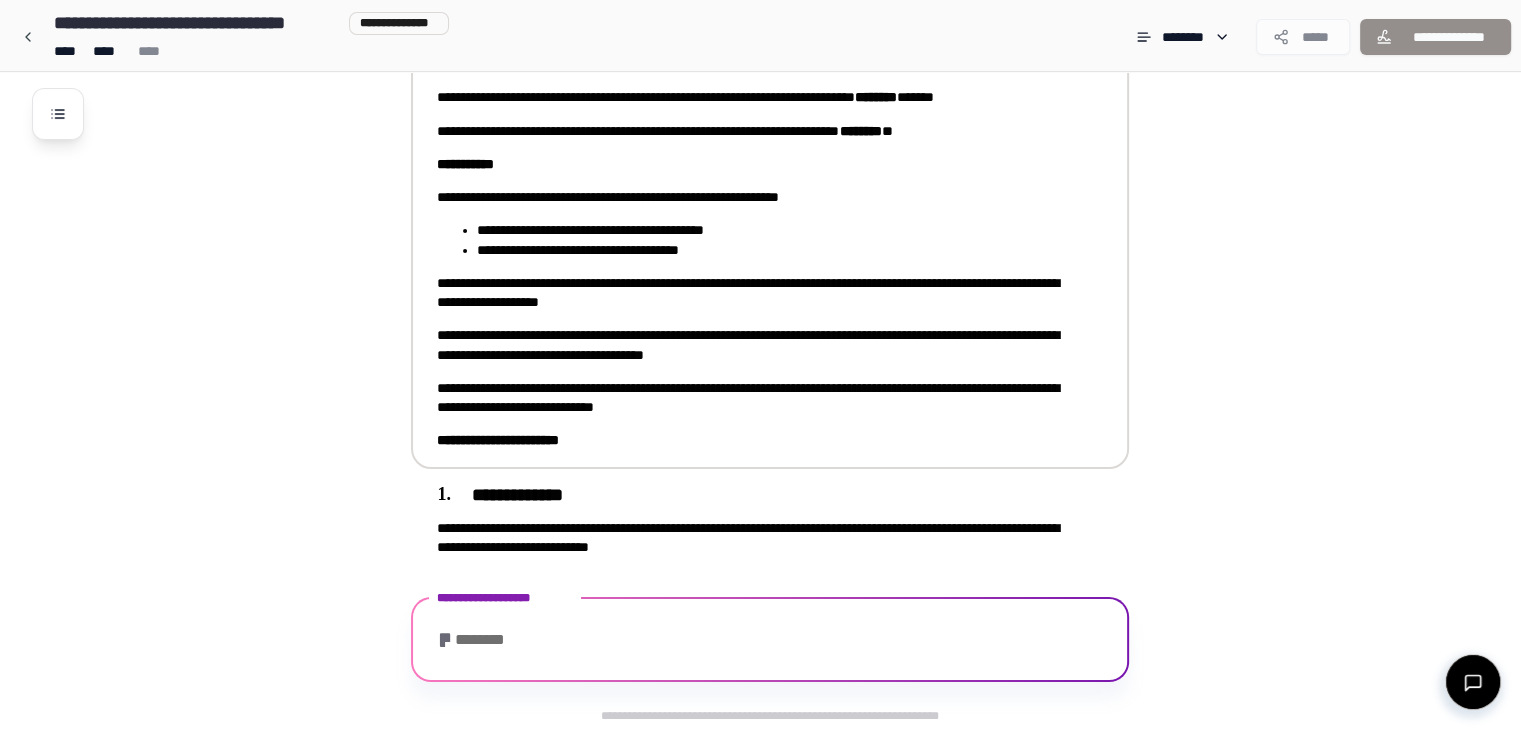scroll, scrollTop: 212, scrollLeft: 0, axis: vertical 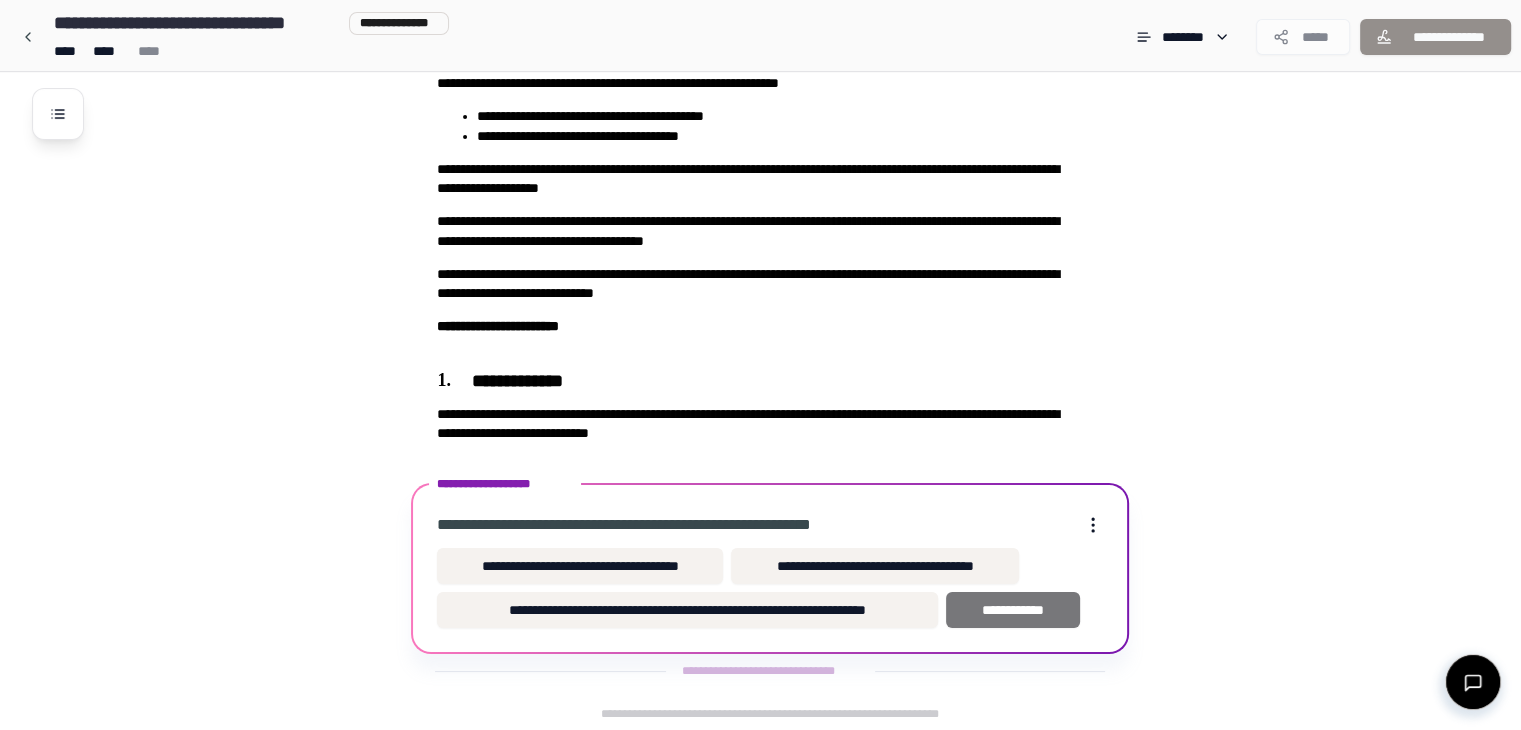 click on "**********" at bounding box center (1013, 610) 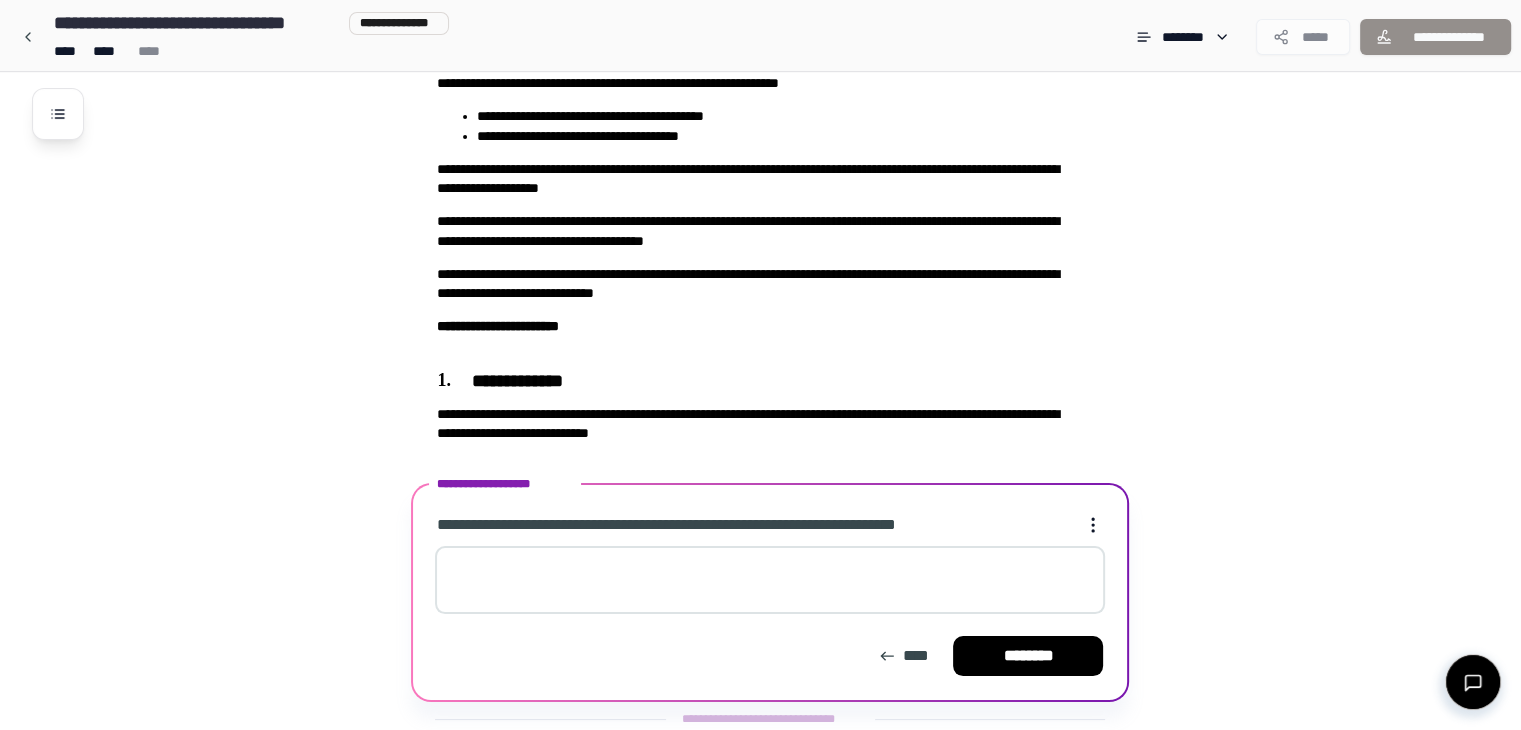 scroll, scrollTop: 260, scrollLeft: 0, axis: vertical 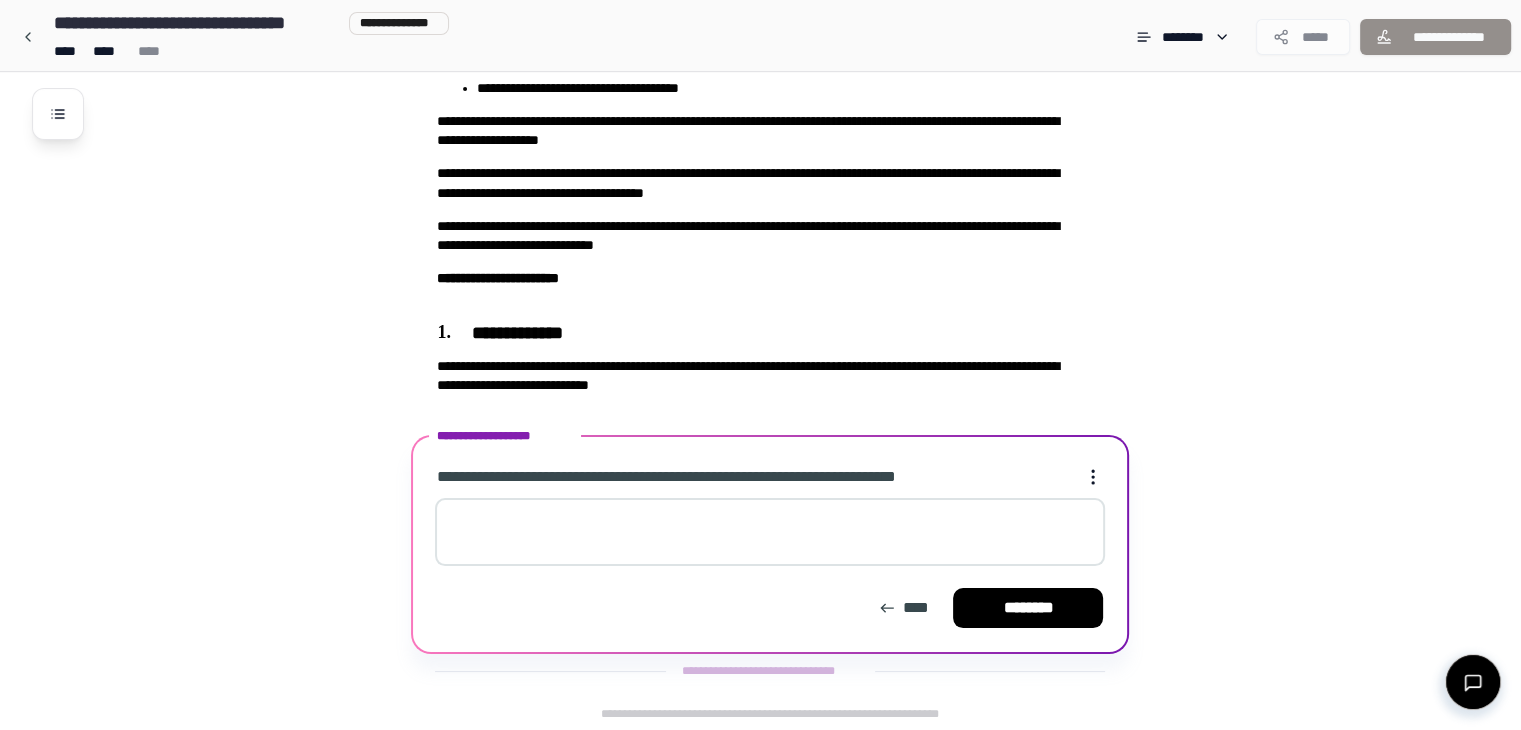 click at bounding box center (770, 532) 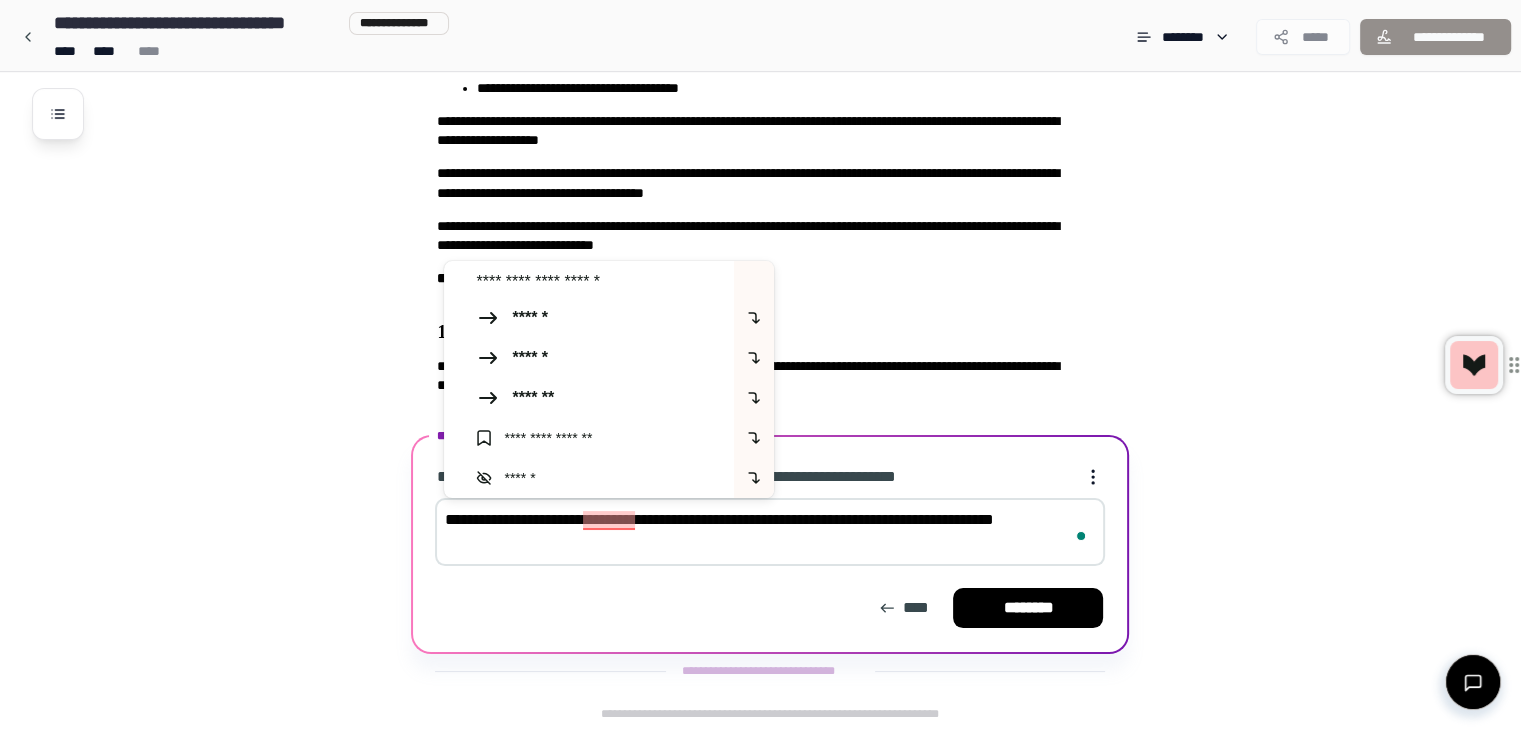 click on "**********" at bounding box center (770, 532) 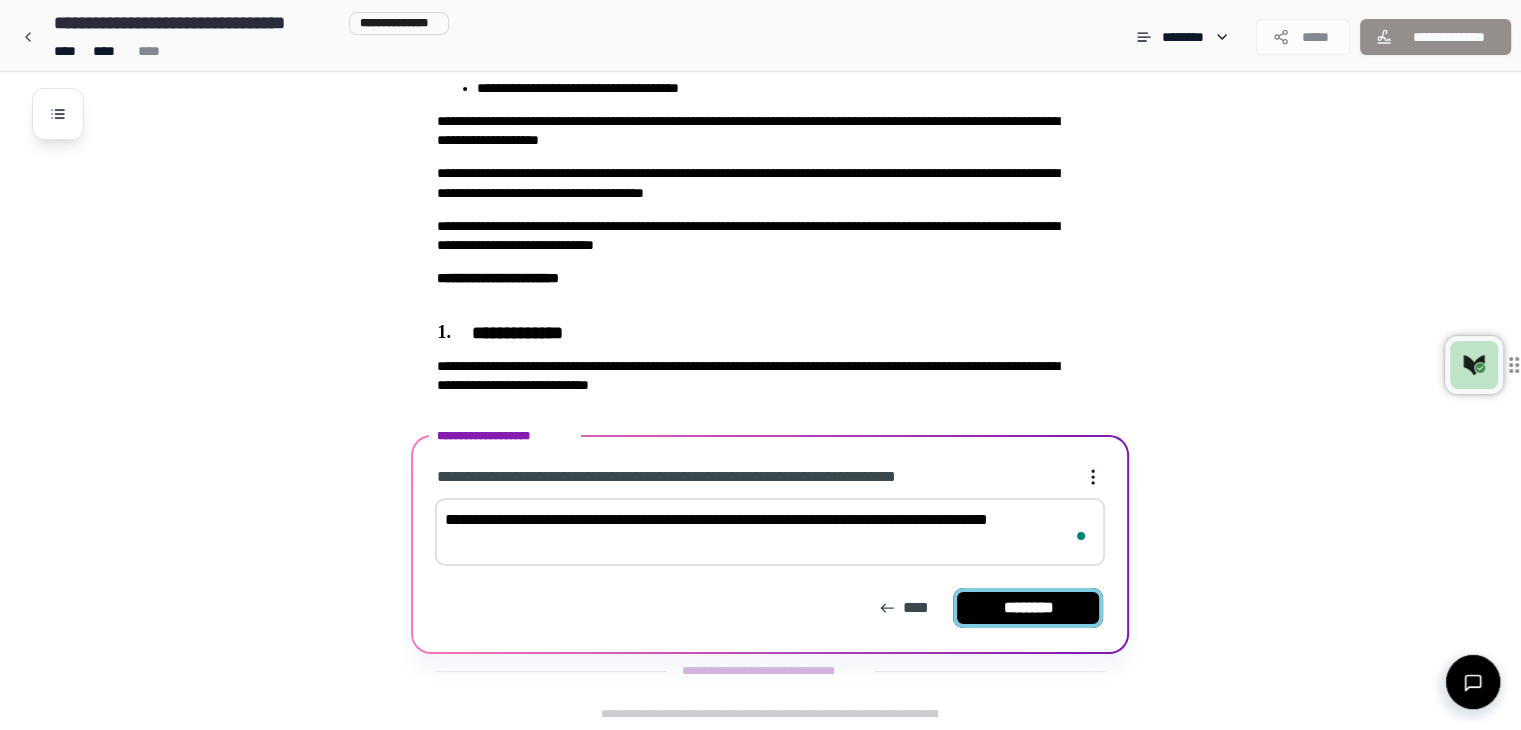 type on "**********" 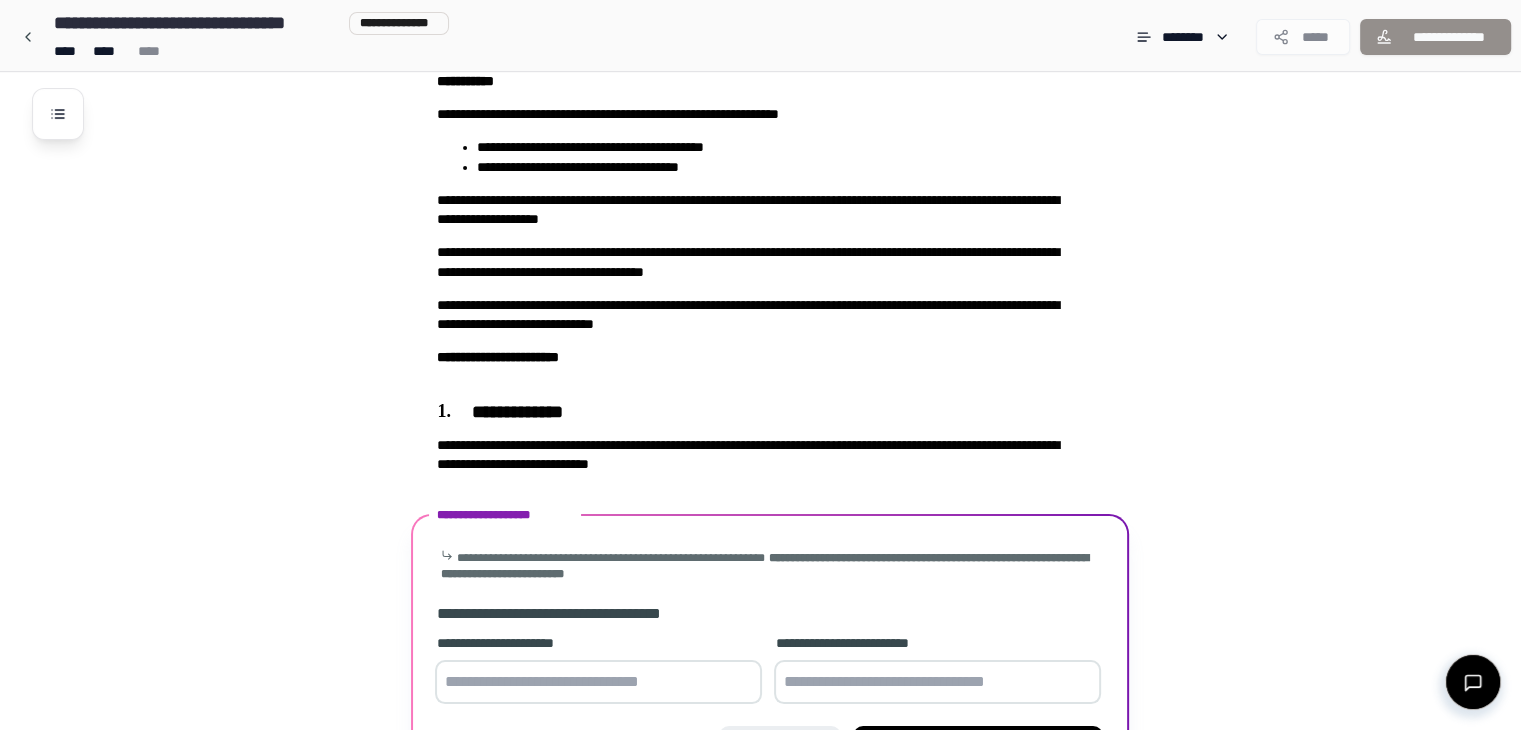 scroll, scrollTop: 318, scrollLeft: 0, axis: vertical 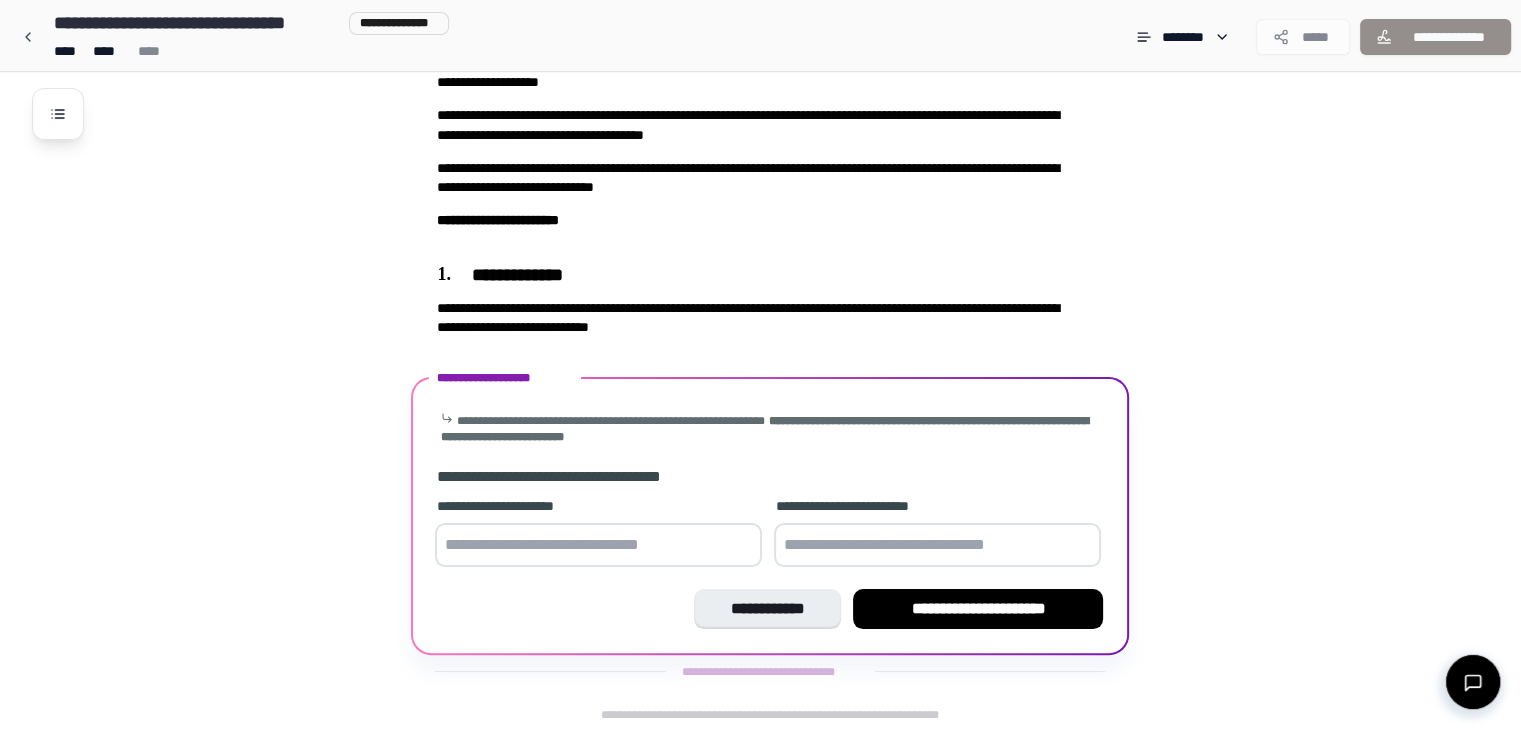click at bounding box center (598, 545) 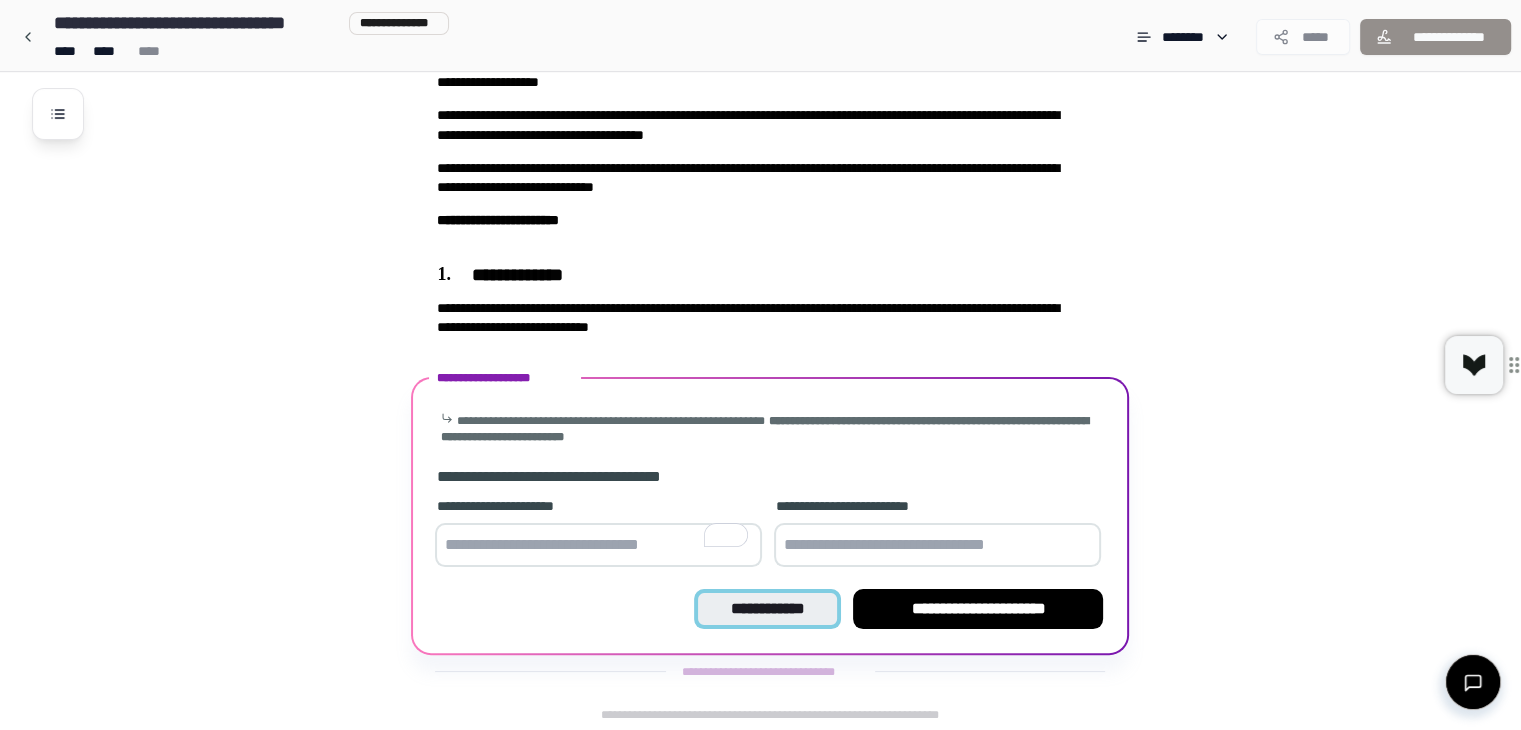 click on "**********" at bounding box center (767, 609) 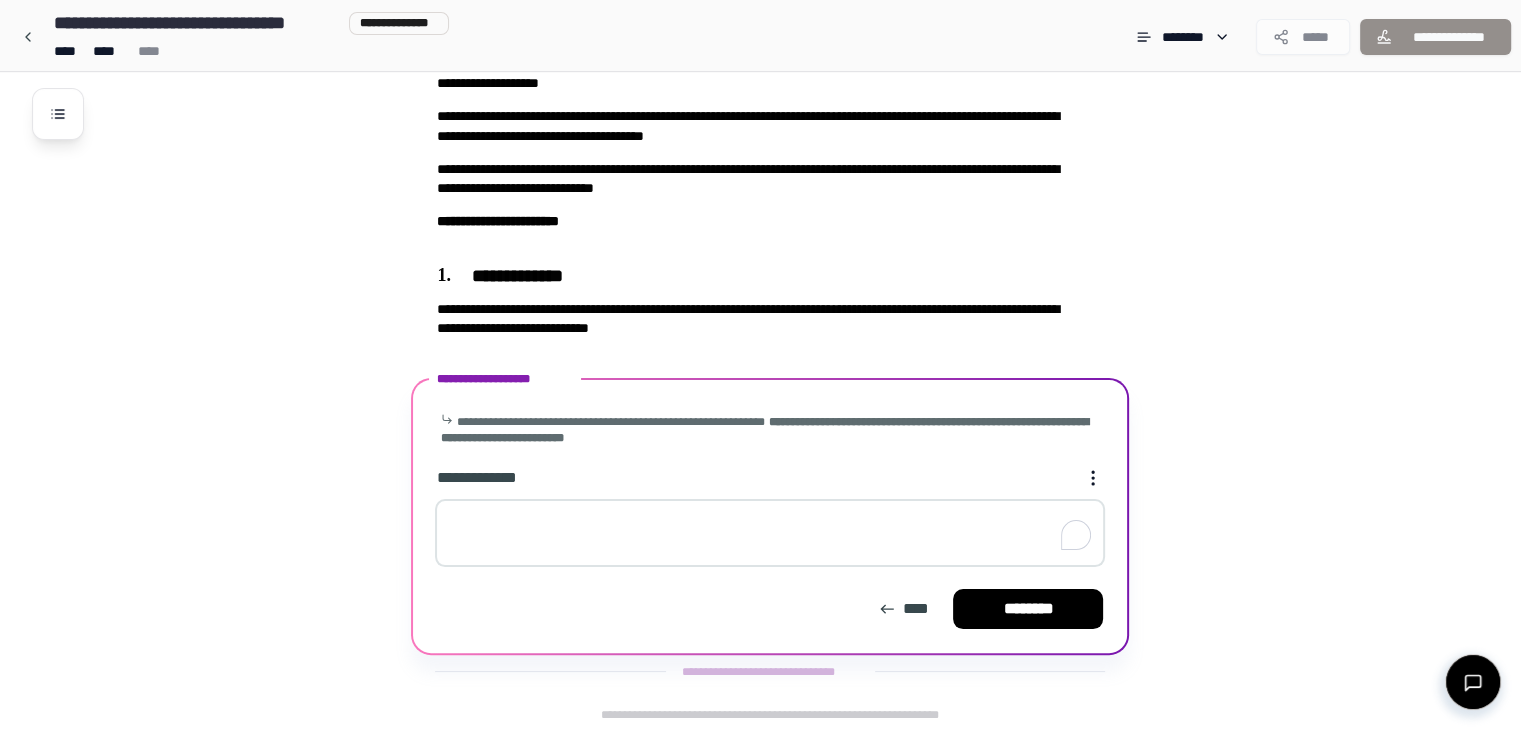 click at bounding box center [770, 533] 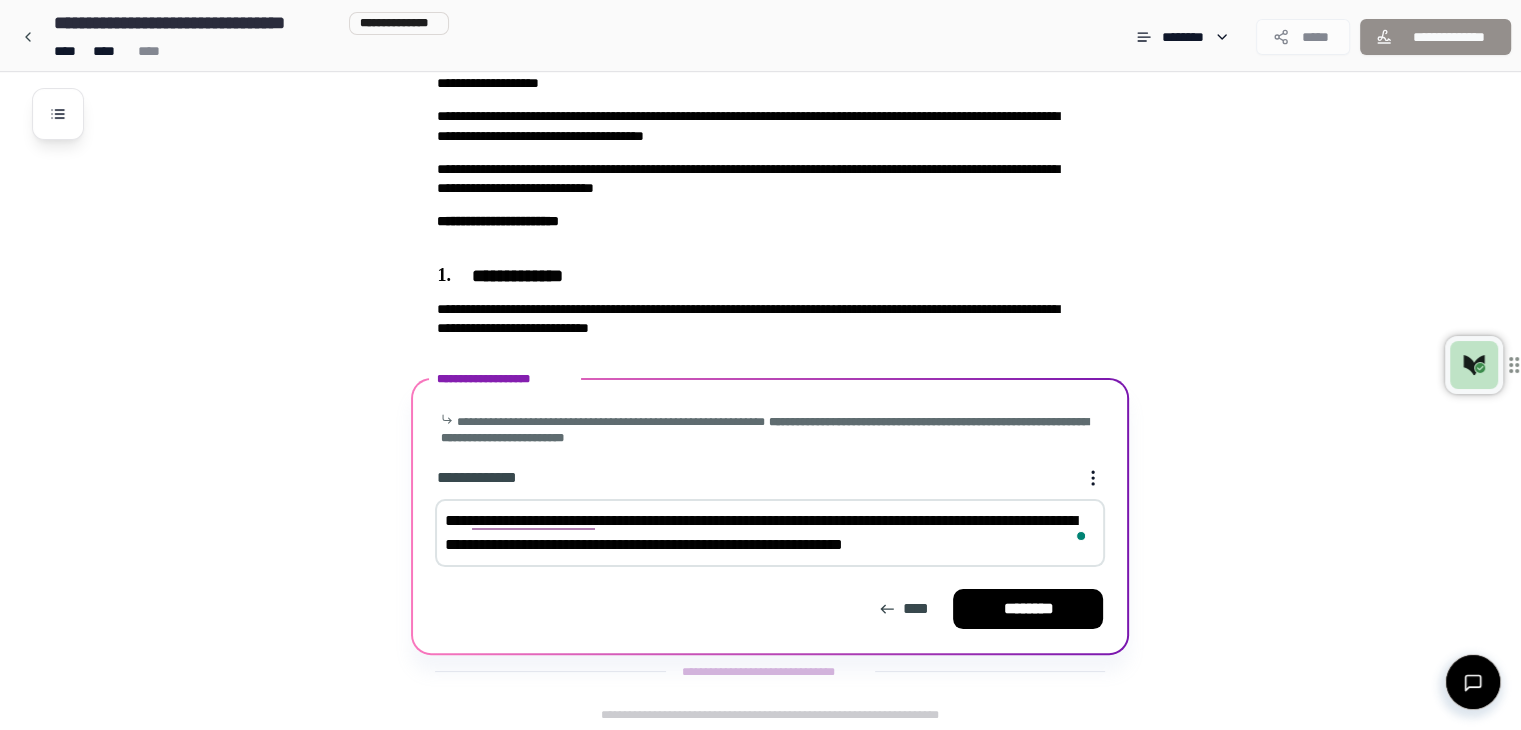 scroll, scrollTop: 341, scrollLeft: 0, axis: vertical 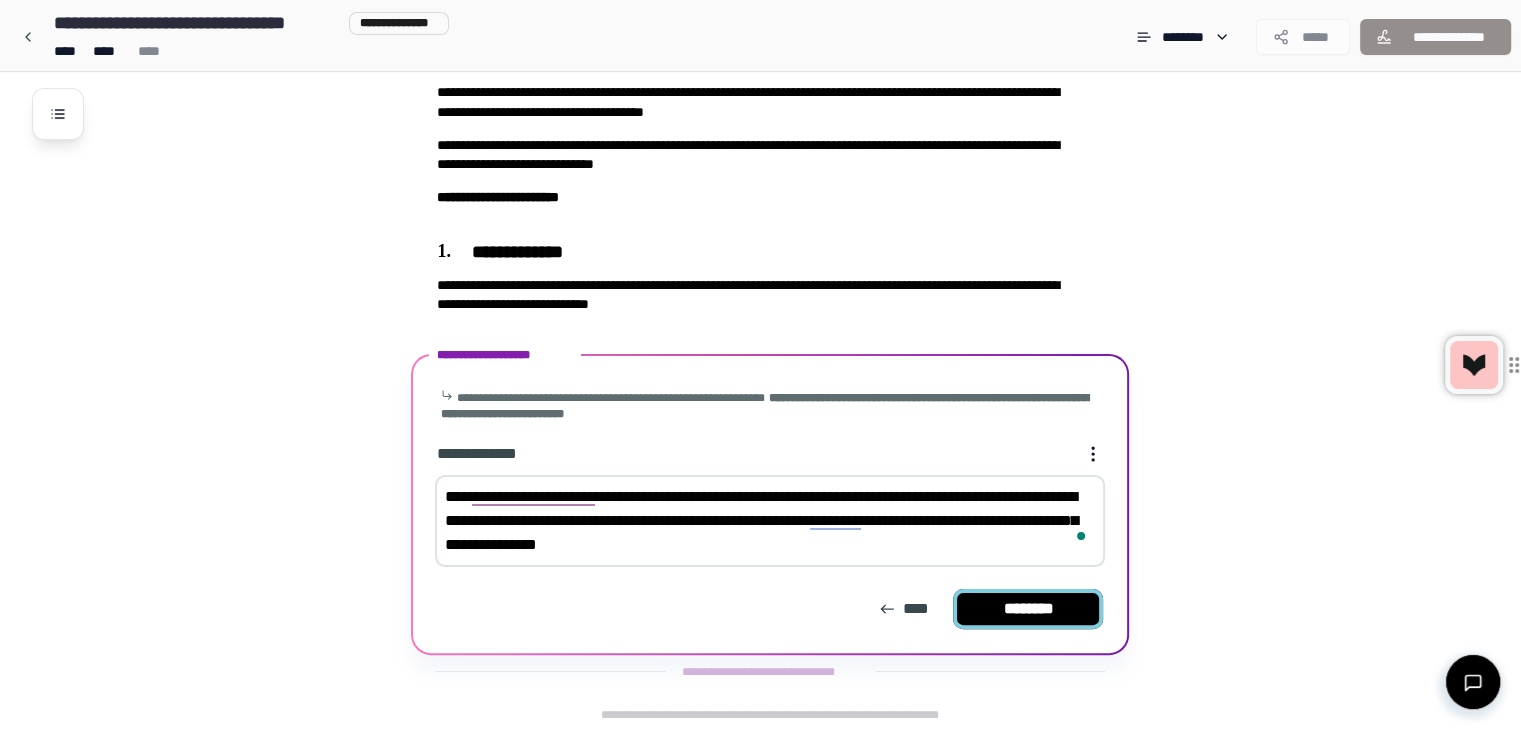 type on "**********" 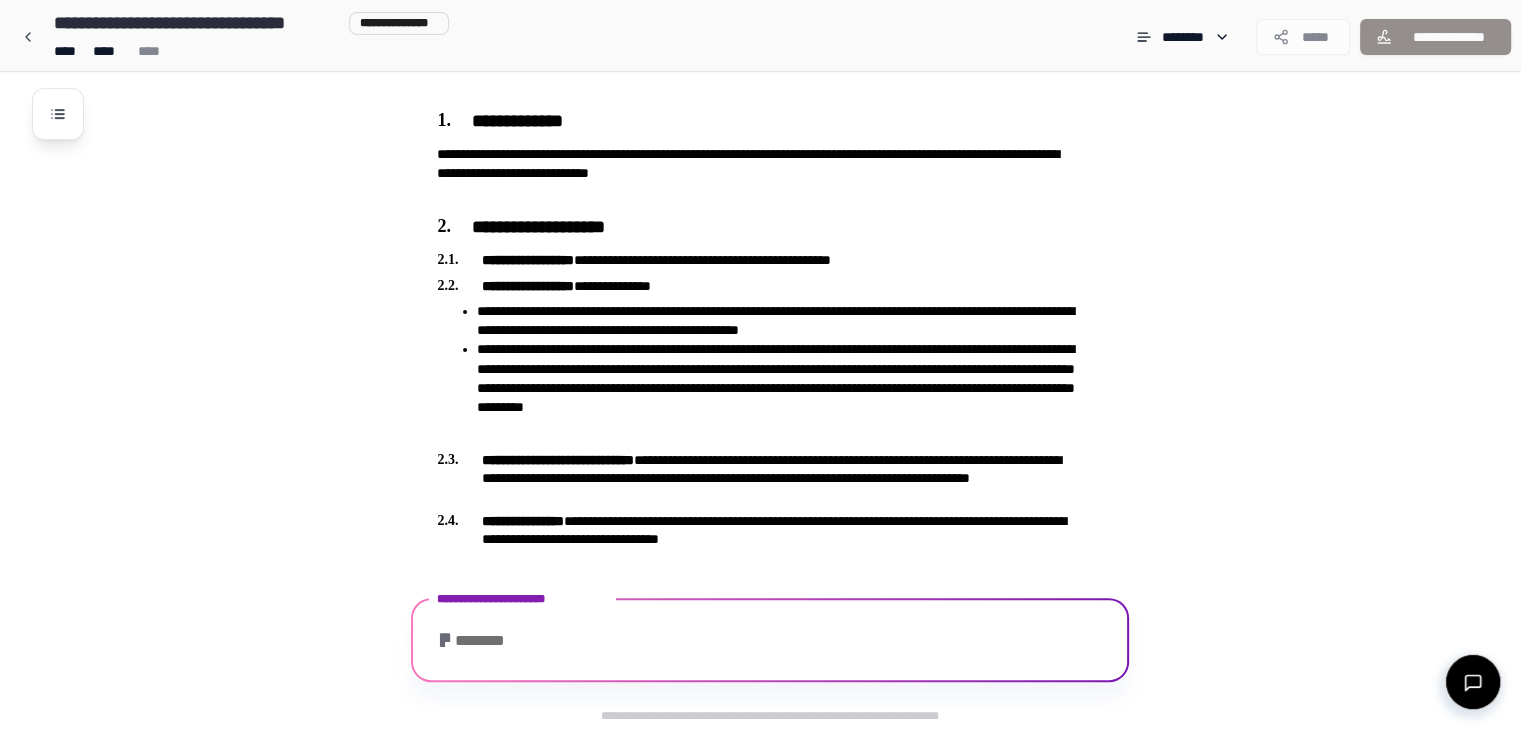 scroll, scrollTop: 590, scrollLeft: 0, axis: vertical 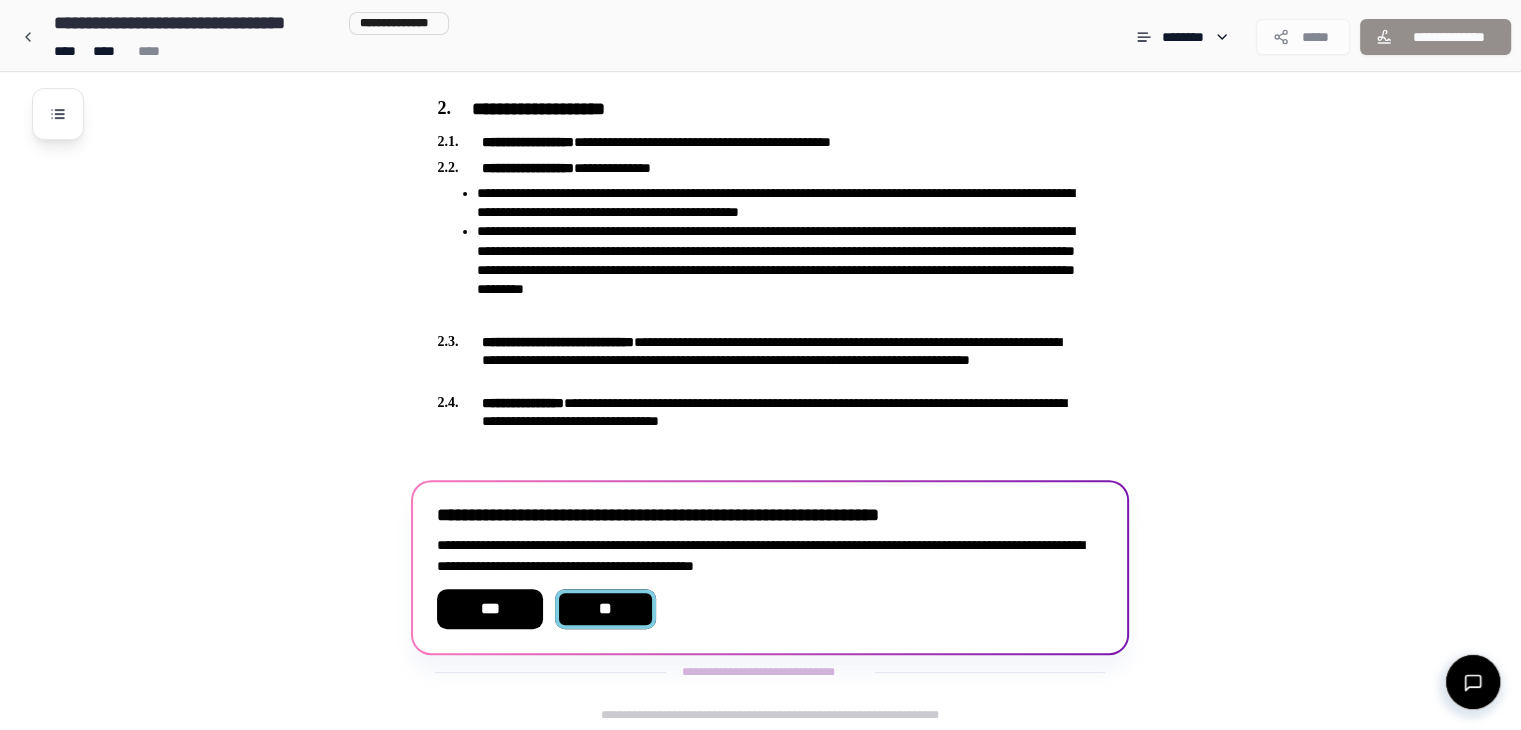click on "**" at bounding box center (606, 609) 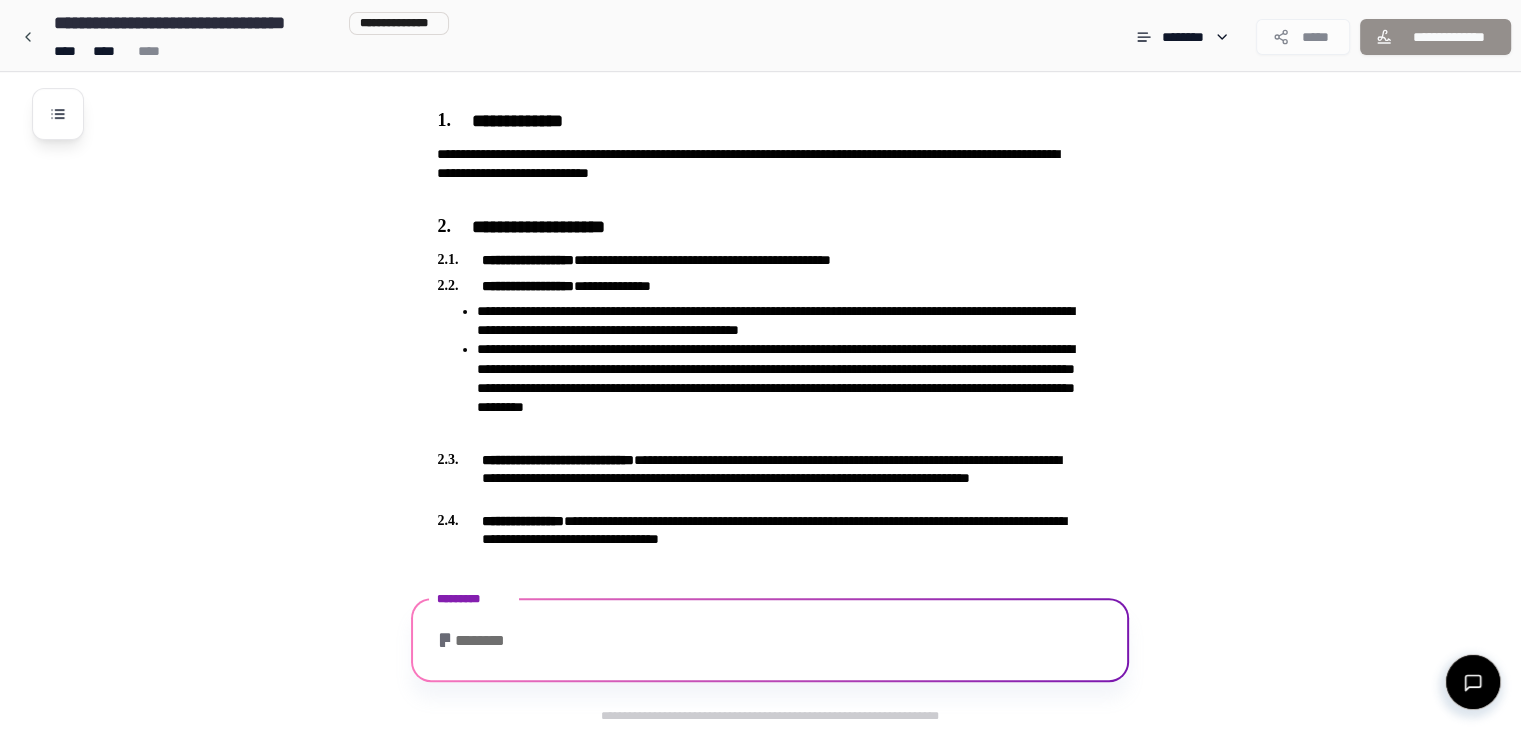 scroll, scrollTop: 876, scrollLeft: 0, axis: vertical 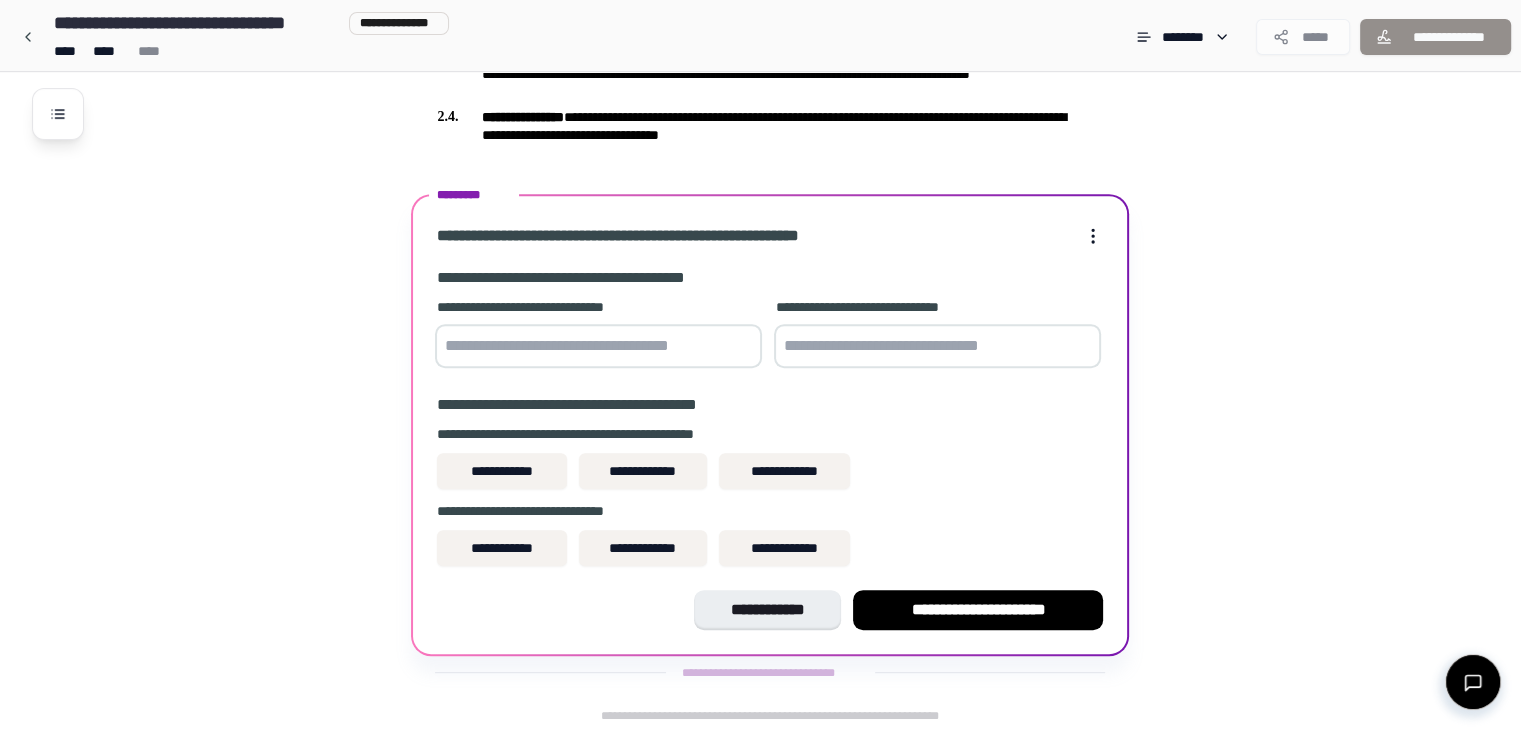 click at bounding box center (598, 346) 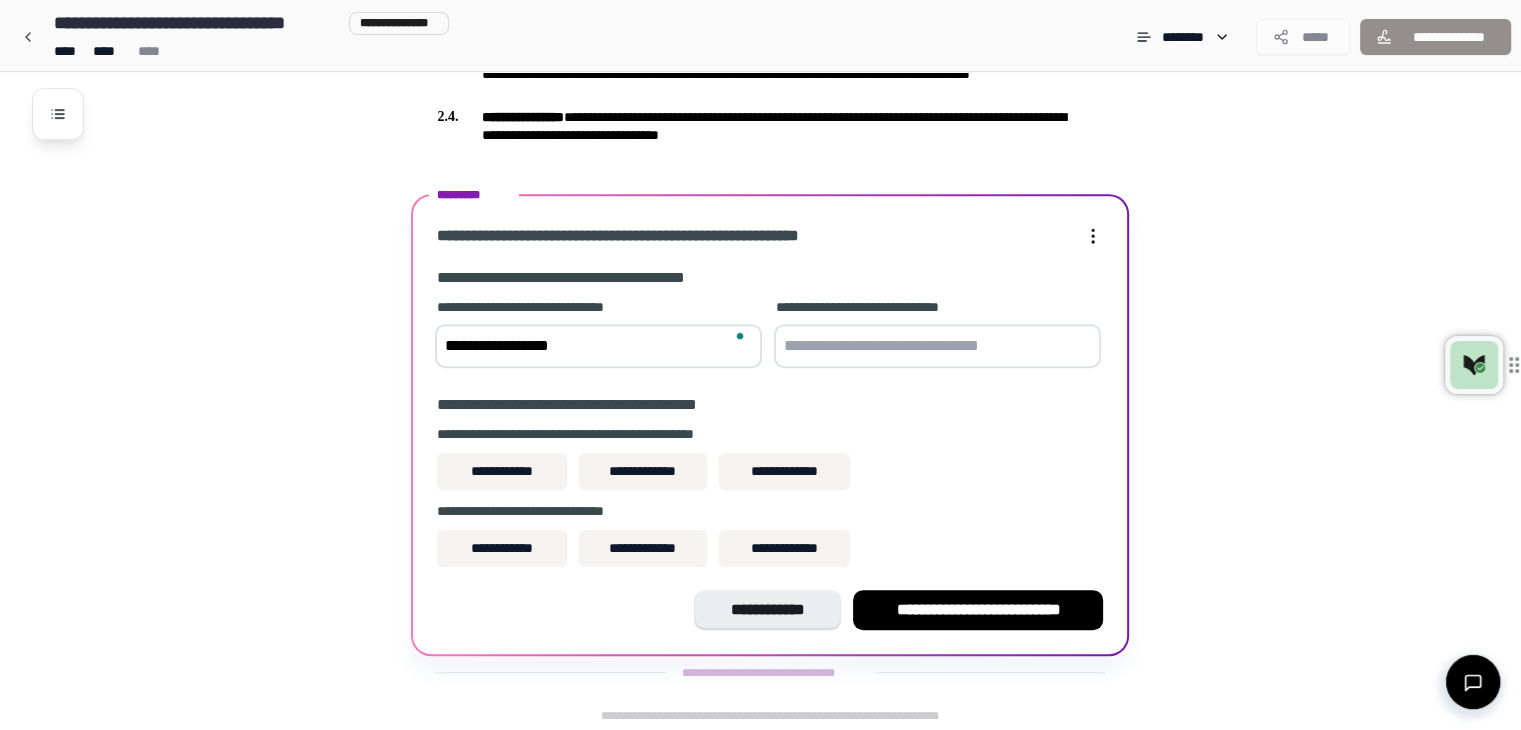 type on "**********" 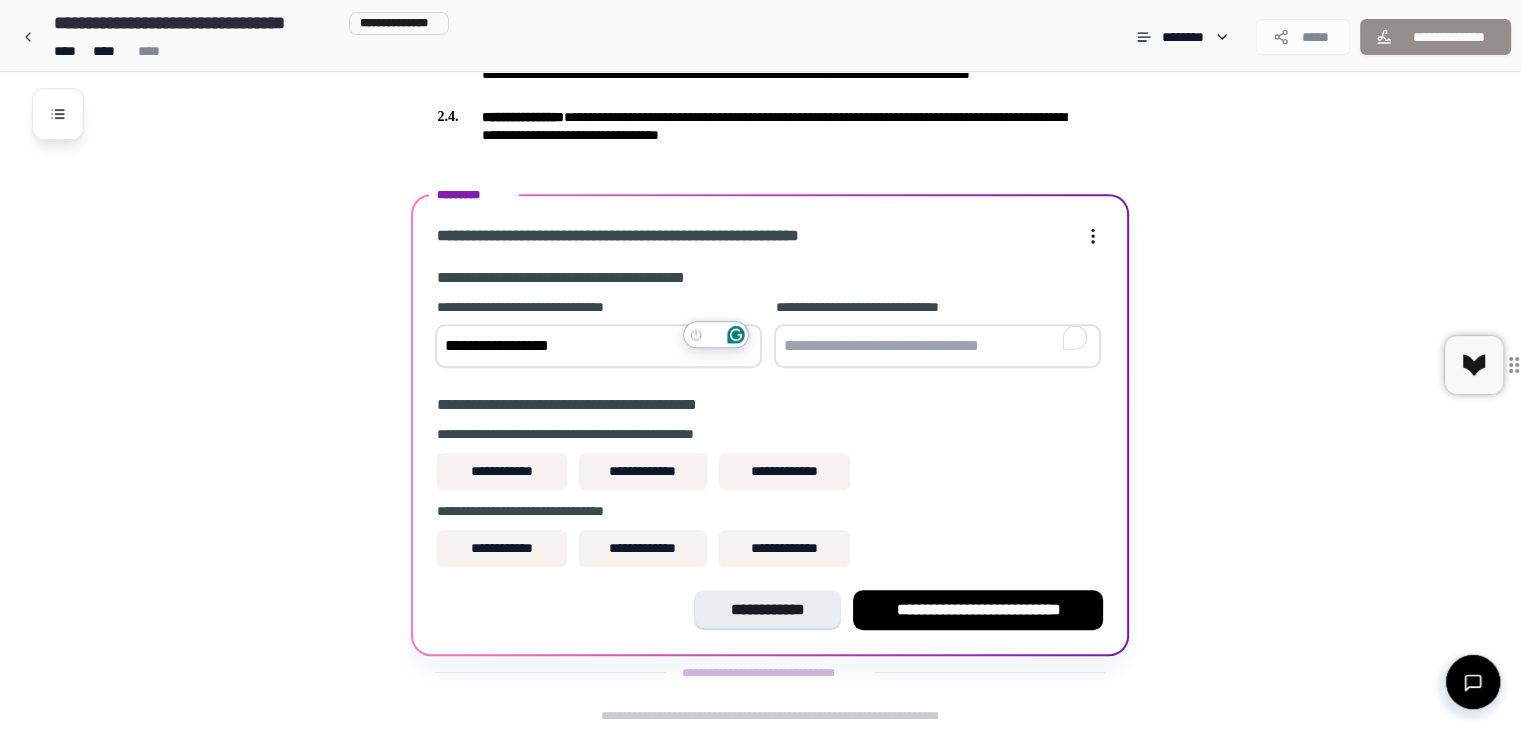 click at bounding box center [937, 346] 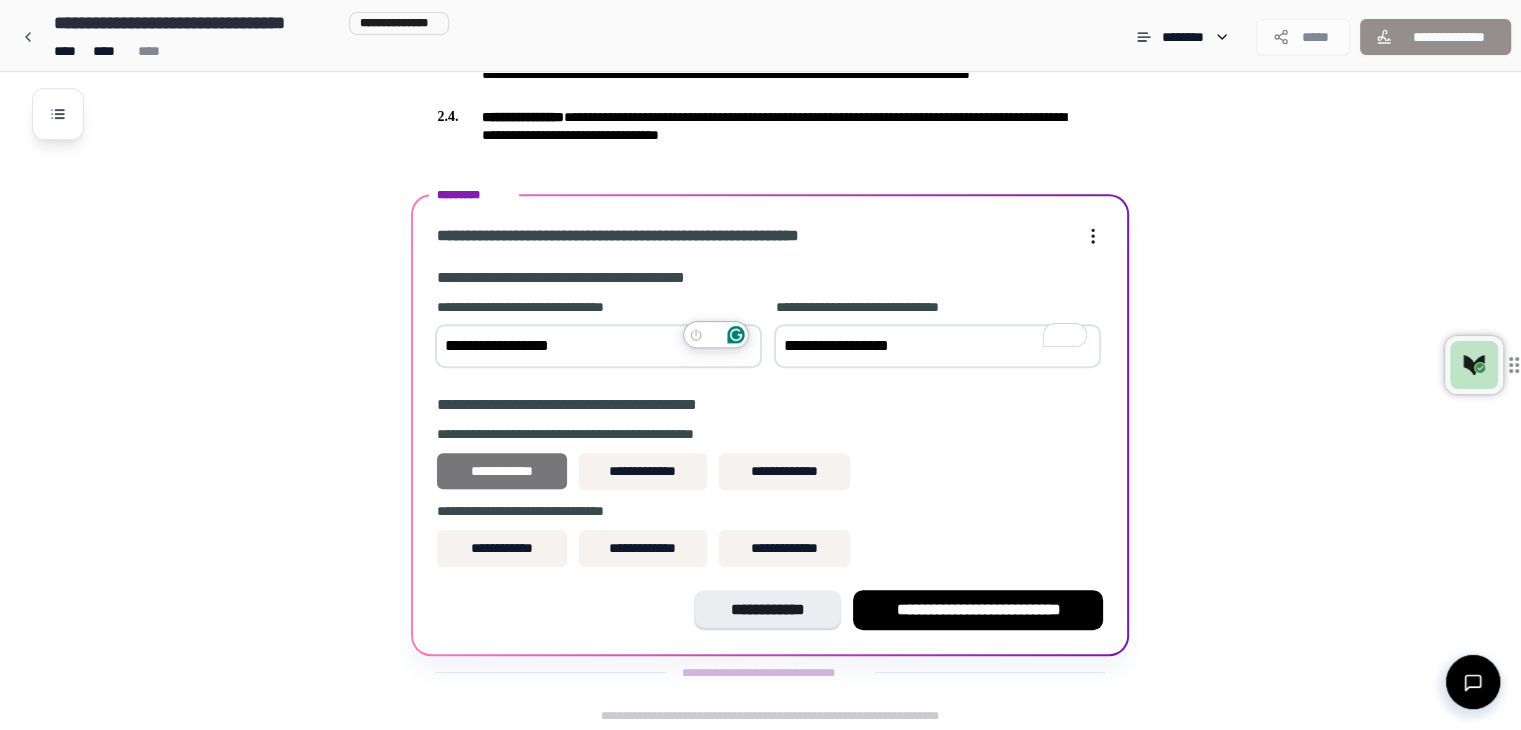type on "**********" 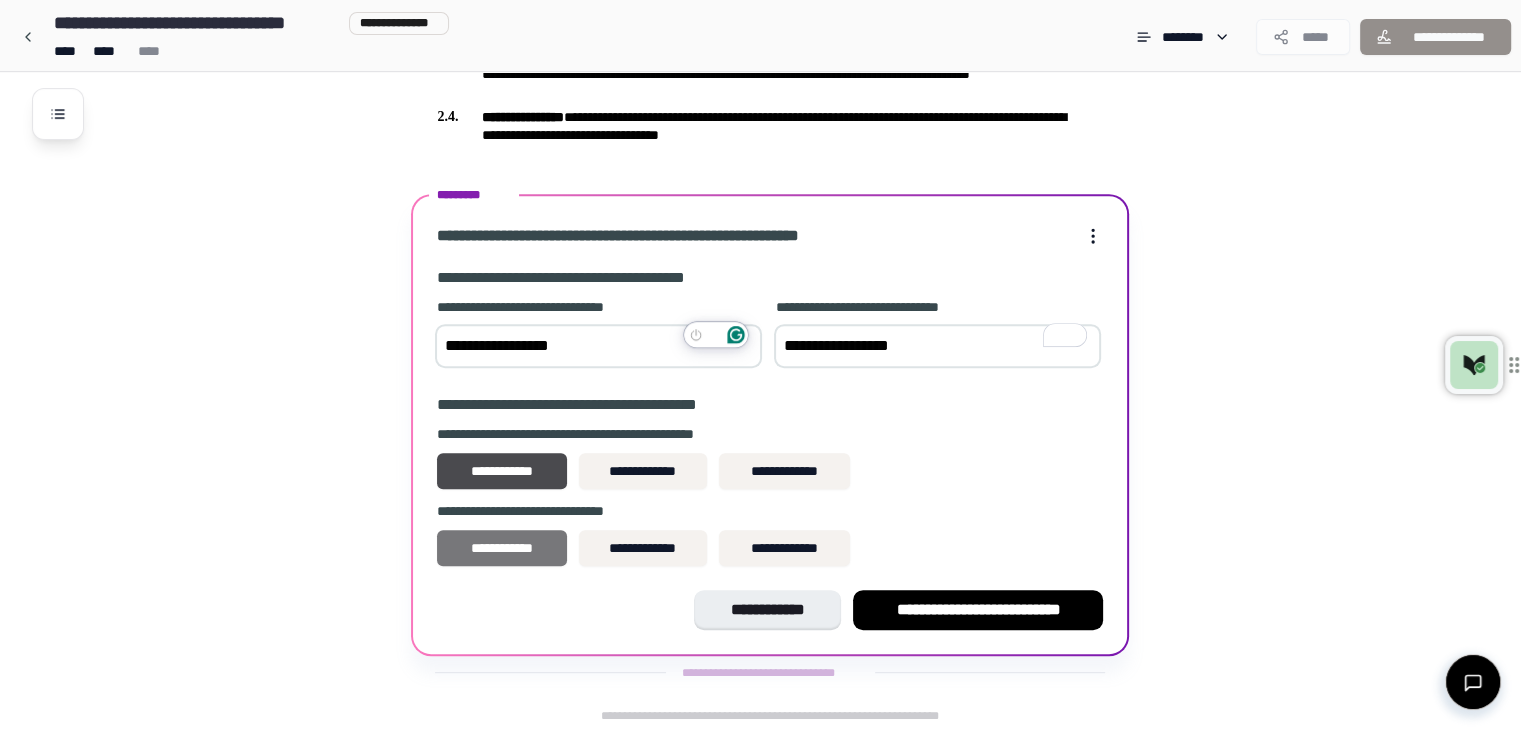 click on "**********" at bounding box center [501, 548] 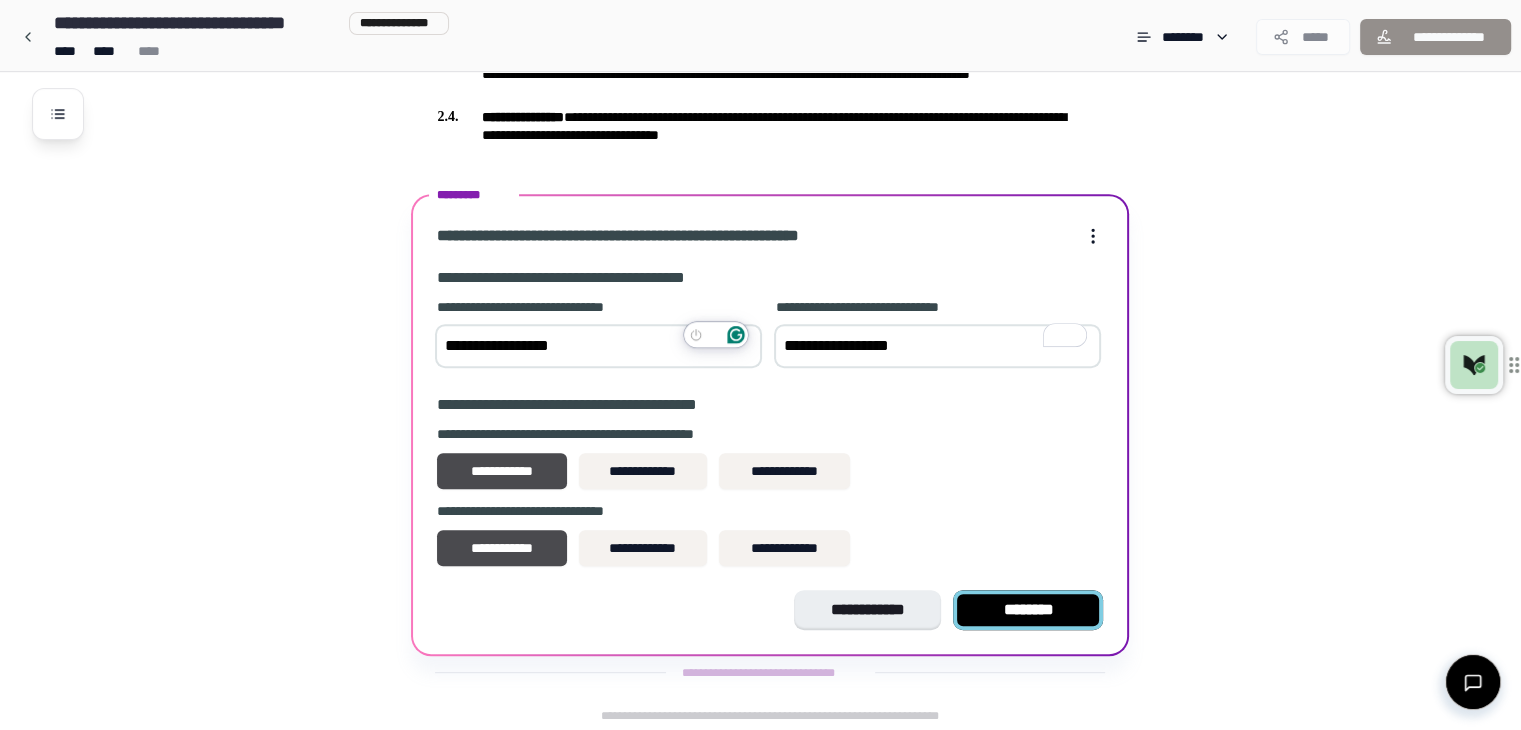 click on "********" at bounding box center [1028, 610] 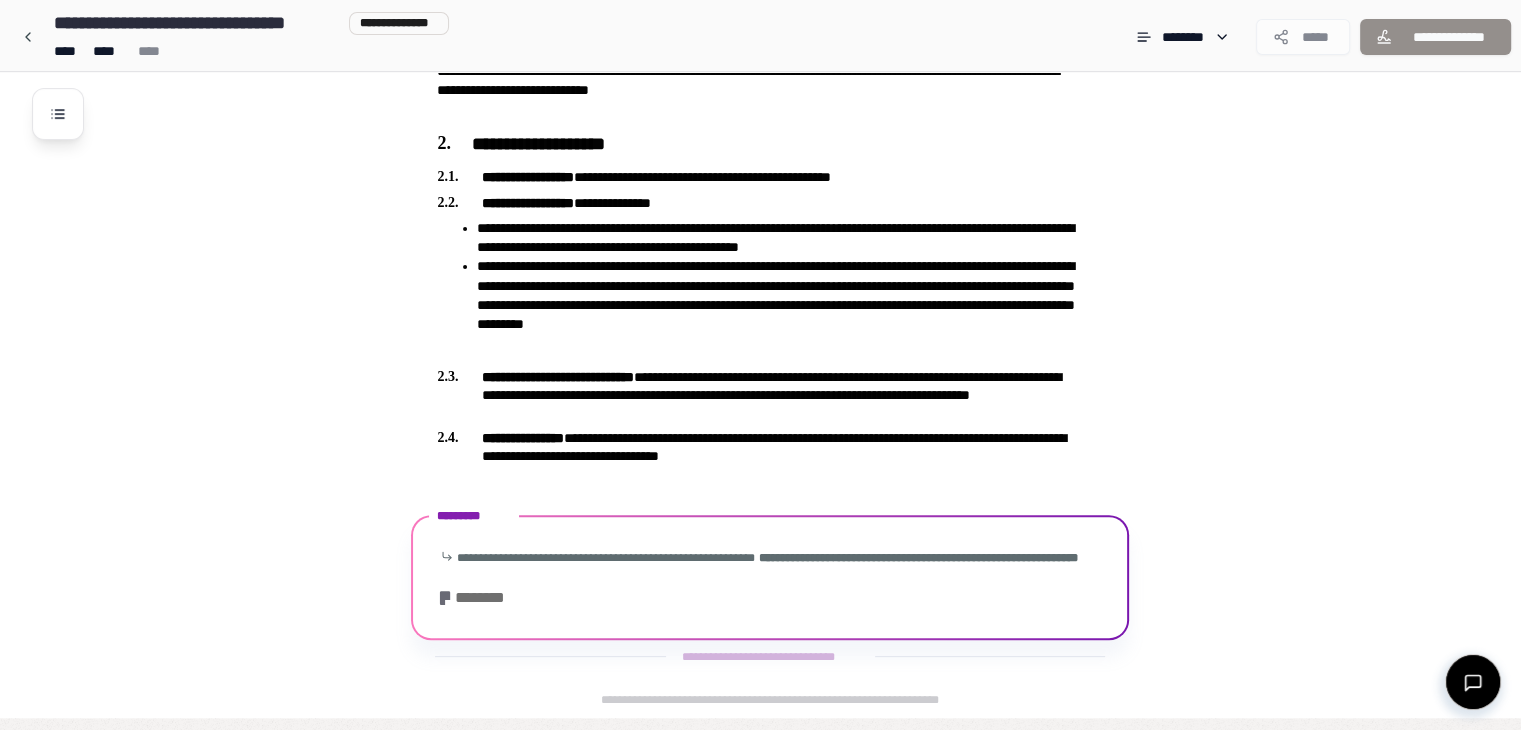 scroll, scrollTop: 621, scrollLeft: 0, axis: vertical 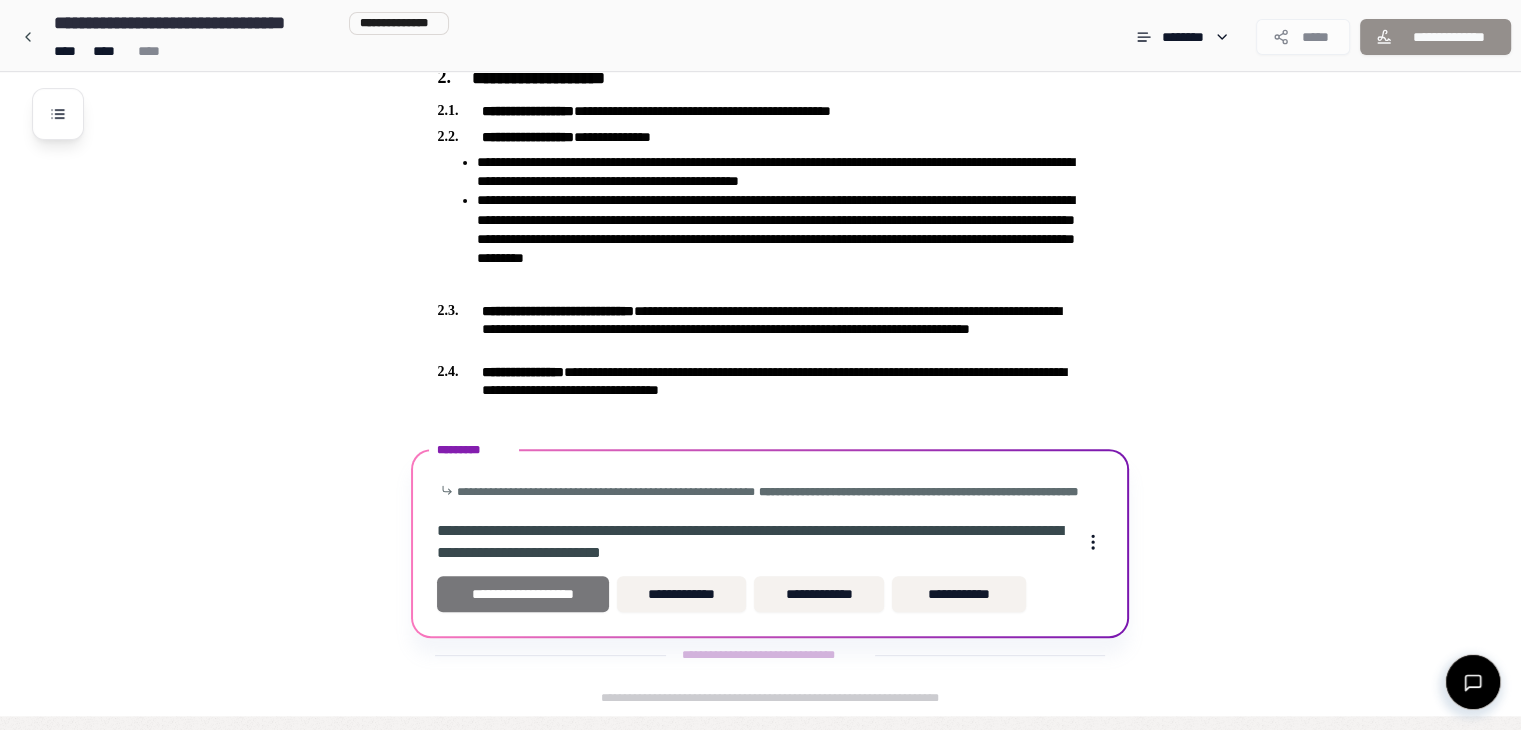 click on "**********" at bounding box center (523, 594) 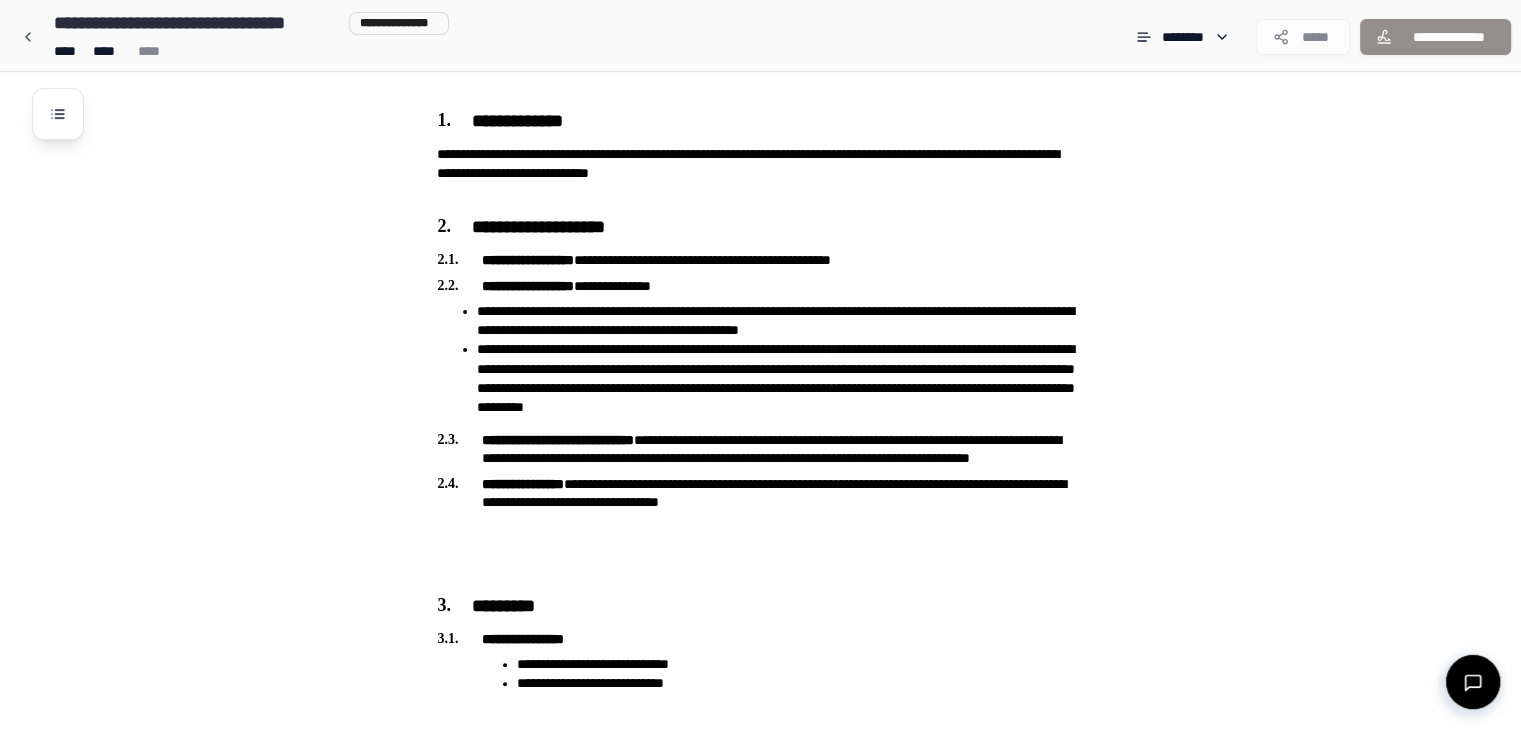 scroll, scrollTop: 602, scrollLeft: 0, axis: vertical 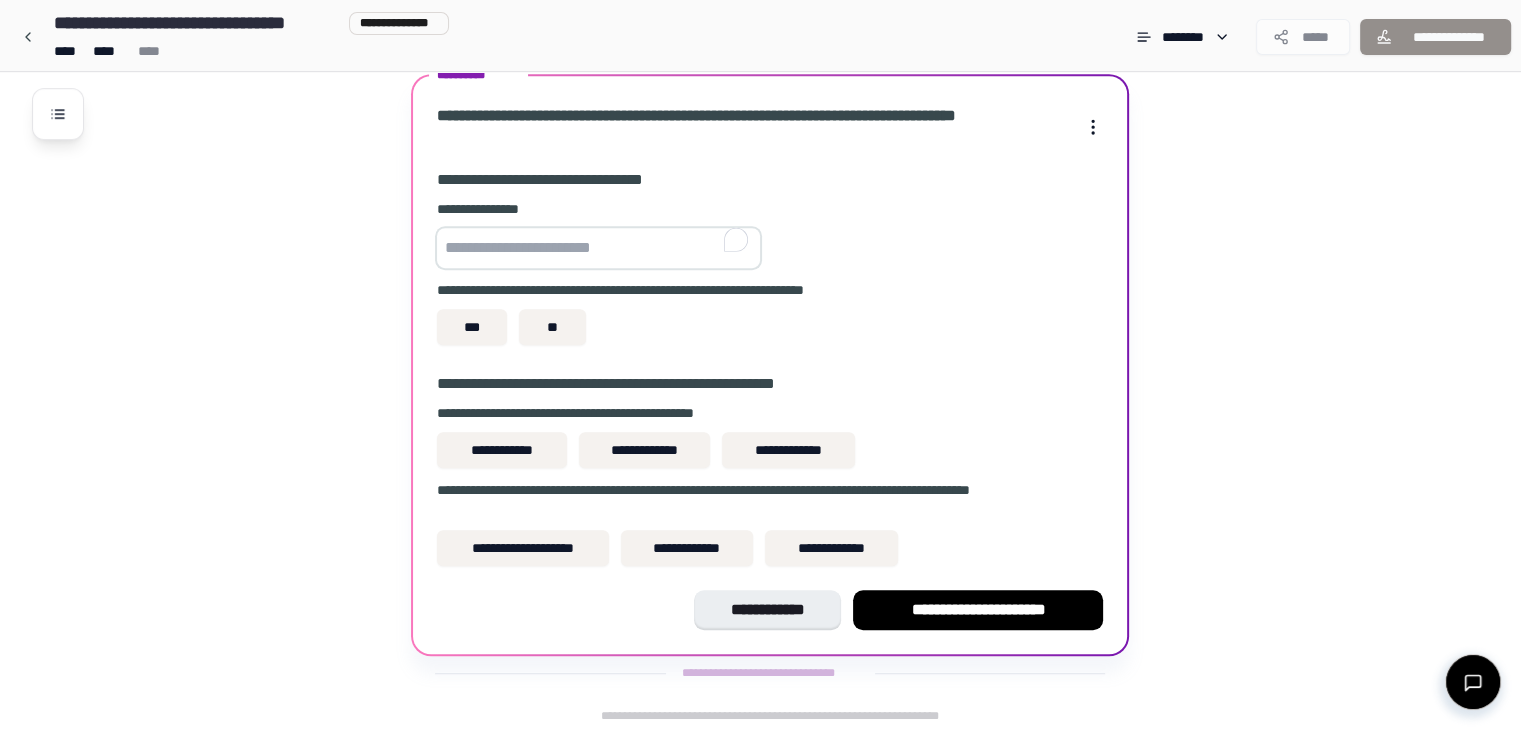 click at bounding box center [598, 248] 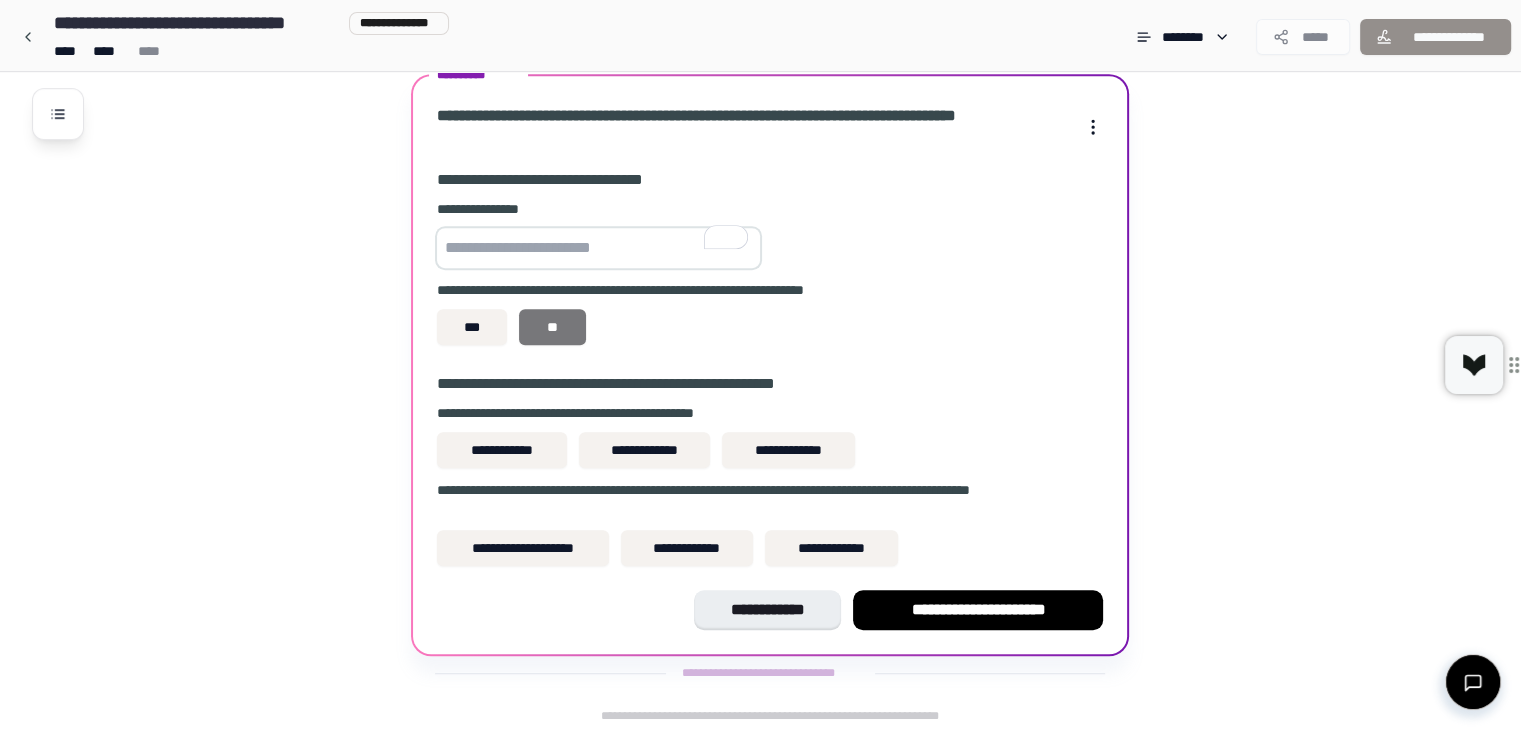 click on "**" at bounding box center (552, 327) 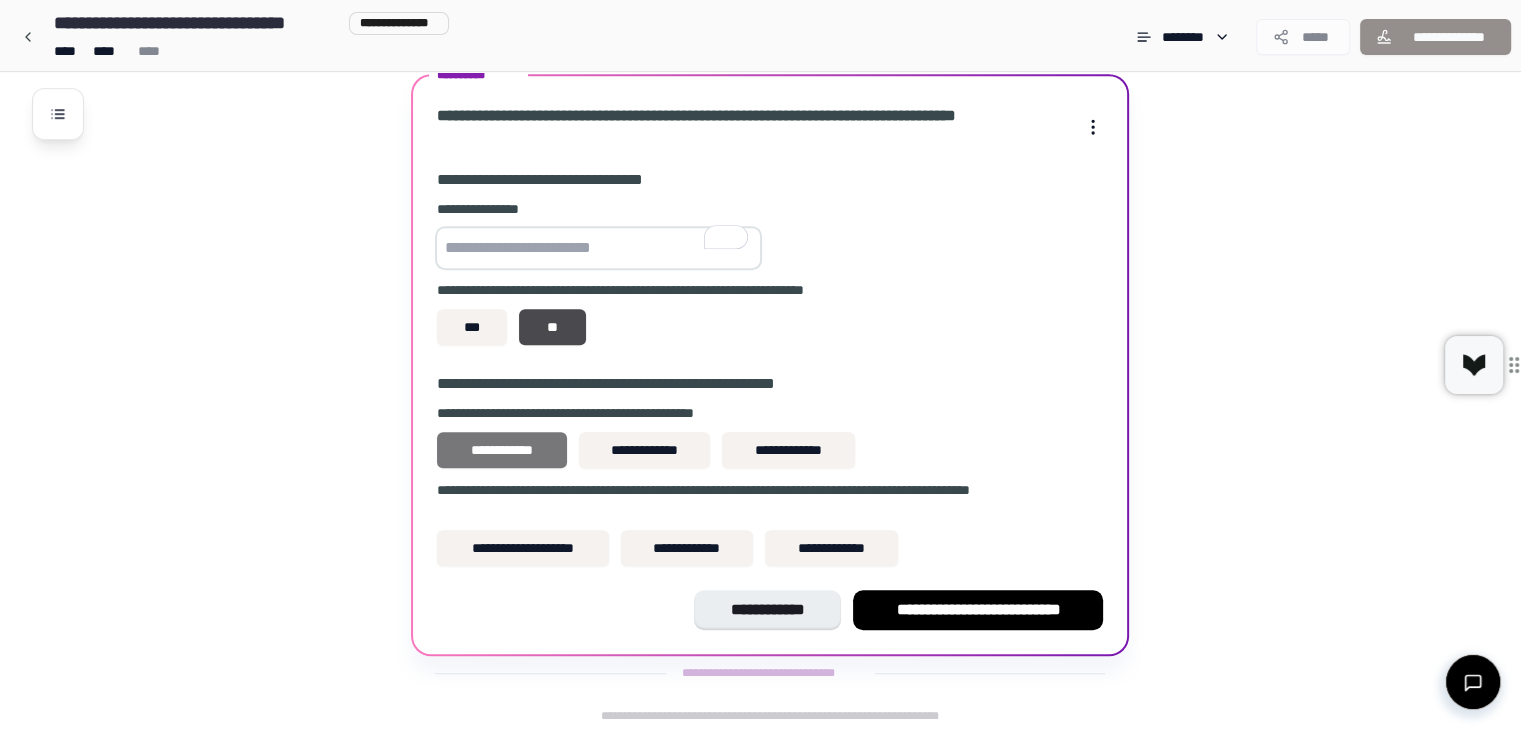 click on "**********" at bounding box center [501, 450] 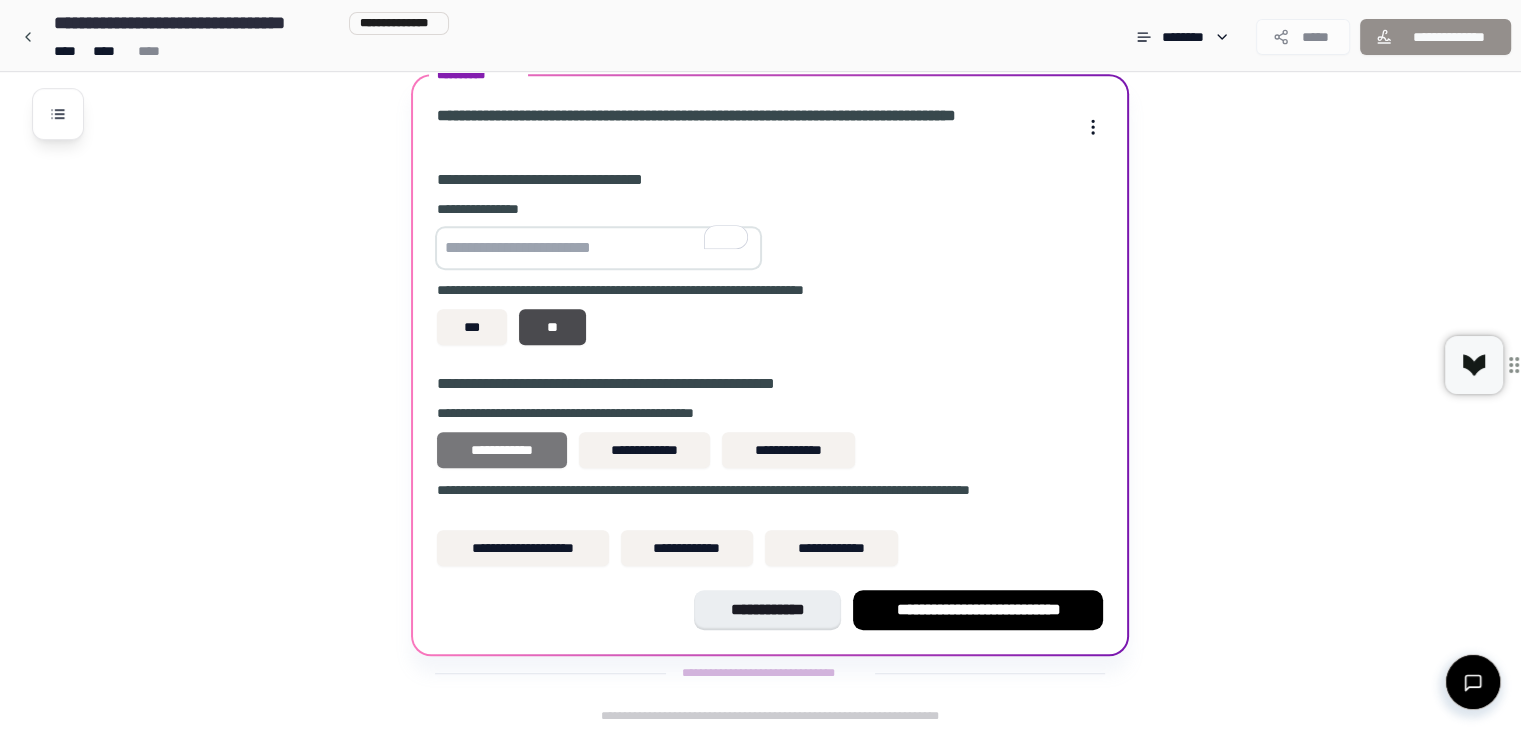 click on "**********" at bounding box center (501, 450) 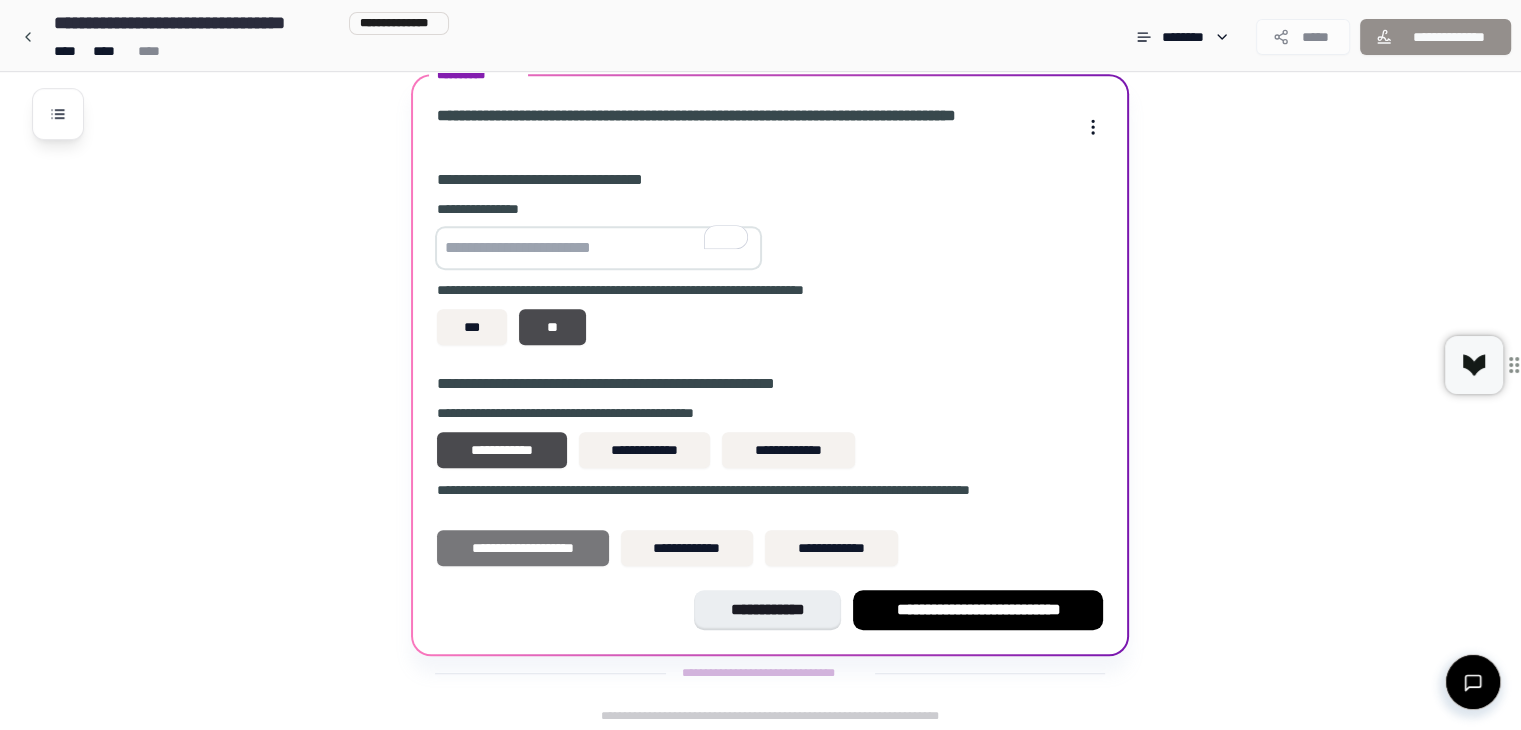 click on "**********" at bounding box center (523, 548) 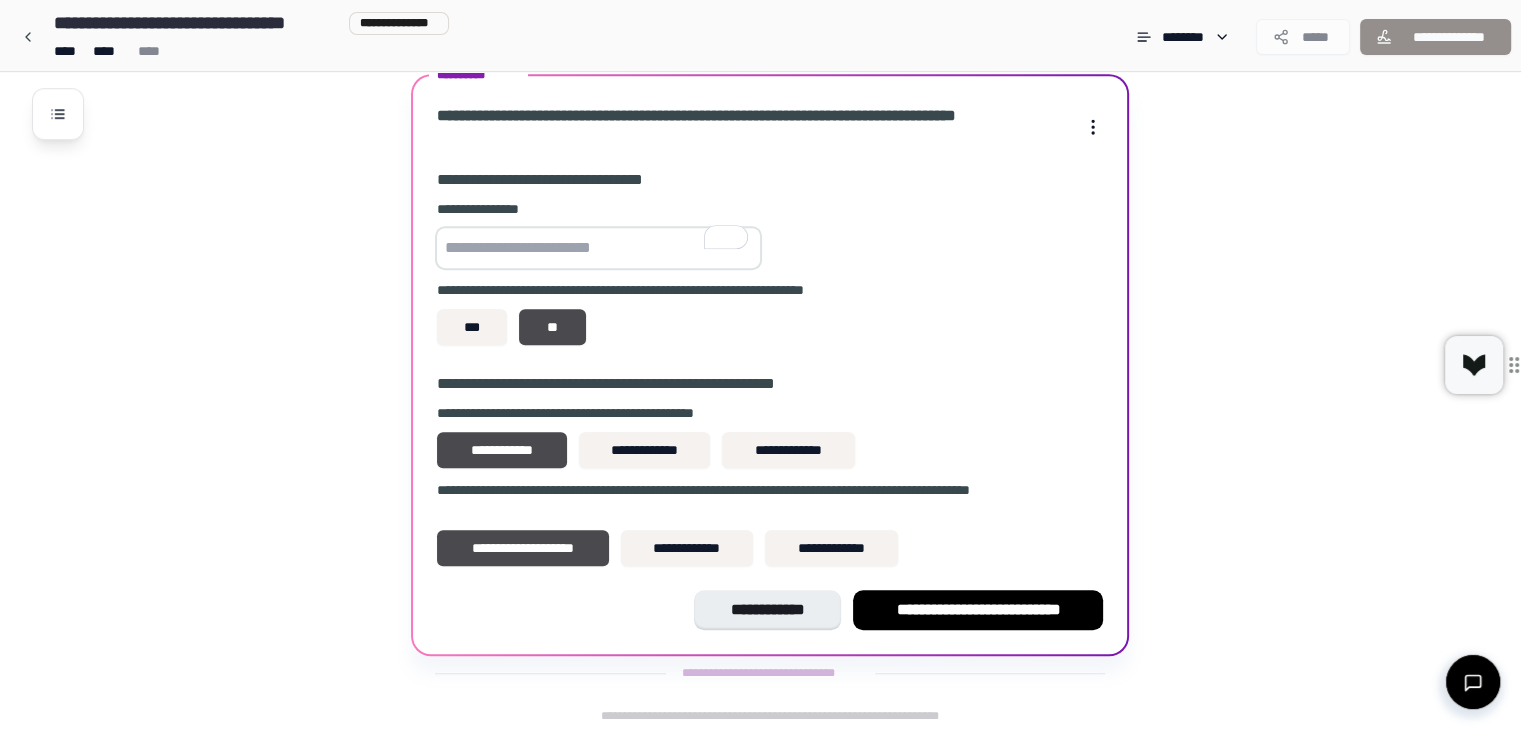 drag, startPoint x: 996, startPoint y: 602, endPoint x: 455, endPoint y: 527, distance: 546.17395 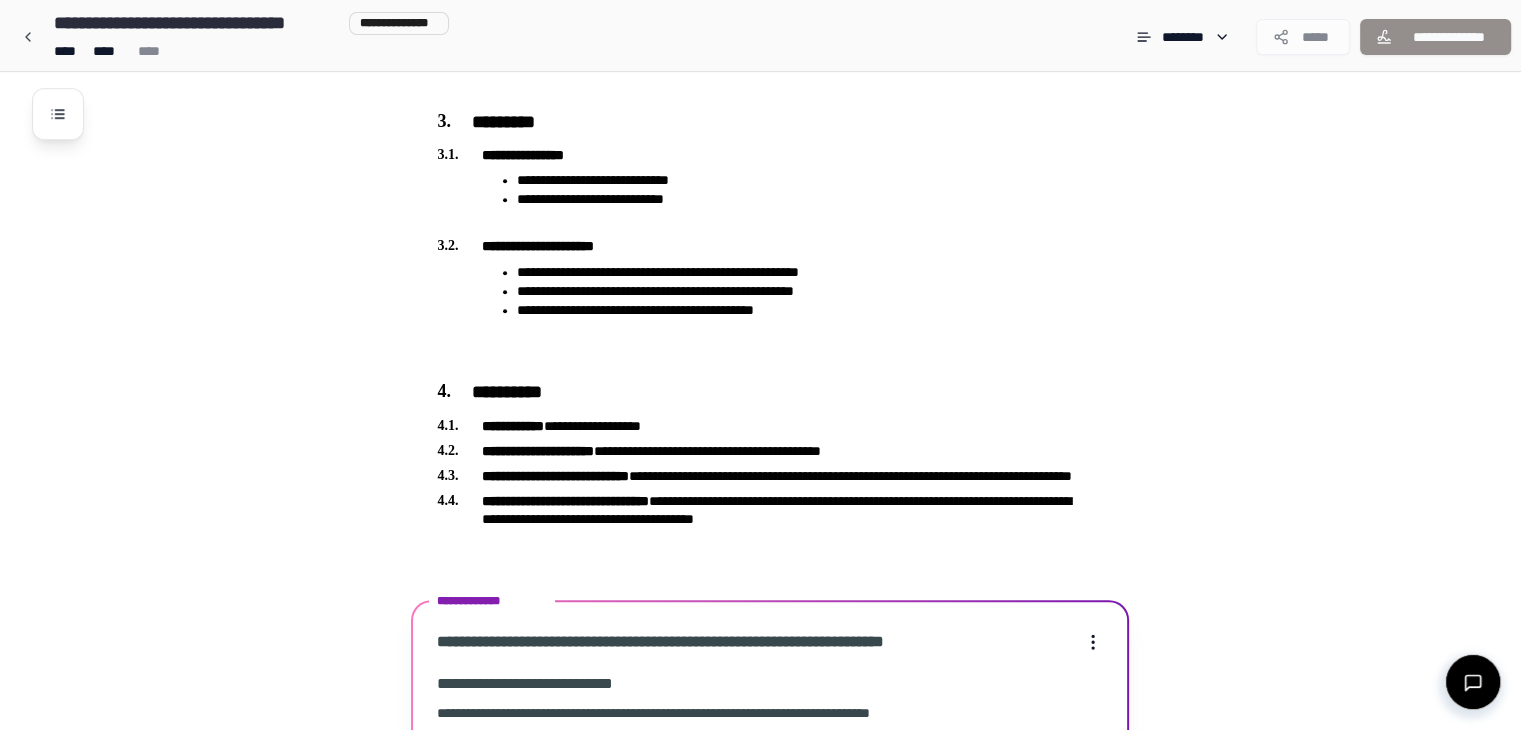 scroll, scrollTop: 1344, scrollLeft: 0, axis: vertical 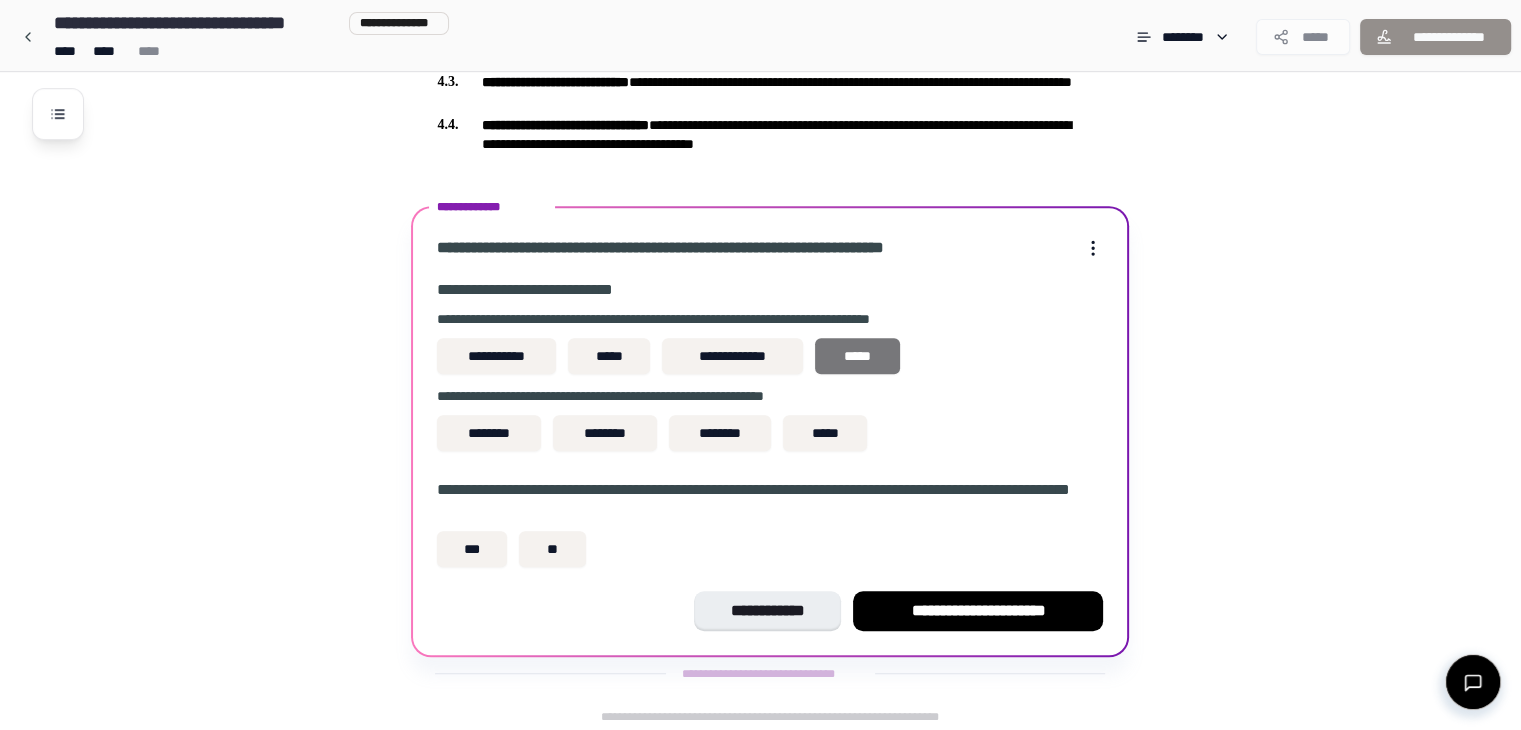 click on "*****" at bounding box center (857, 356) 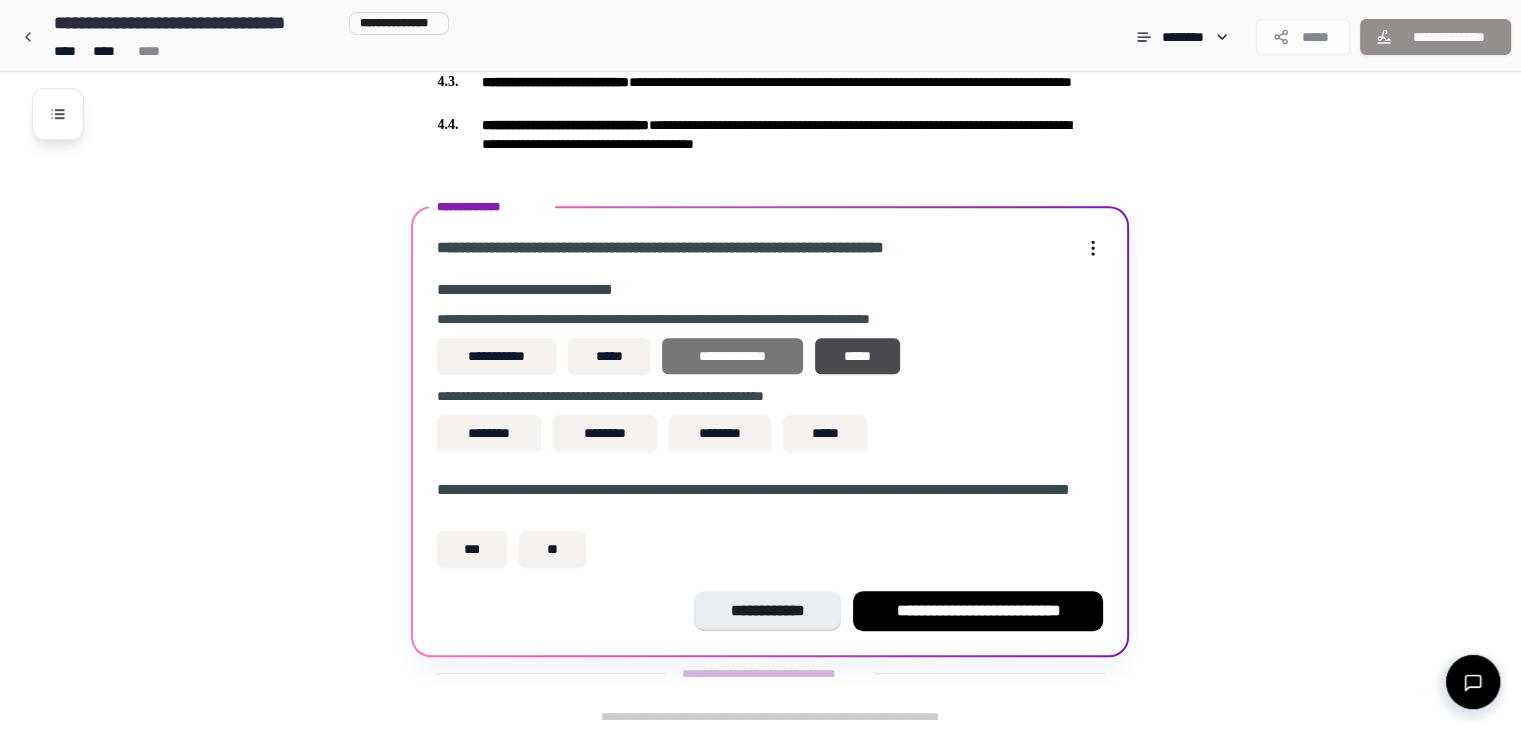 click on "**********" at bounding box center [732, 356] 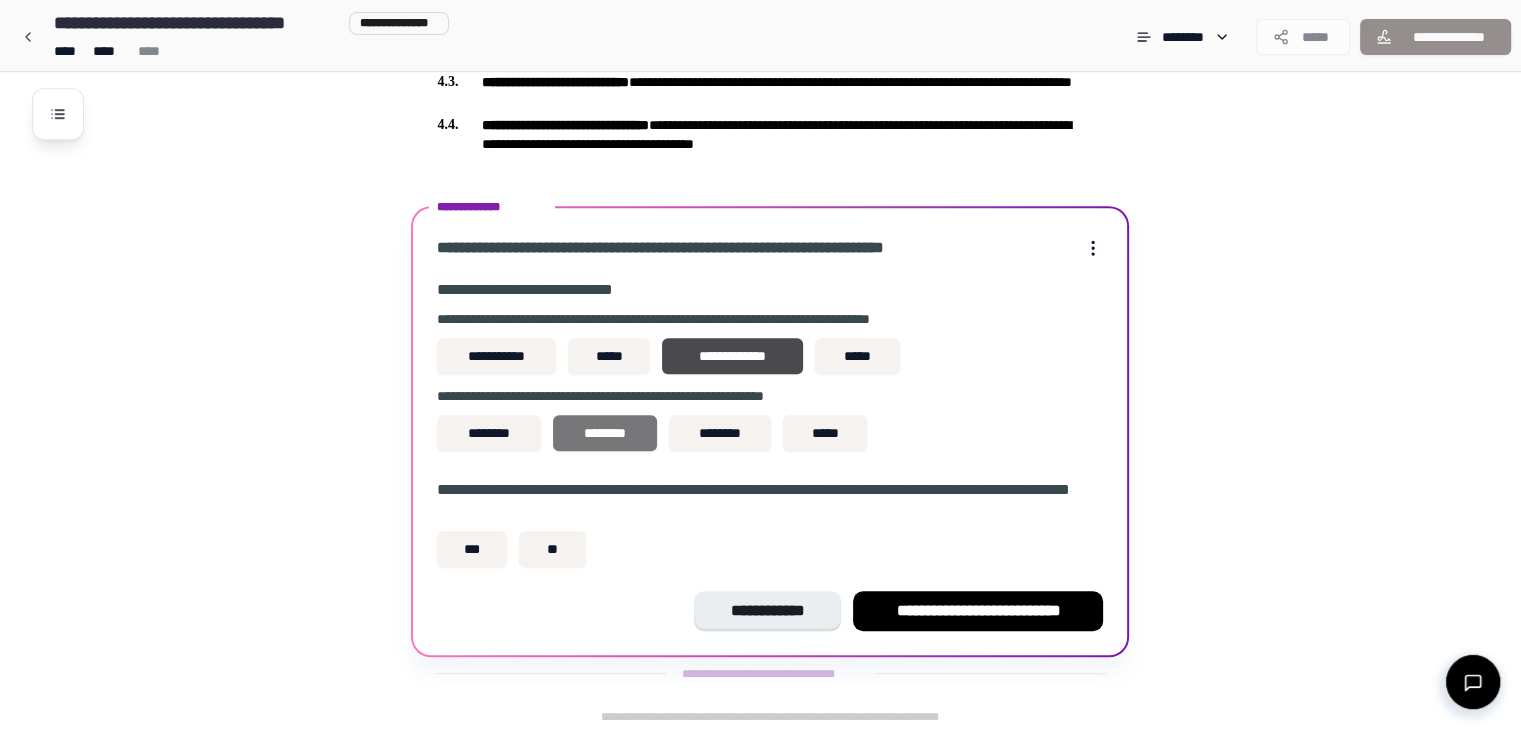 click on "********" at bounding box center [605, 433] 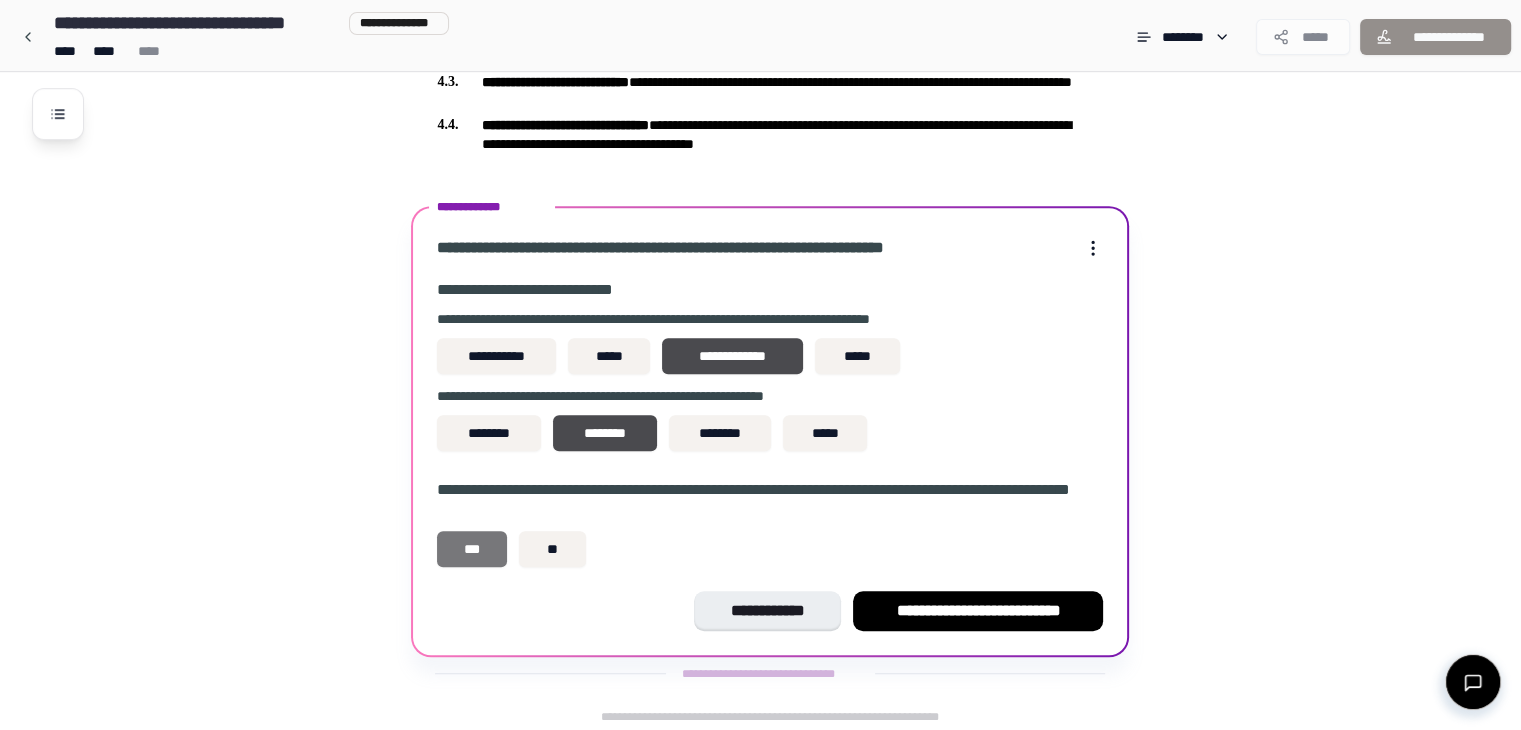 click on "***" at bounding box center [472, 549] 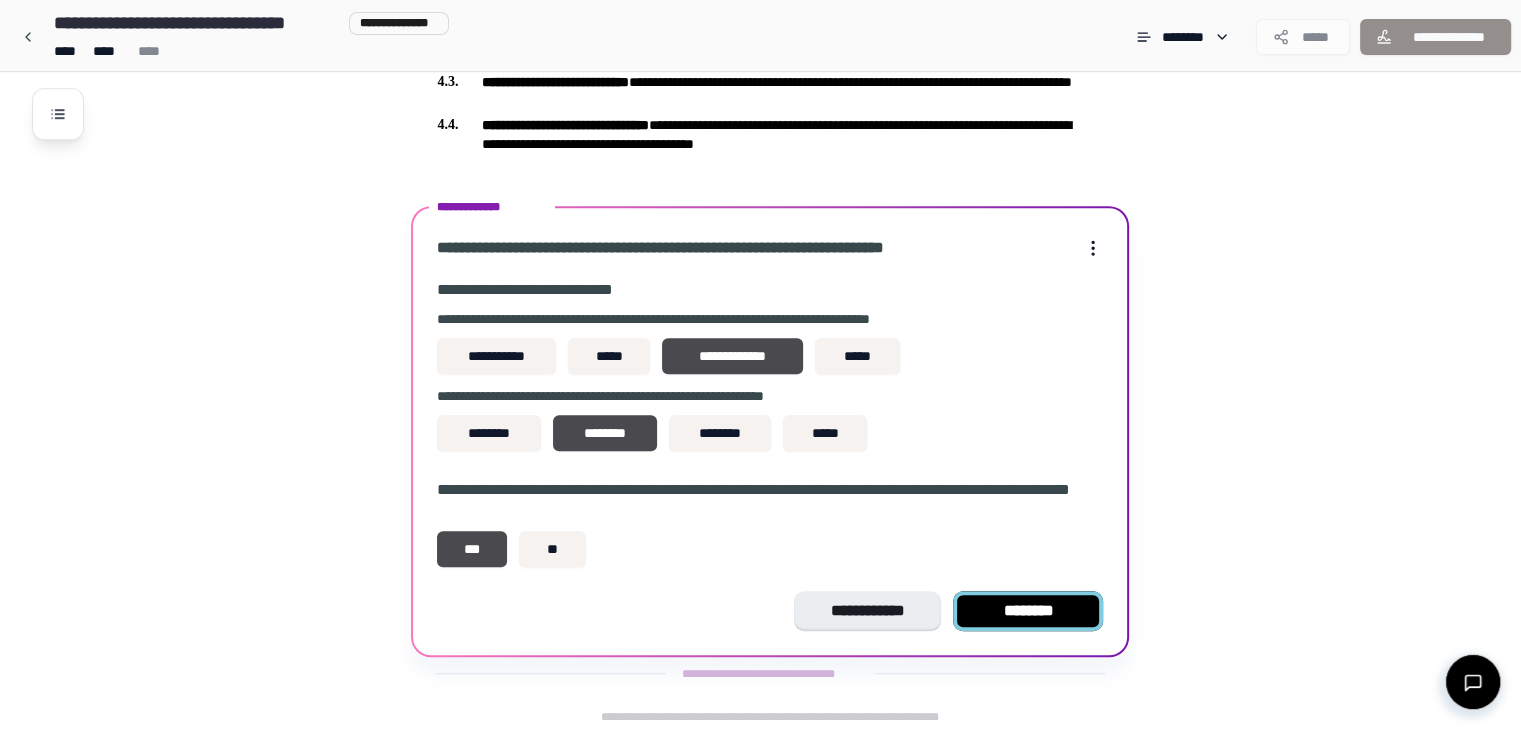 click on "********" at bounding box center (1028, 611) 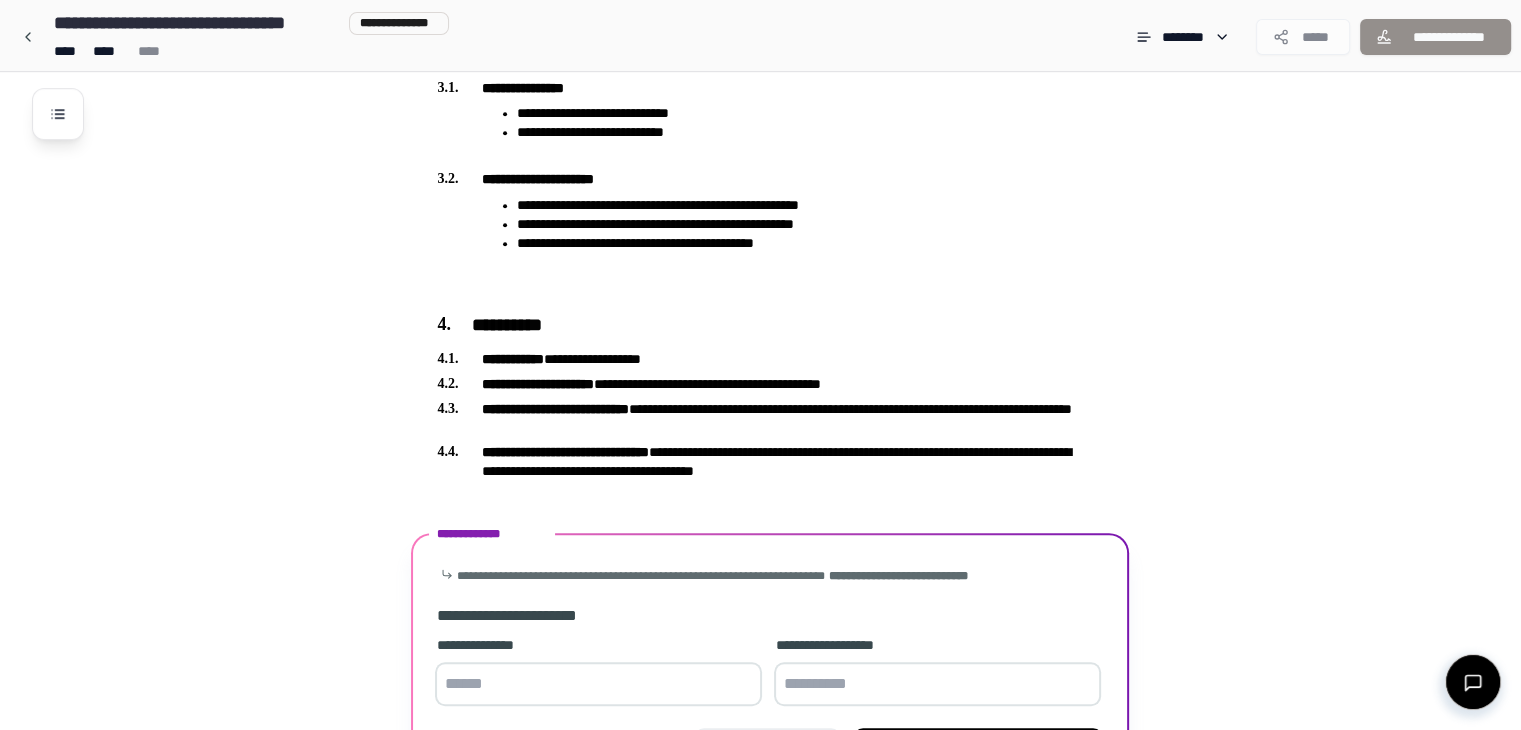 scroll, scrollTop: 1154, scrollLeft: 0, axis: vertical 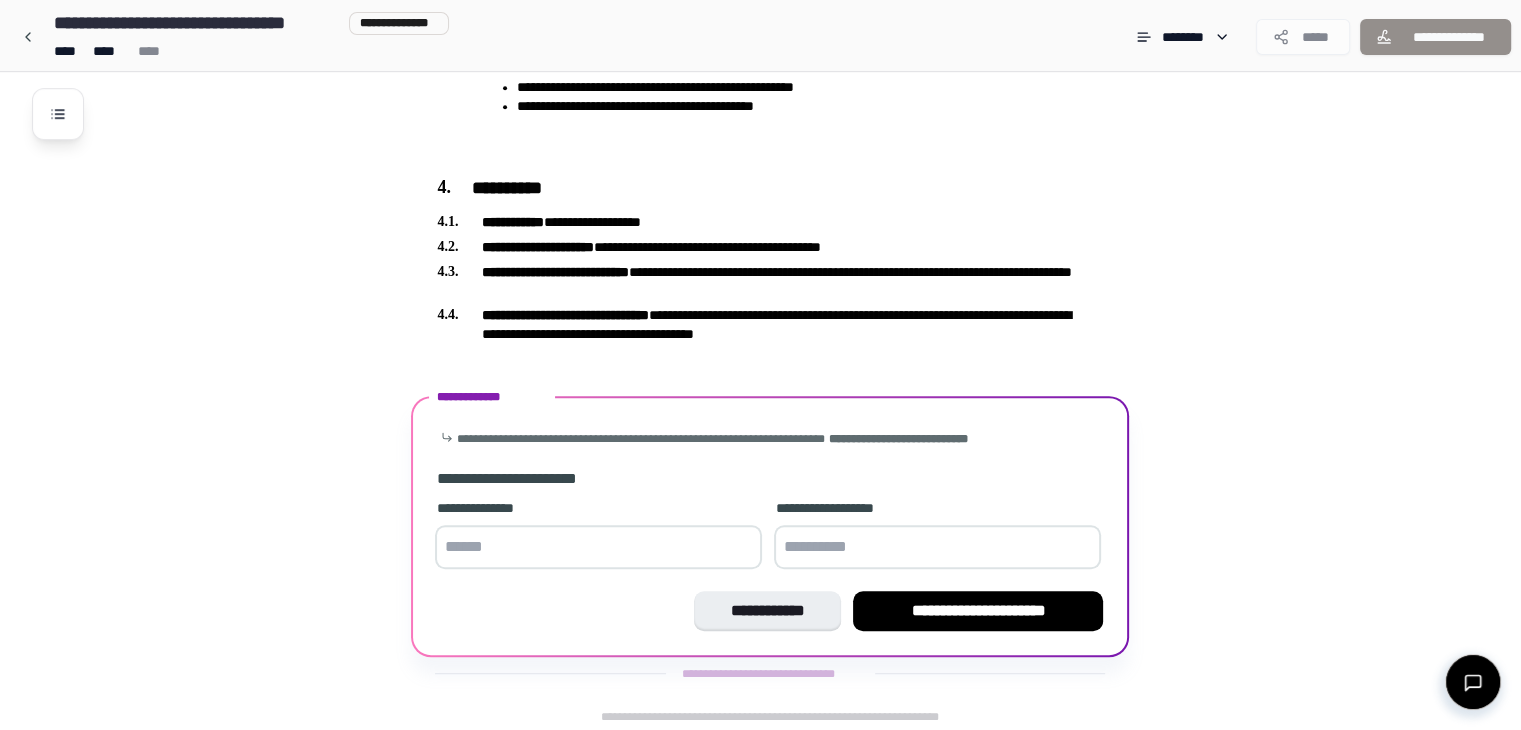 click on "**********" at bounding box center [767, 611] 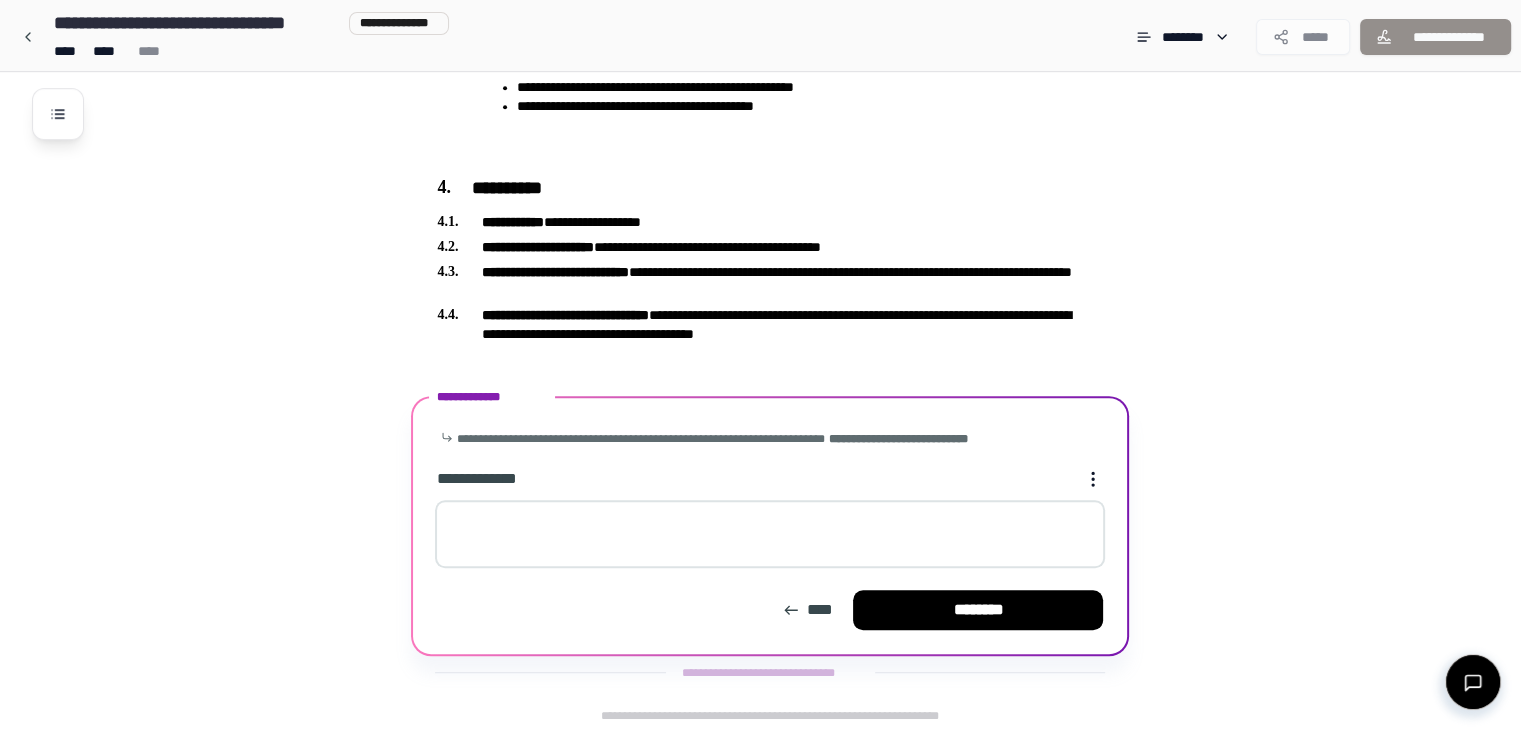 scroll, scrollTop: 1153, scrollLeft: 0, axis: vertical 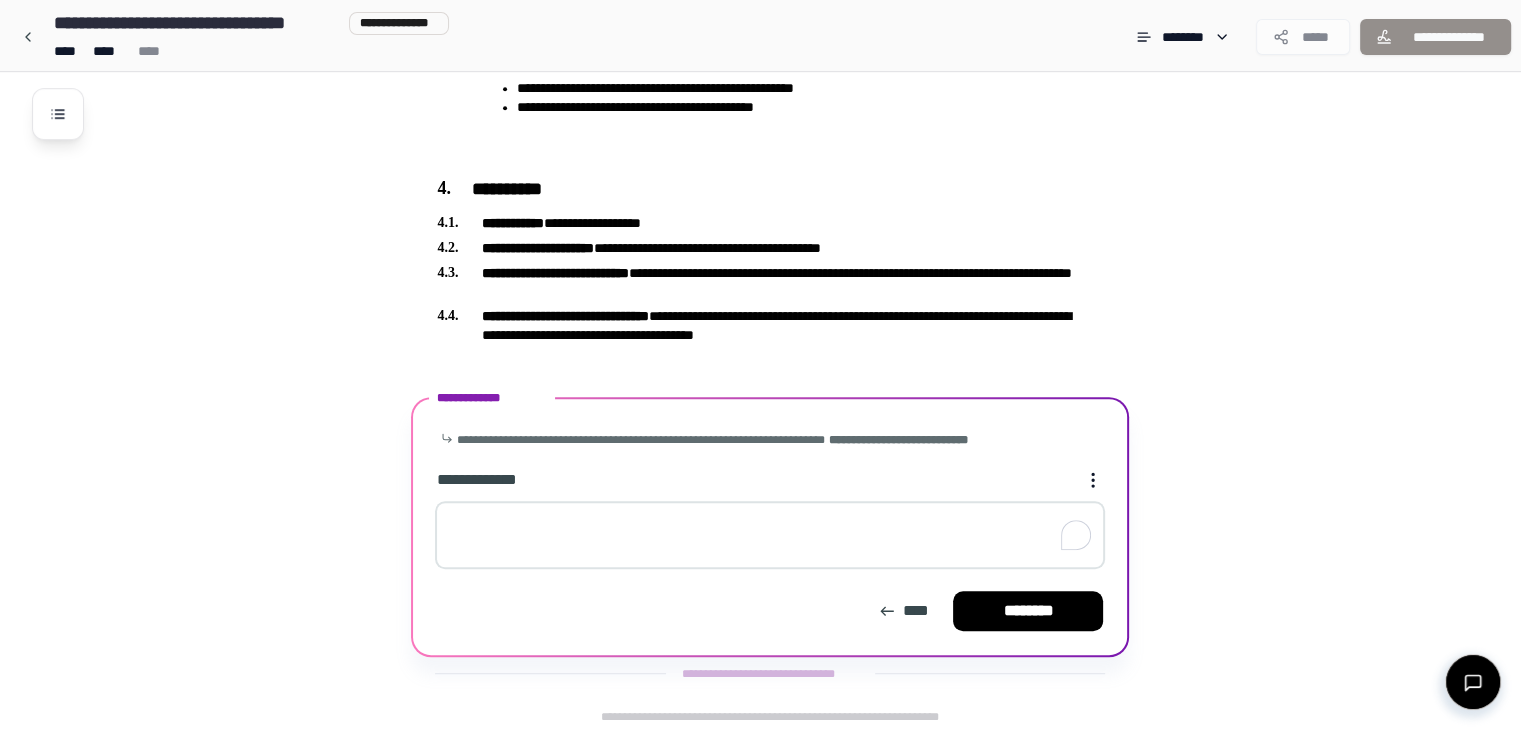 drag, startPoint x: 512, startPoint y: 503, endPoint x: 504, endPoint y: 520, distance: 18.788294 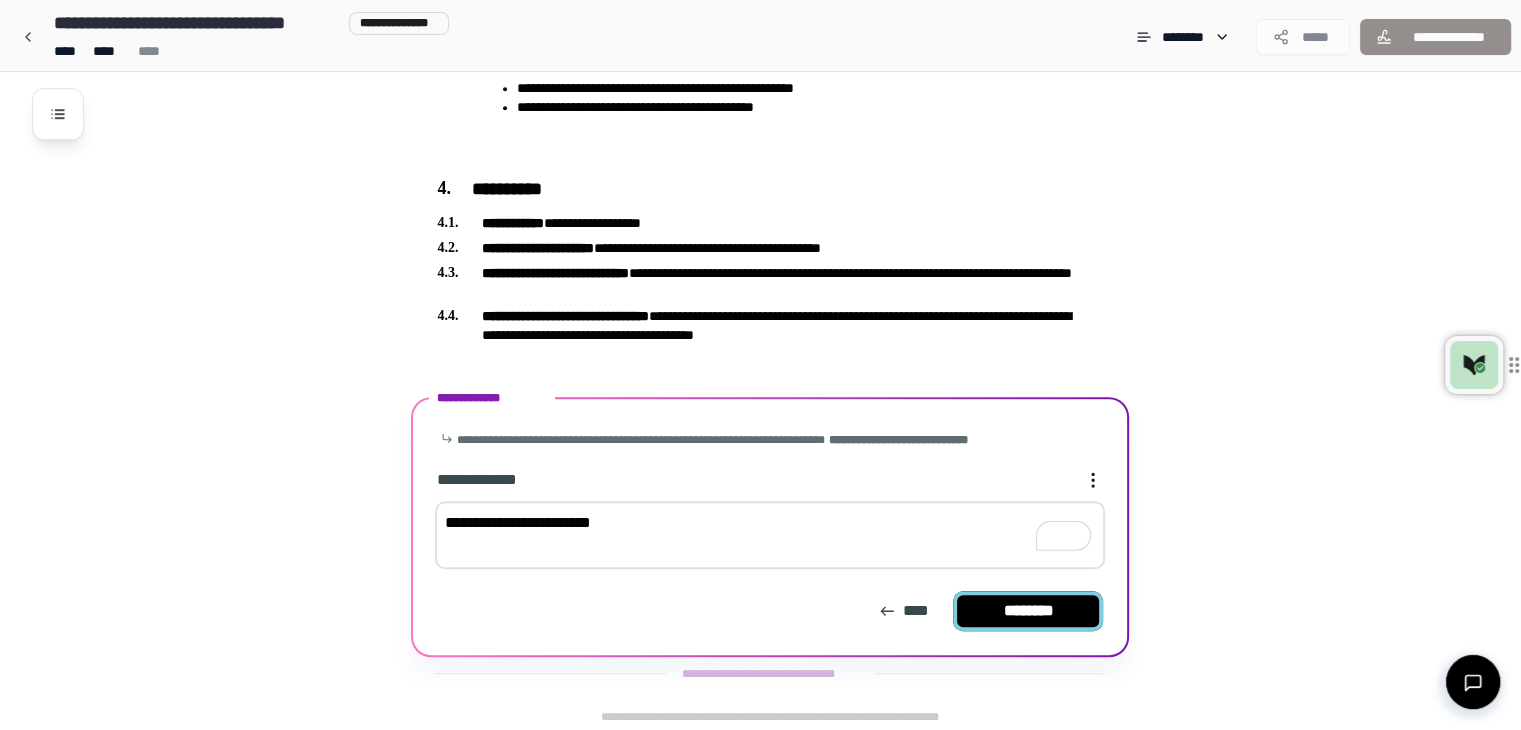 type on "**********" 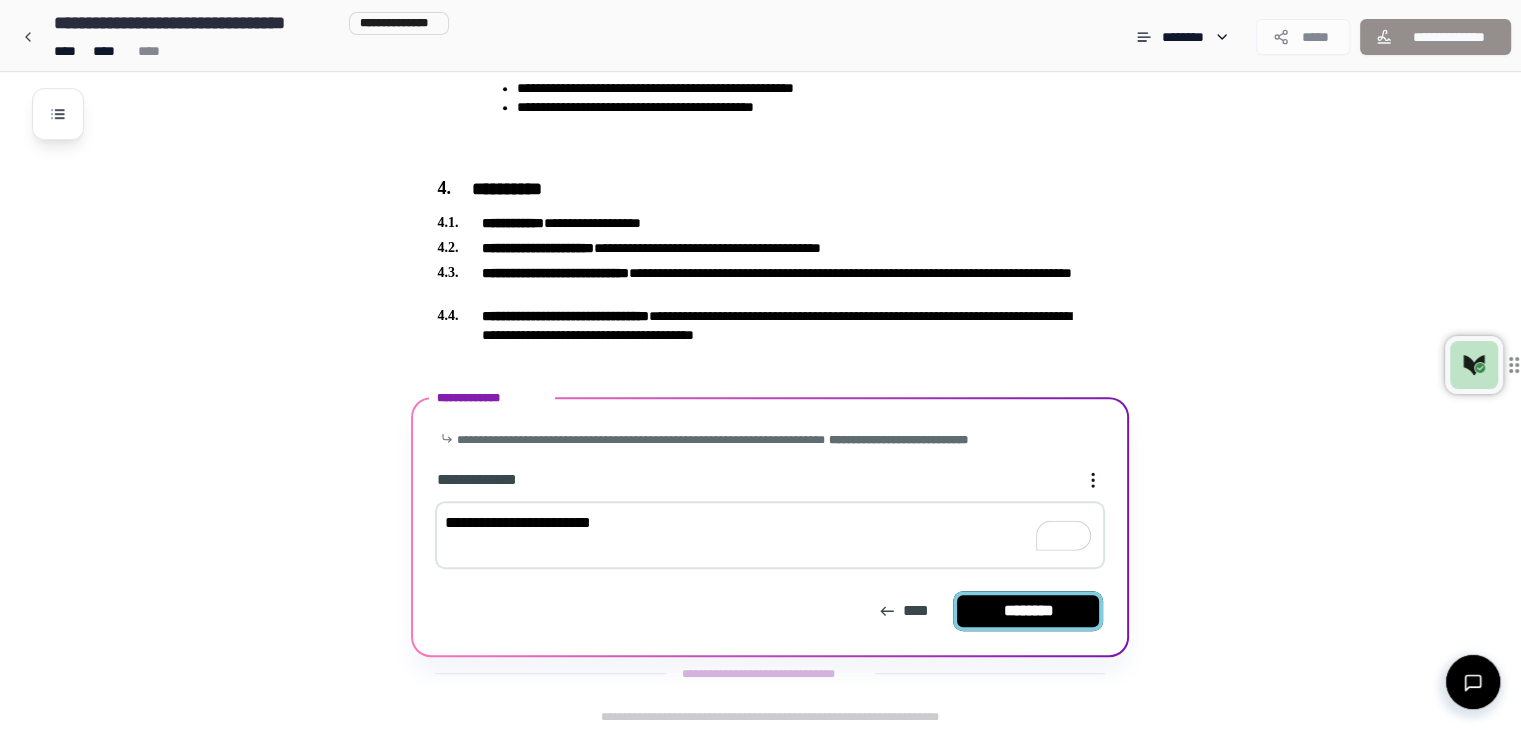 click on "********" at bounding box center (1028, 611) 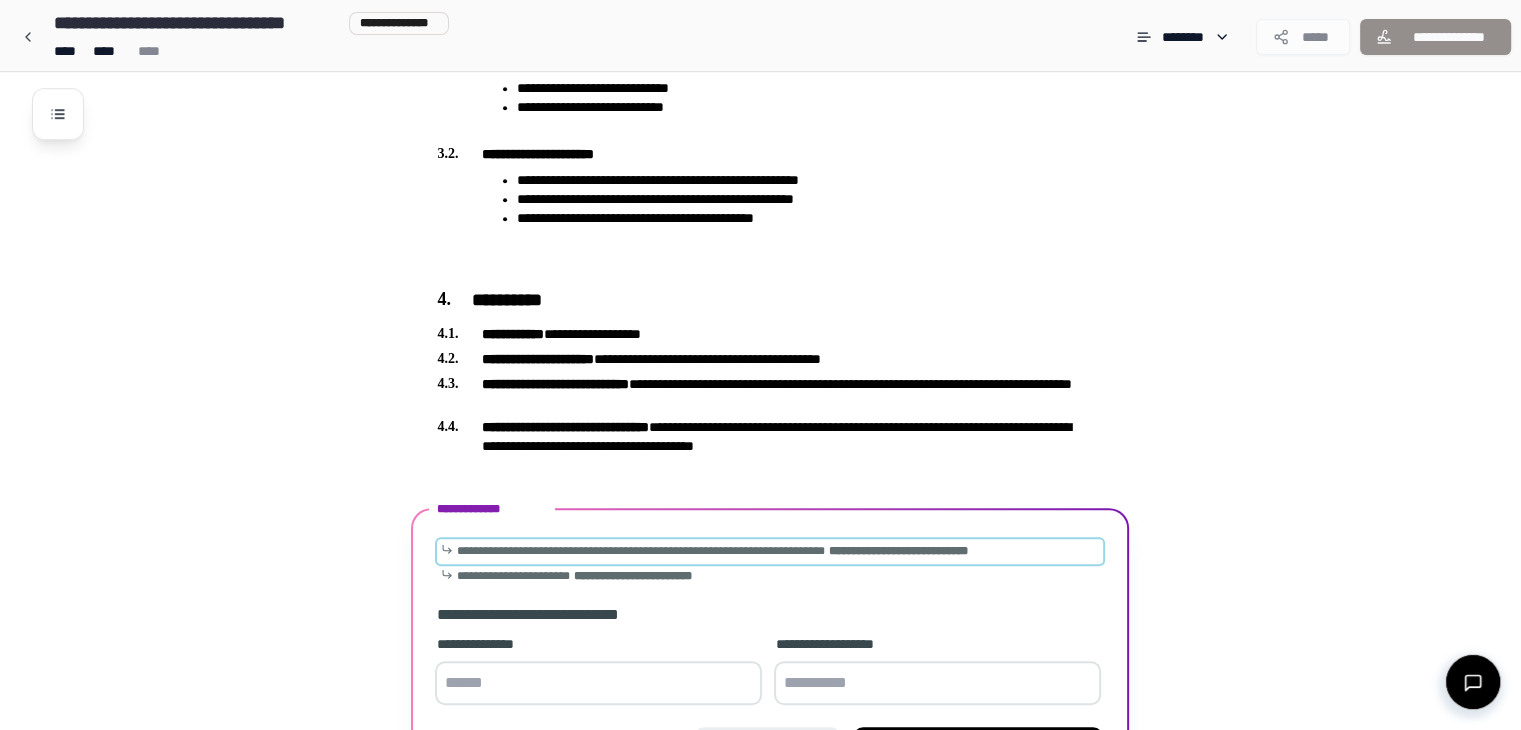 scroll, scrollTop: 1179, scrollLeft: 0, axis: vertical 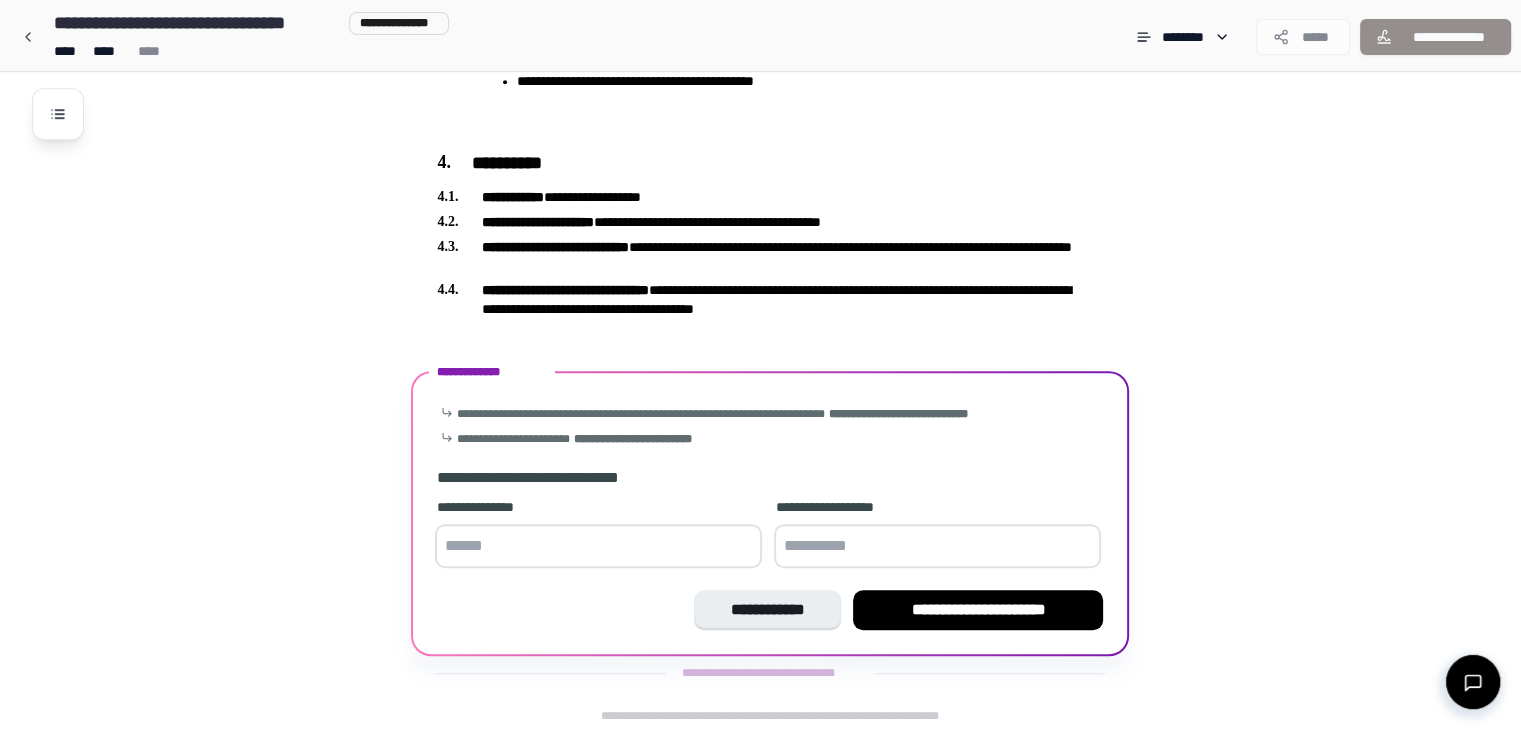 drag, startPoint x: 942, startPoint y: 599, endPoint x: 1310, endPoint y: 599, distance: 368 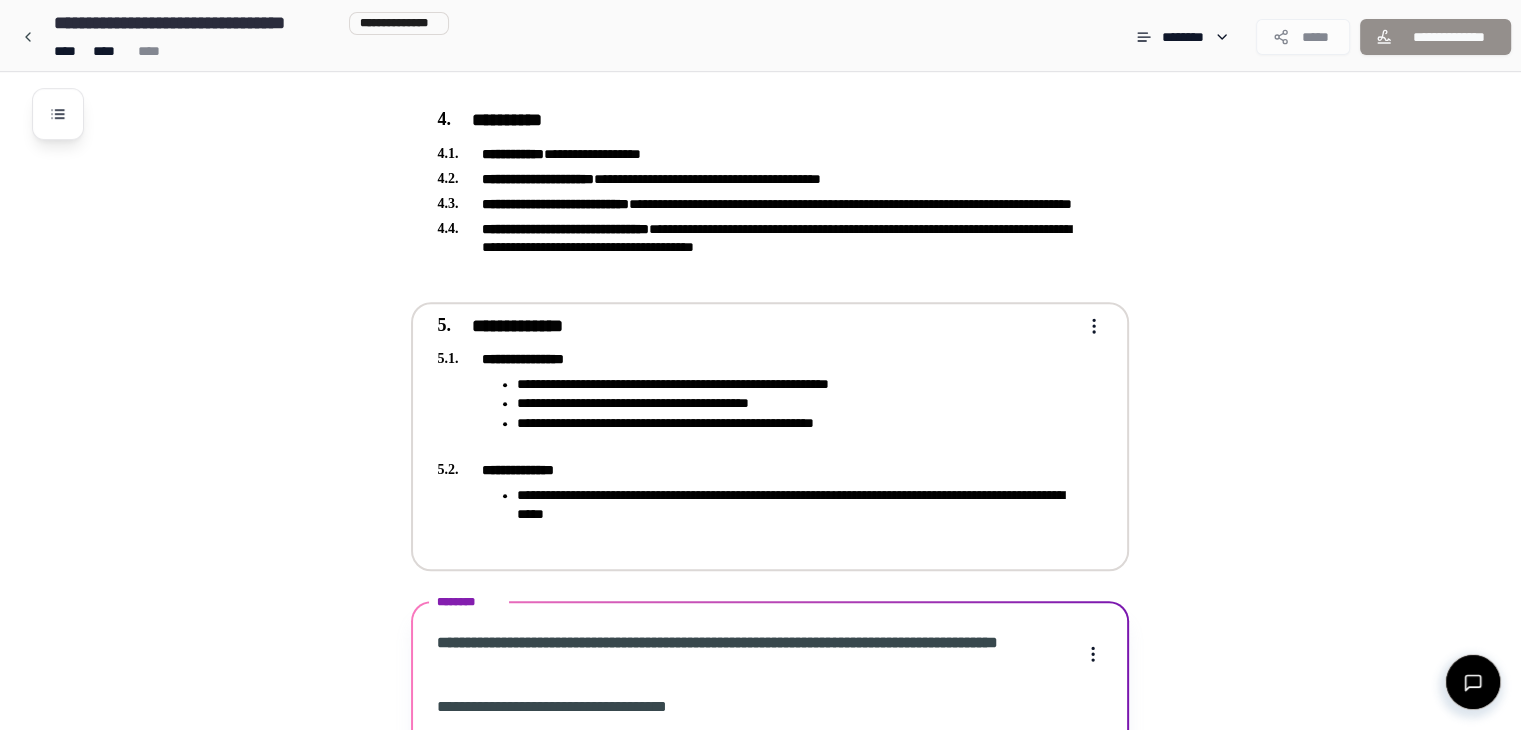scroll, scrollTop: 1730, scrollLeft: 0, axis: vertical 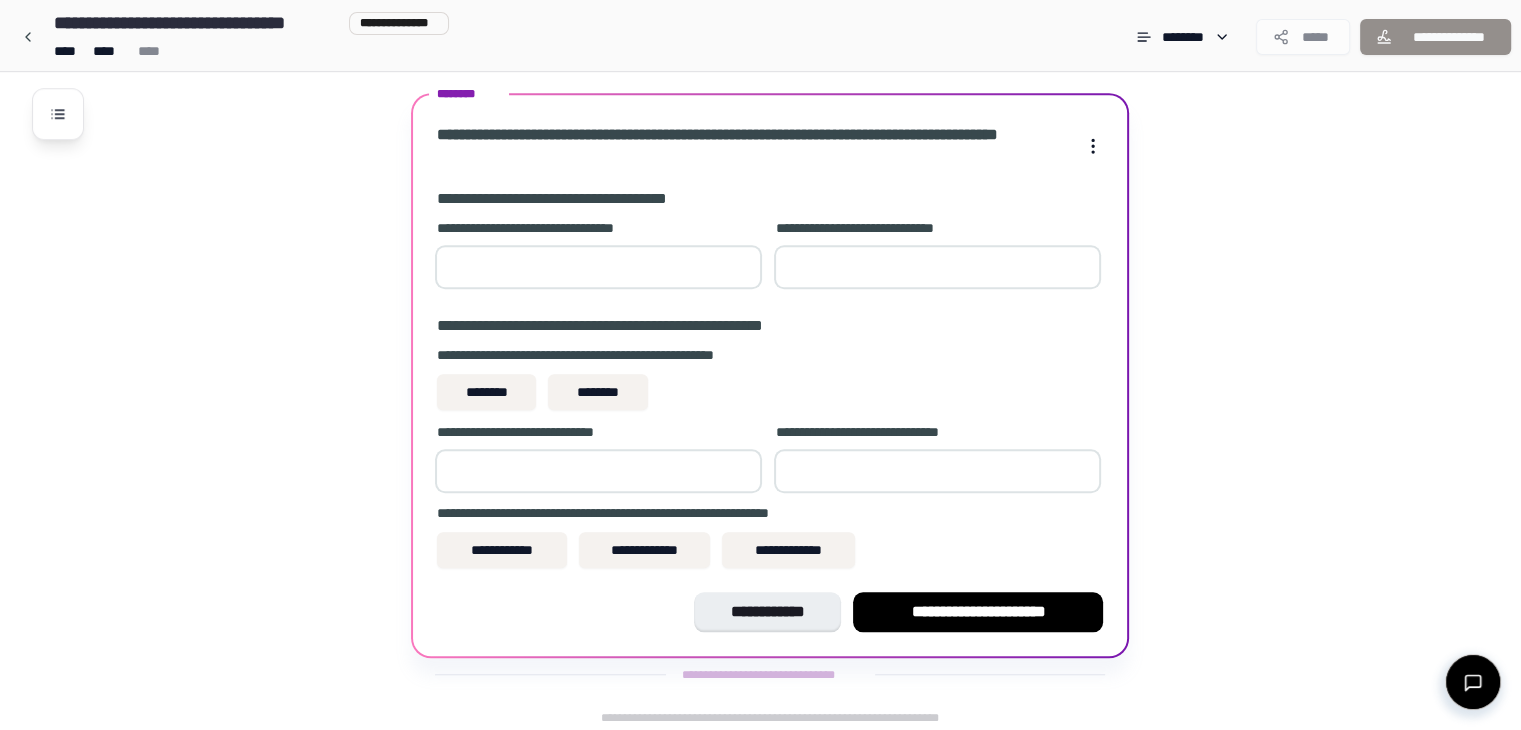 type on "*" 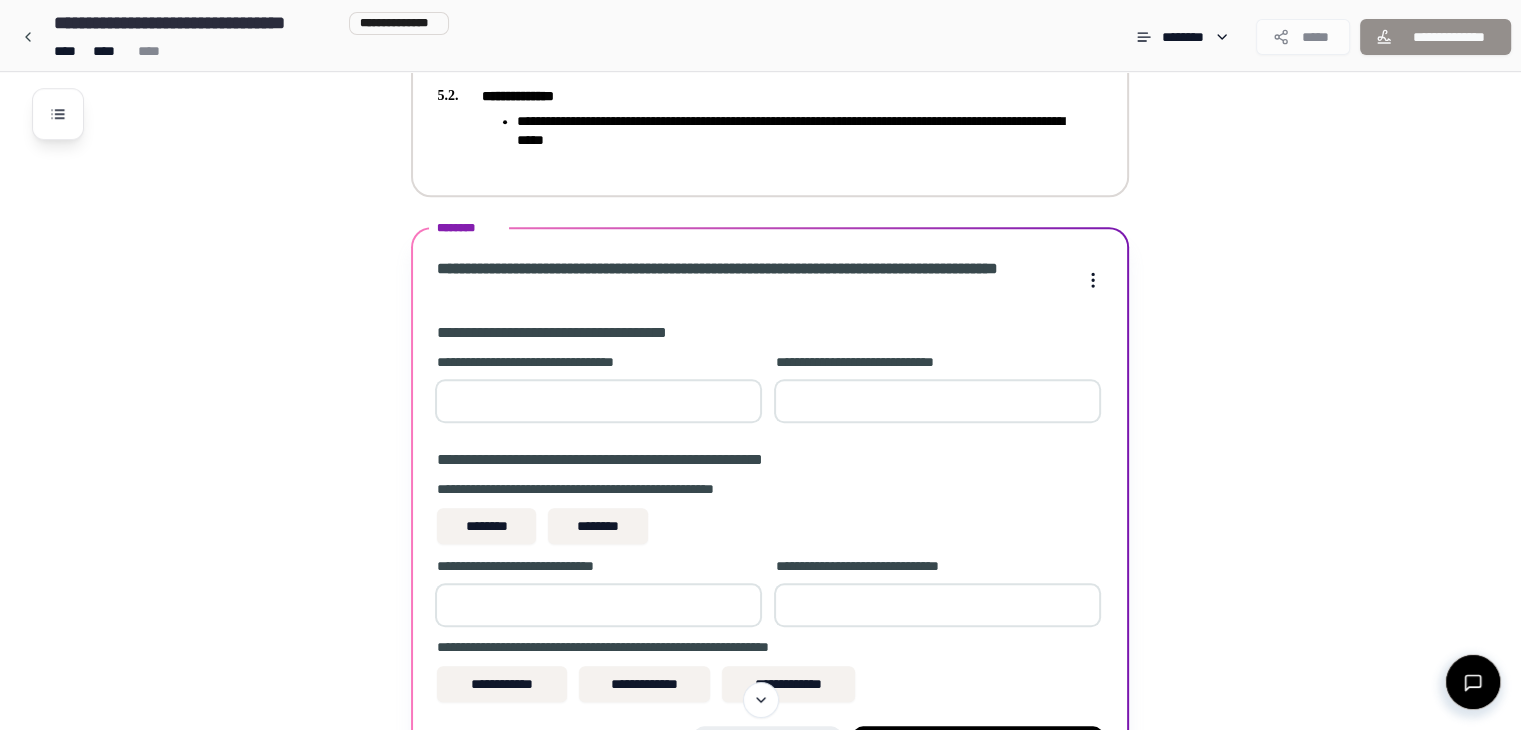 scroll, scrollTop: 1630, scrollLeft: 0, axis: vertical 